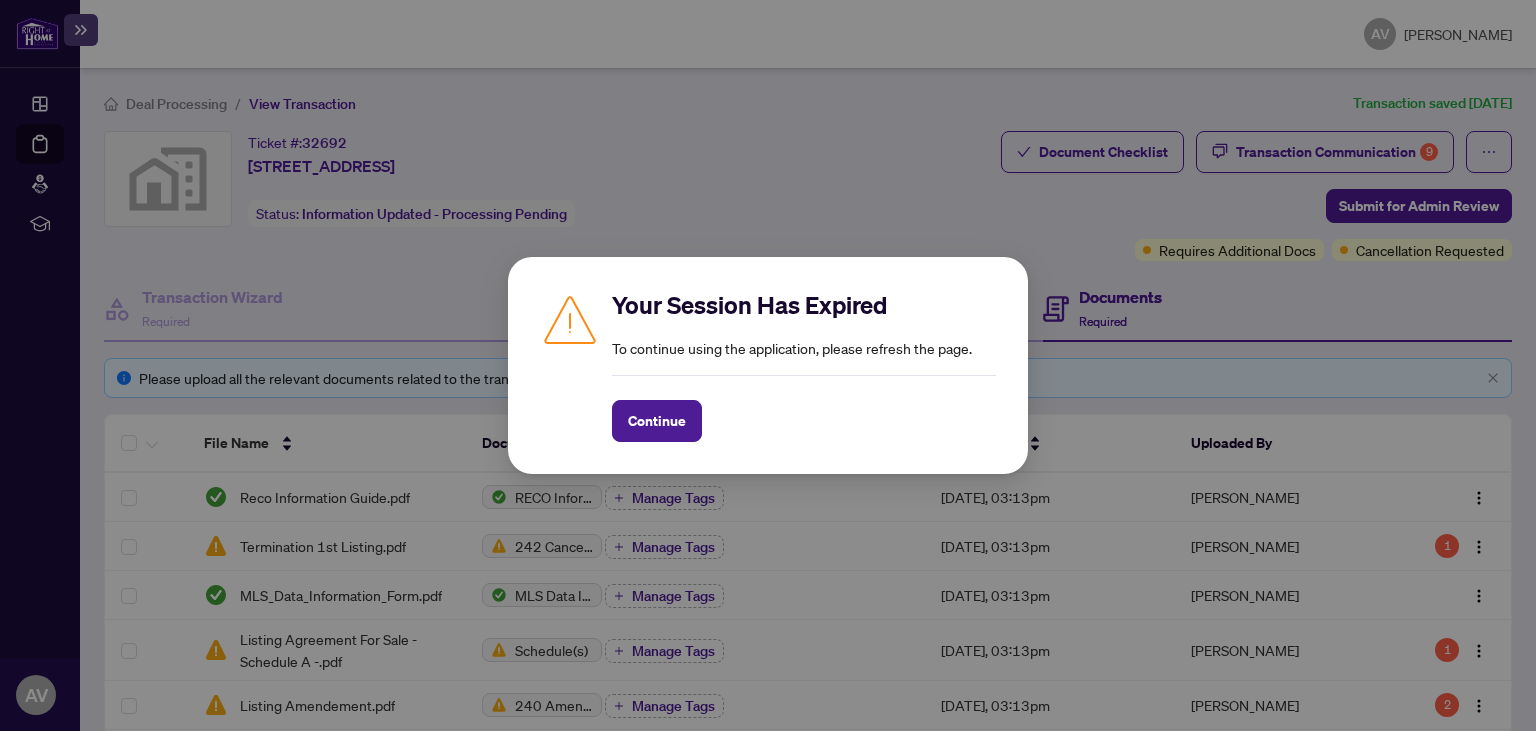 scroll, scrollTop: 0, scrollLeft: 0, axis: both 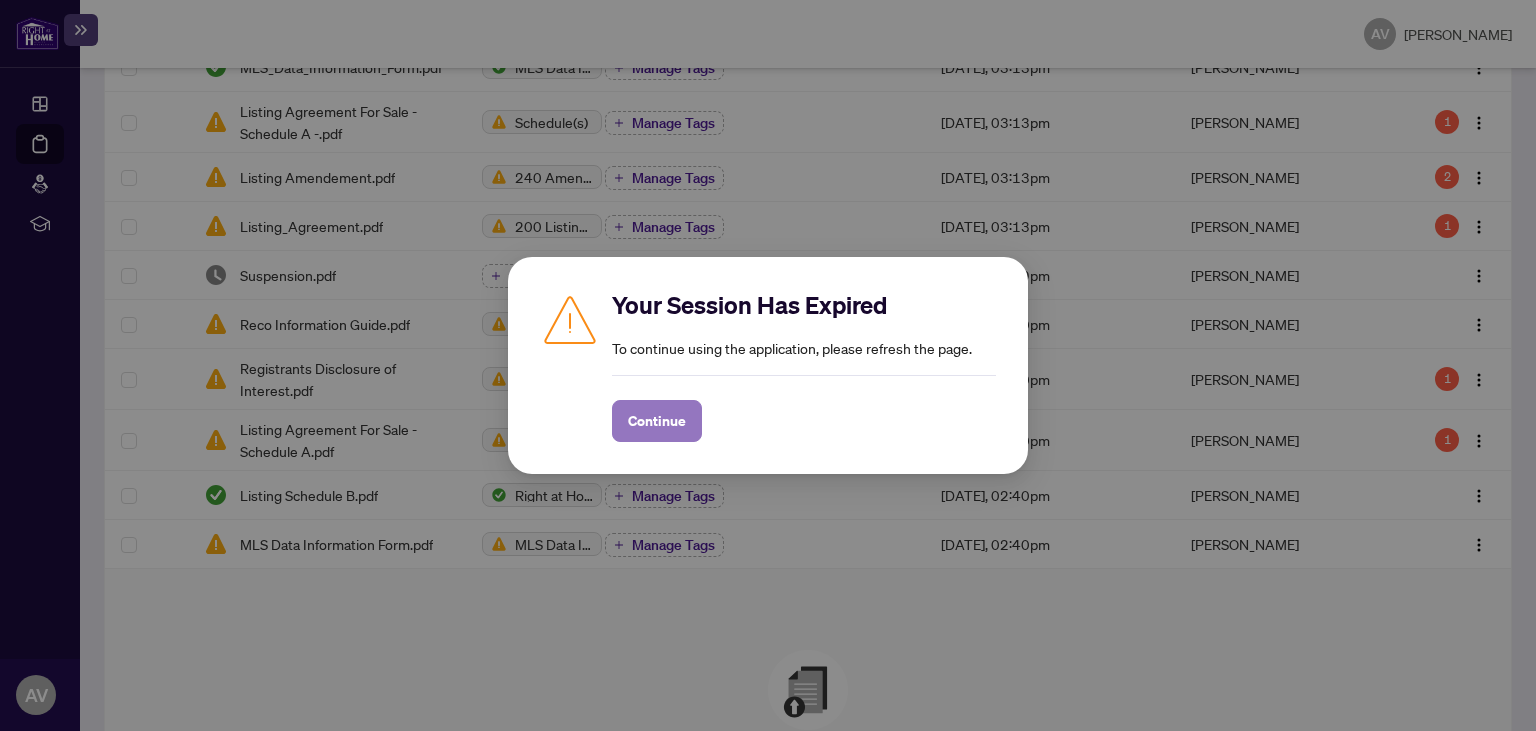 click on "Continue" at bounding box center (657, 421) 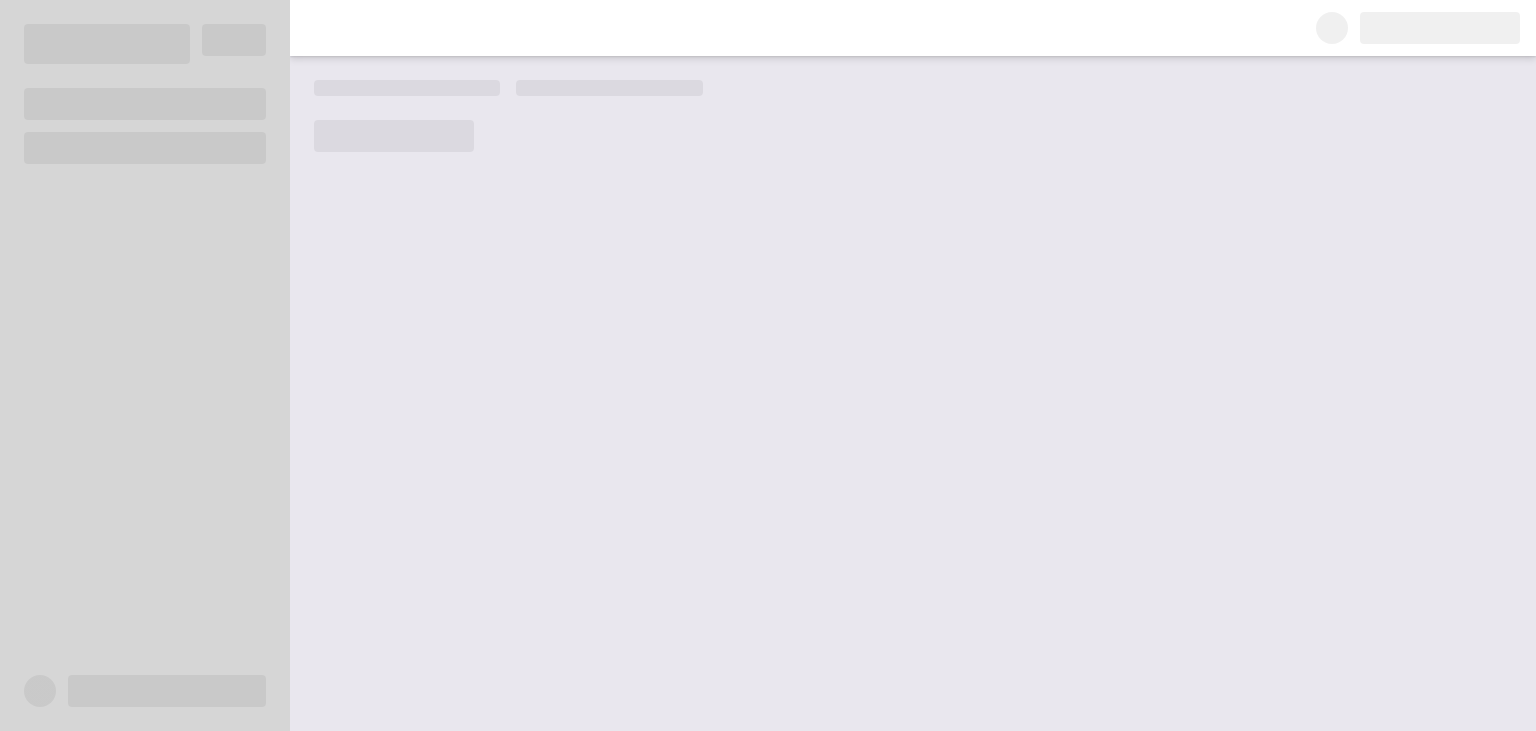 scroll, scrollTop: 0, scrollLeft: 0, axis: both 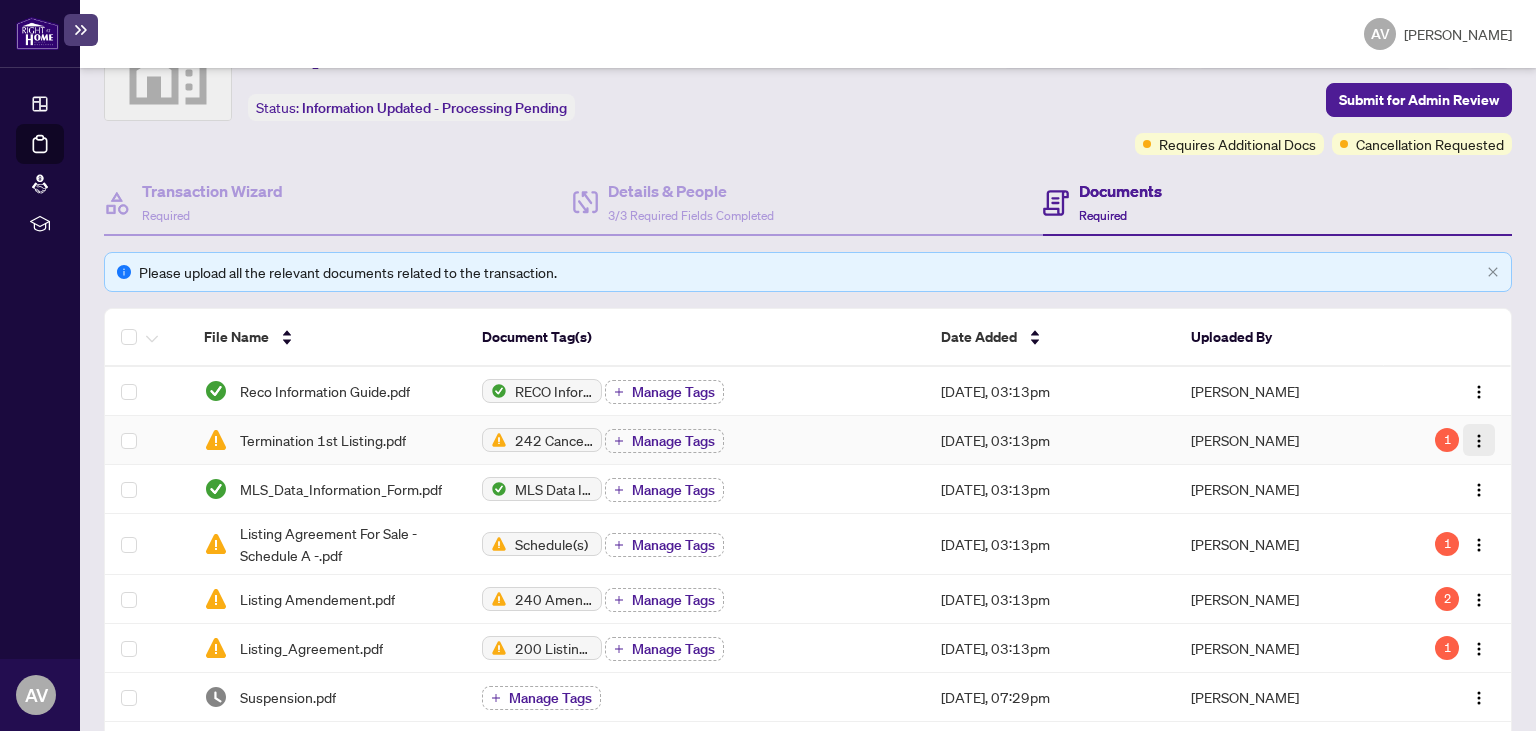 click at bounding box center [1479, 441] 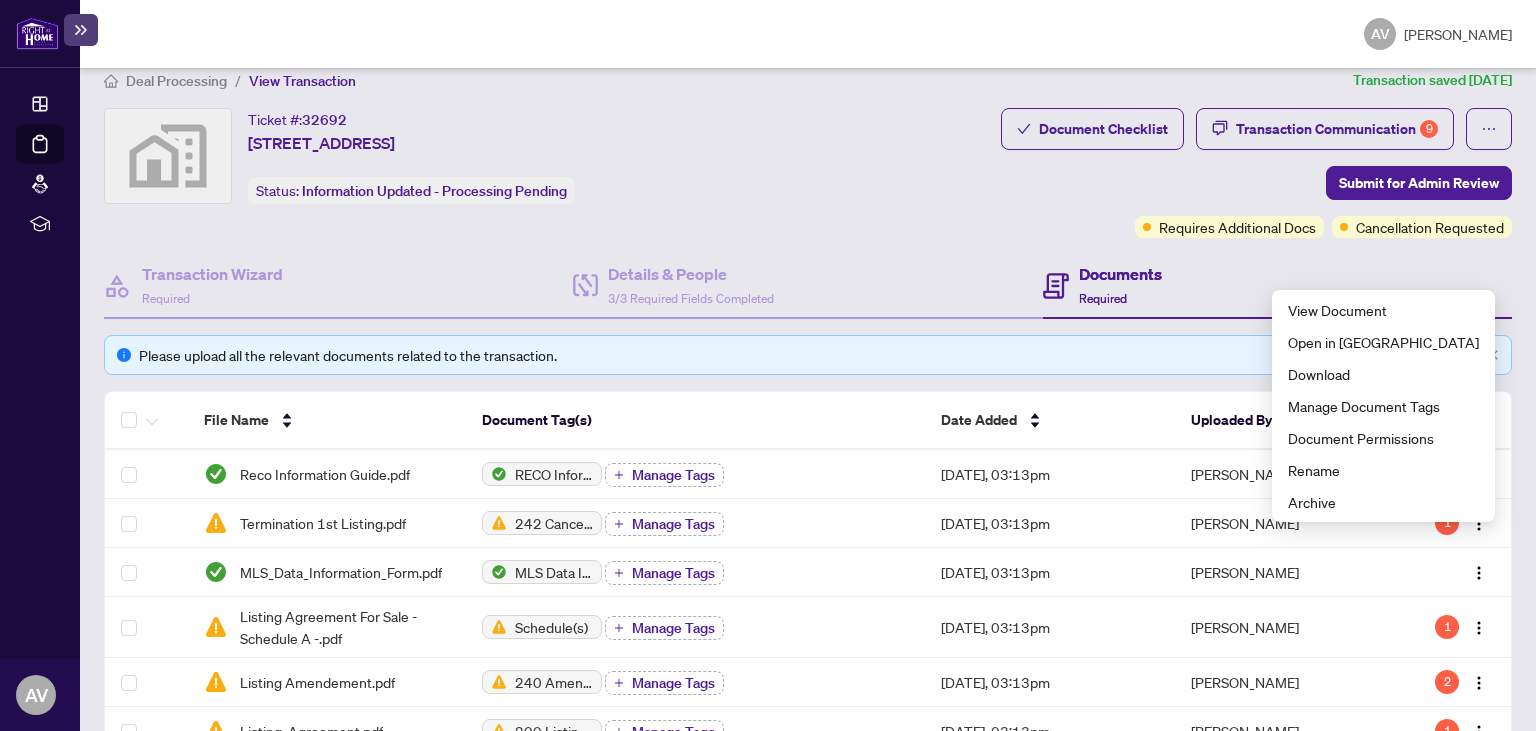 scroll, scrollTop: 0, scrollLeft: 0, axis: both 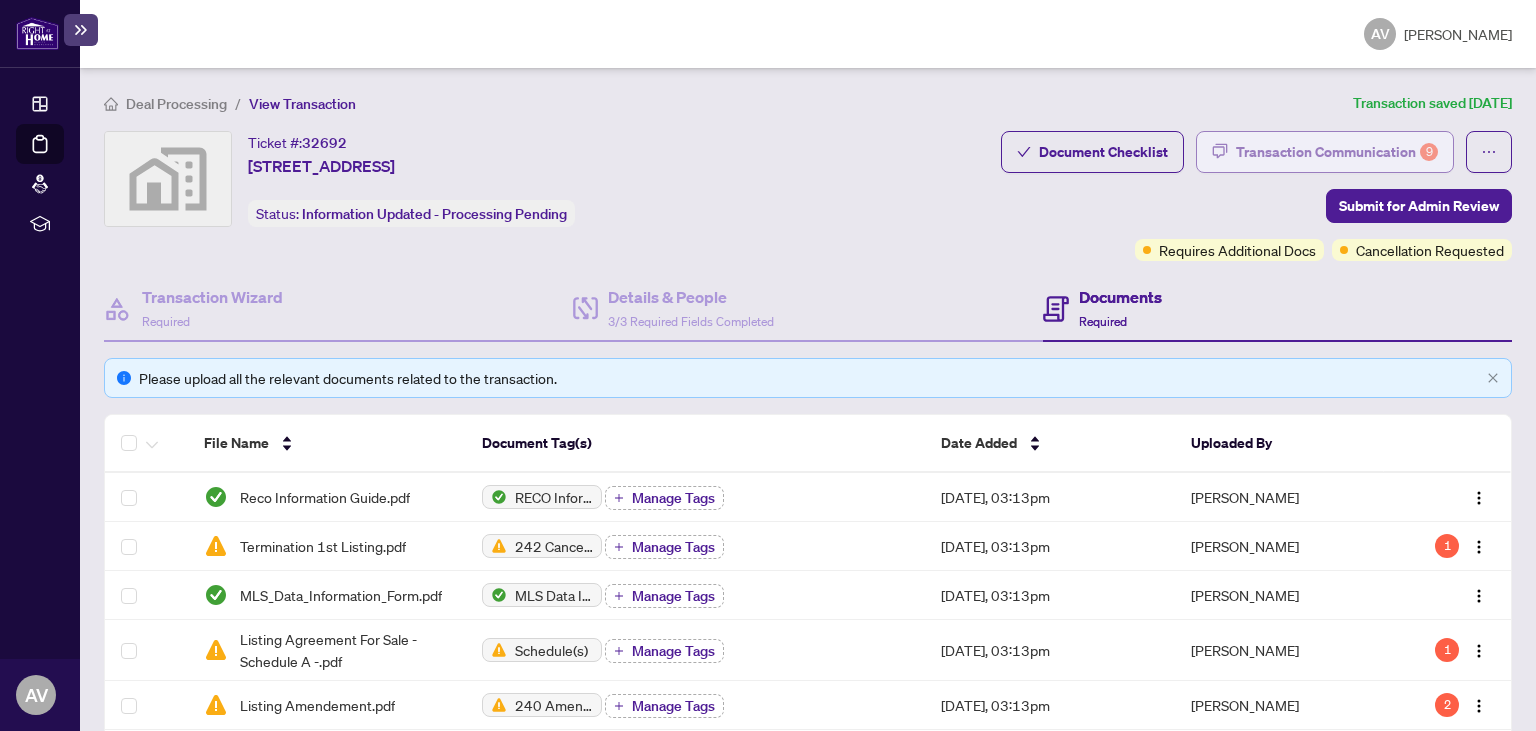click on "Transaction Communication 9" at bounding box center [1337, 152] 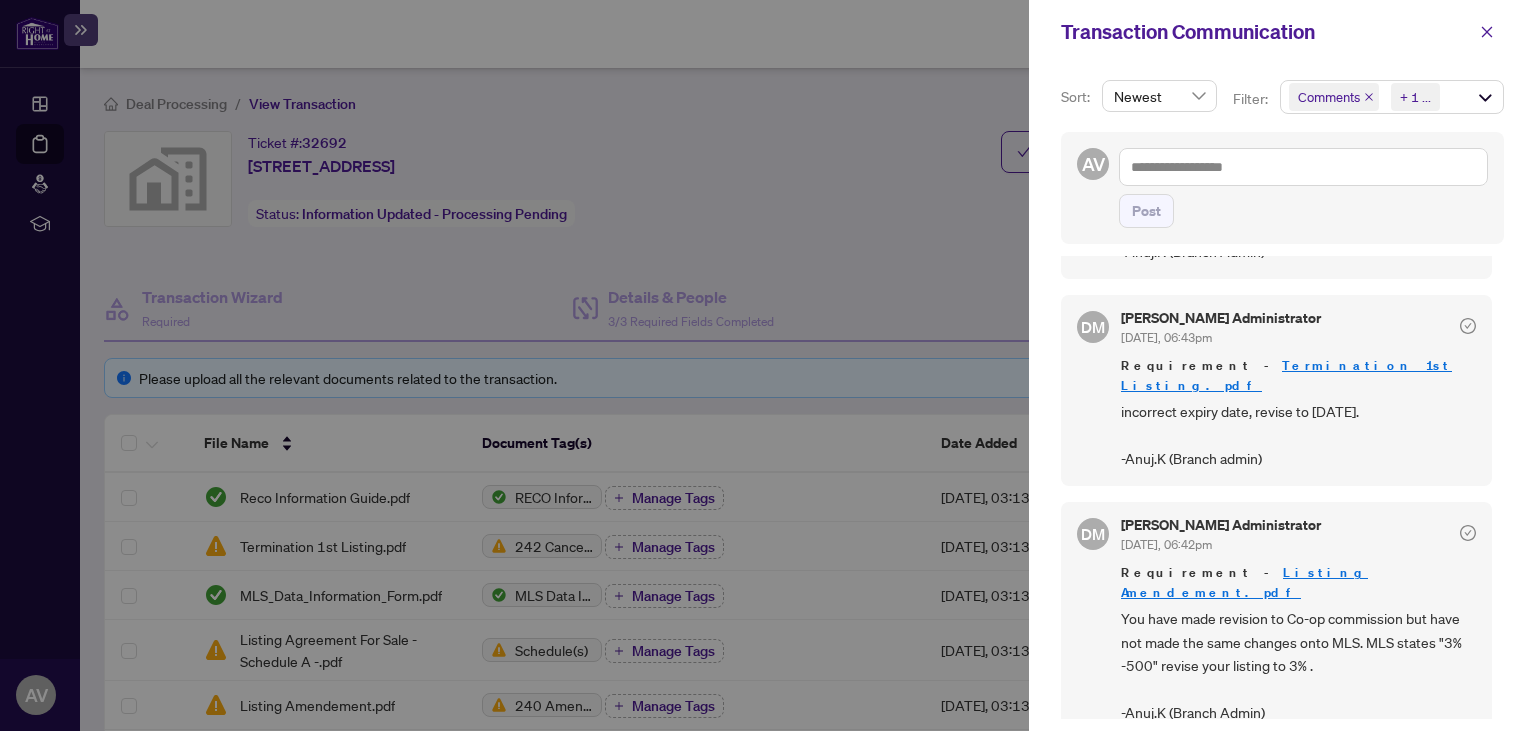 scroll, scrollTop: 211, scrollLeft: 0, axis: vertical 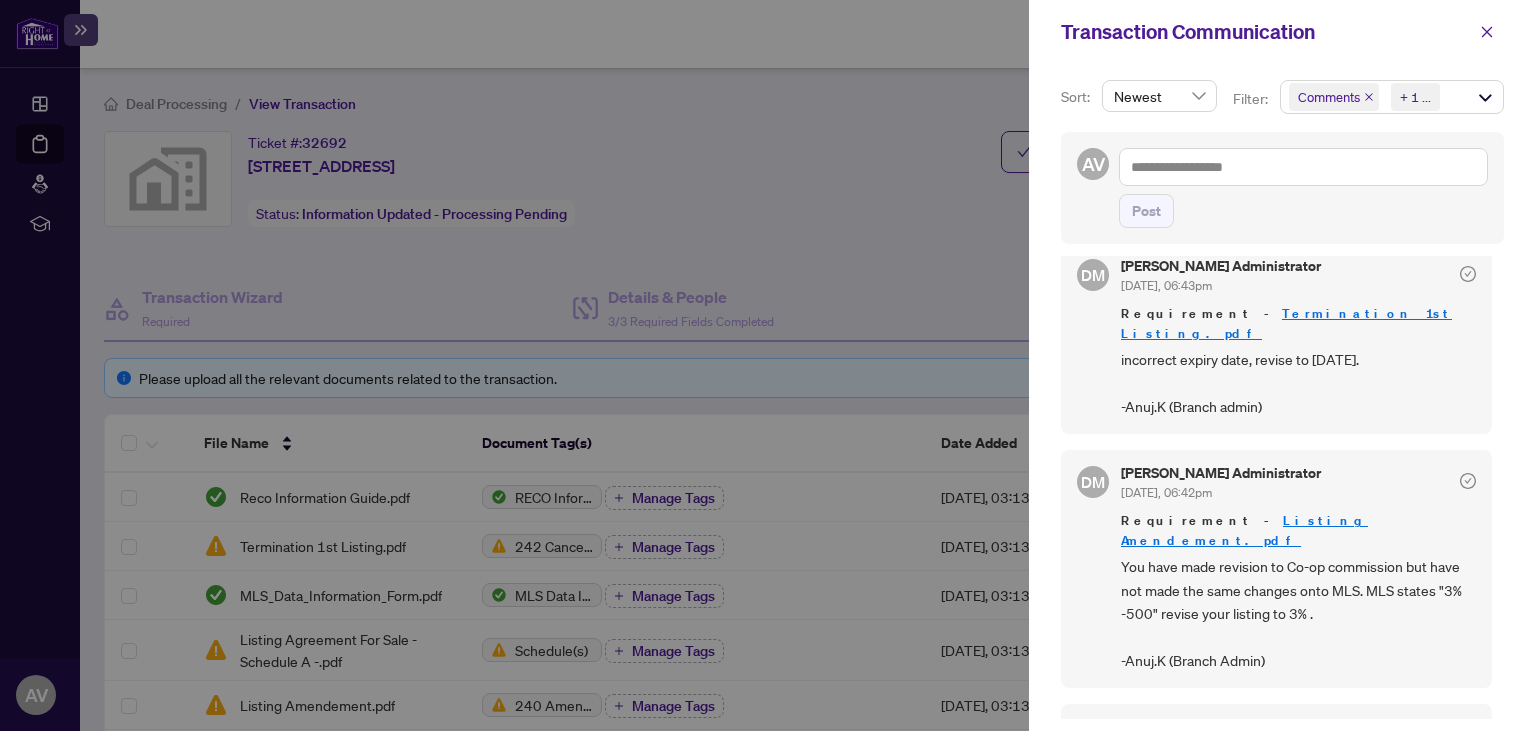 click on "DM Don Mills Administrator   Jun/27/2025, 06:42pm Requirement    -  Listing Amendement.pdf You have made revision to Co-op commission but have not made the same changes onto MLS. MLS states "3% -500" revise your listing to 3% .
-Anuj.K (Branch Admin)" at bounding box center (1276, 569) 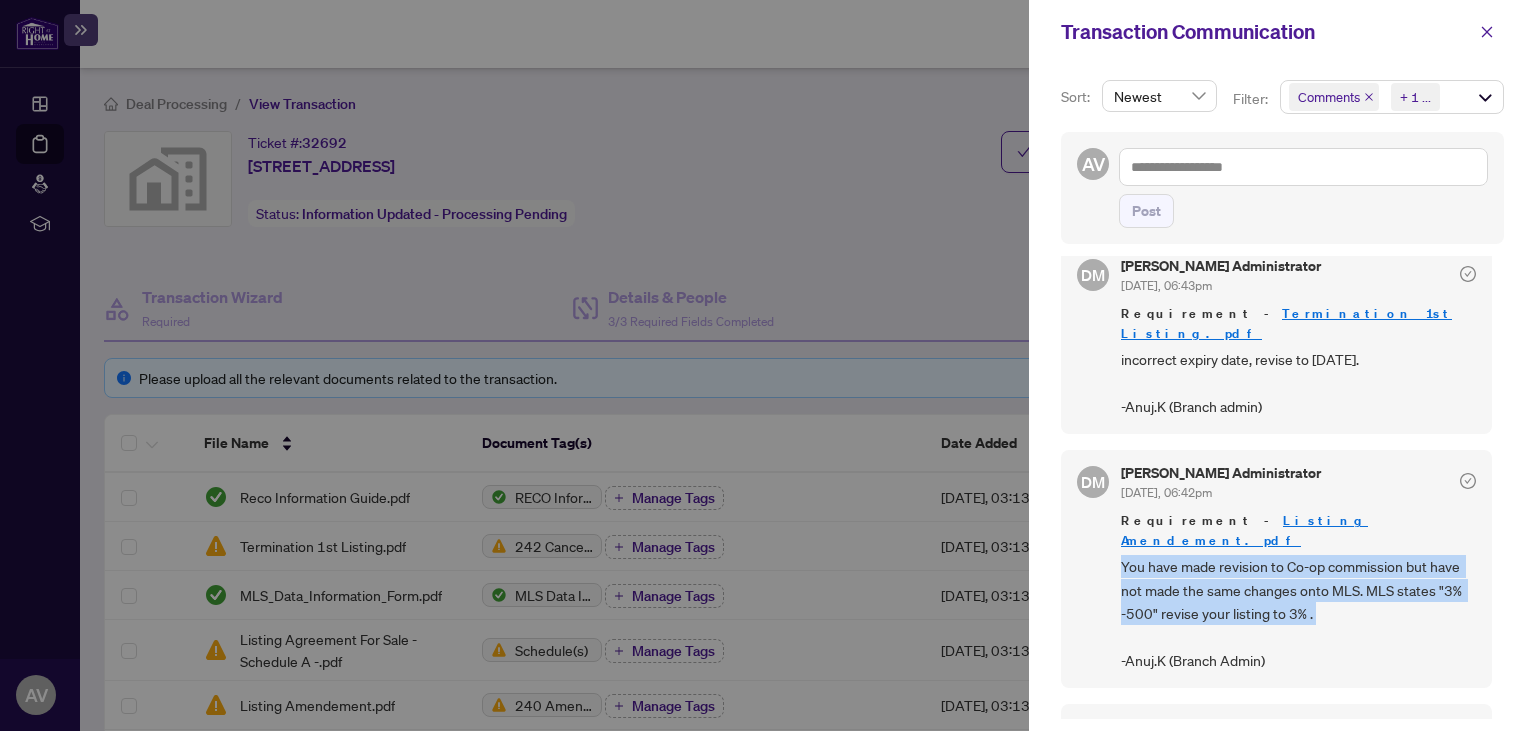 drag, startPoint x: 1122, startPoint y: 521, endPoint x: 1317, endPoint y: 587, distance: 205.86646 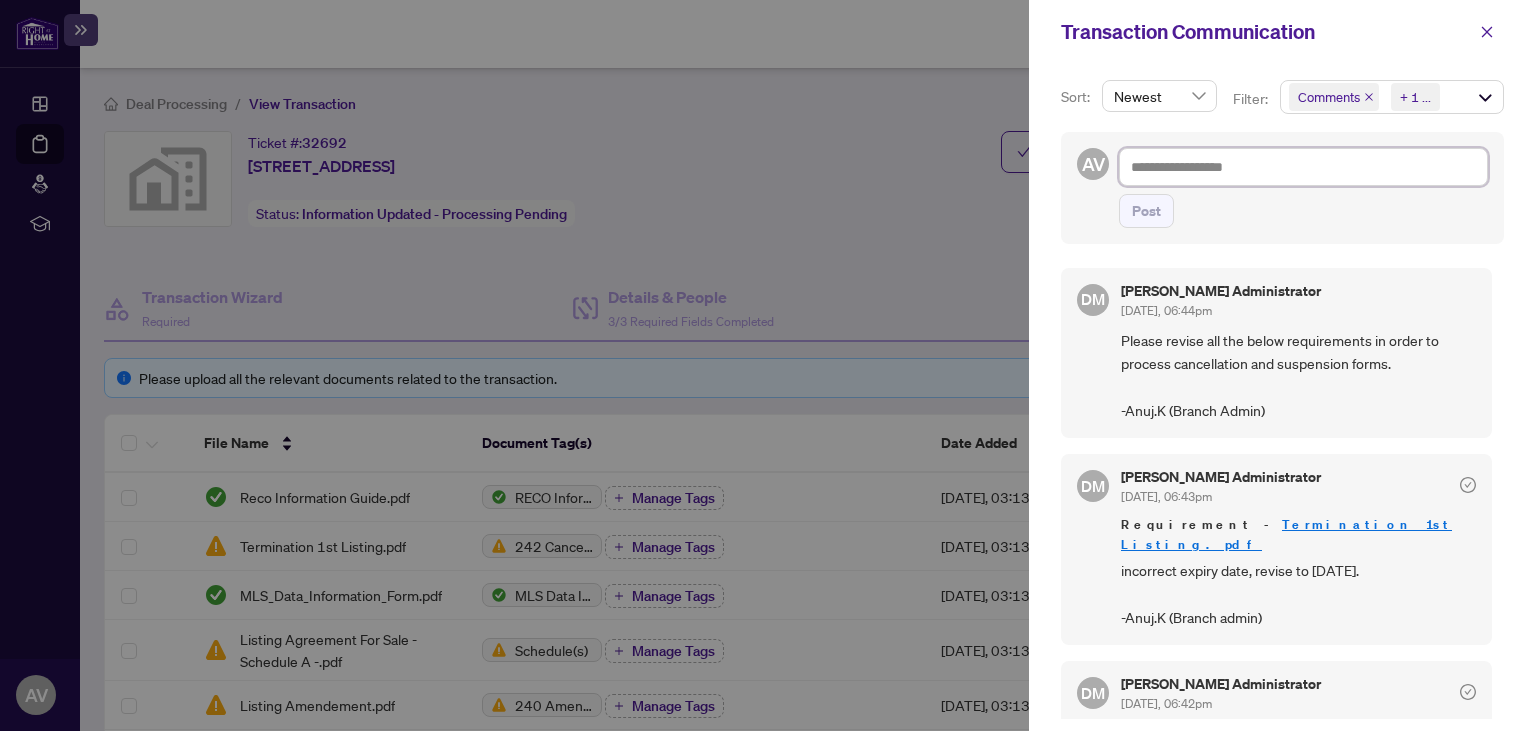 click at bounding box center (1303, 167) 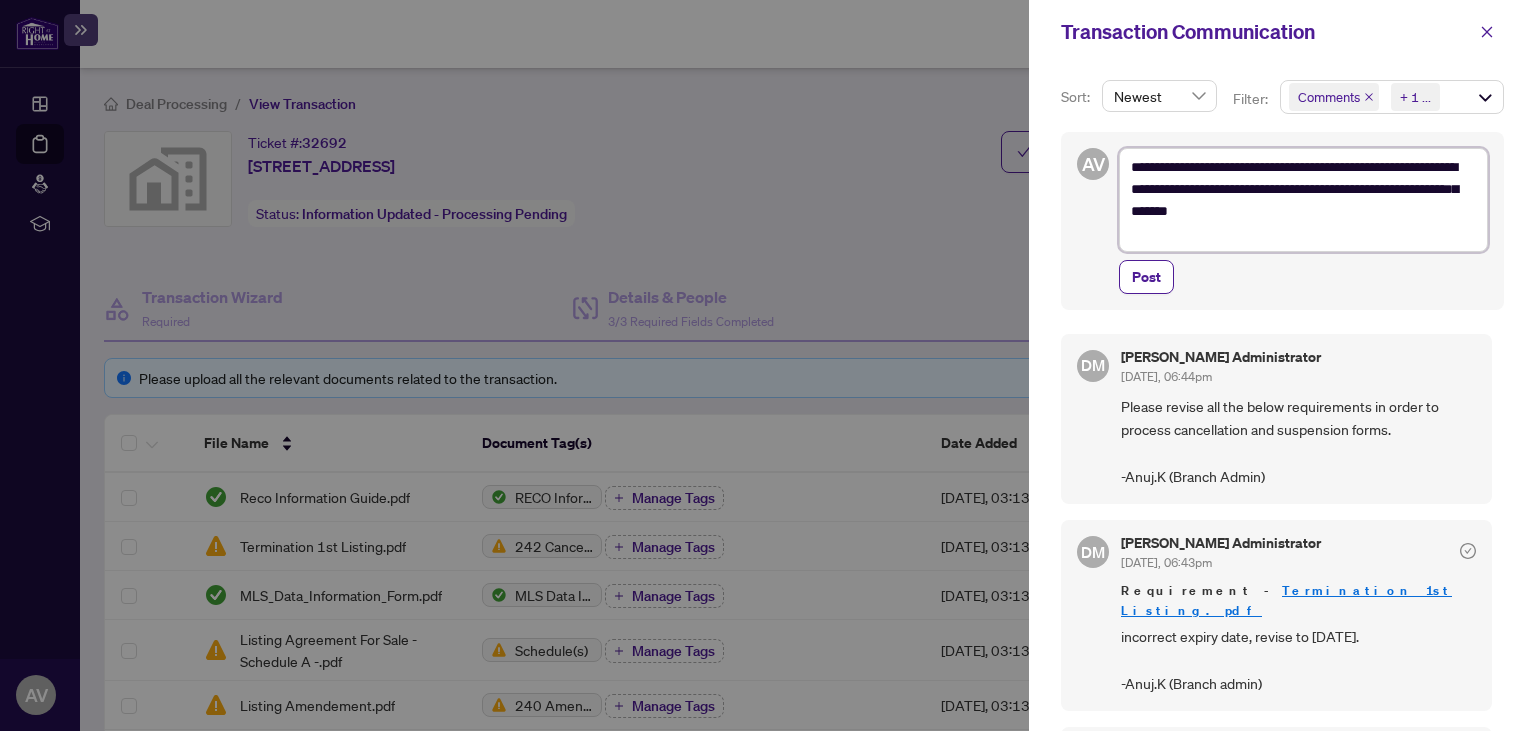 type on "**********" 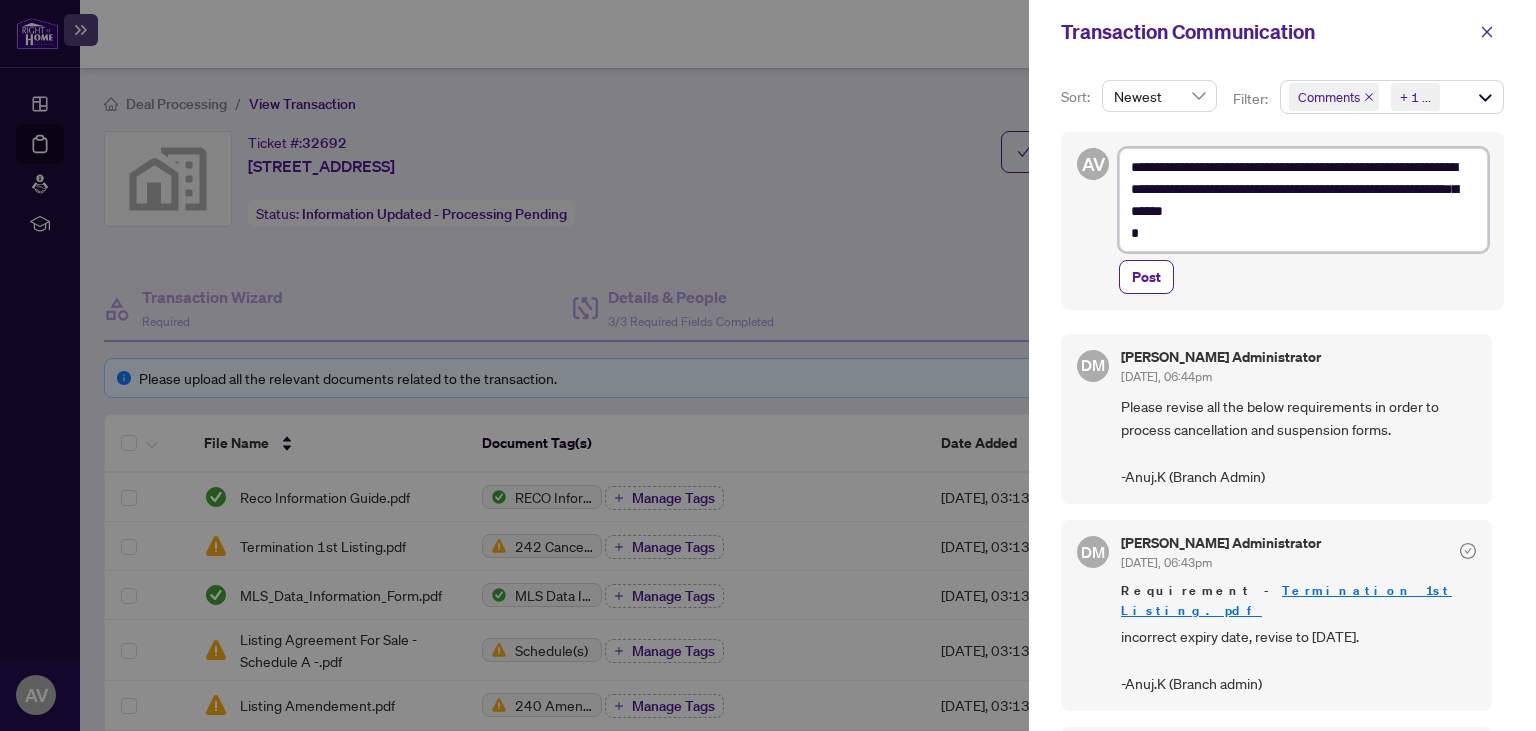 type on "**********" 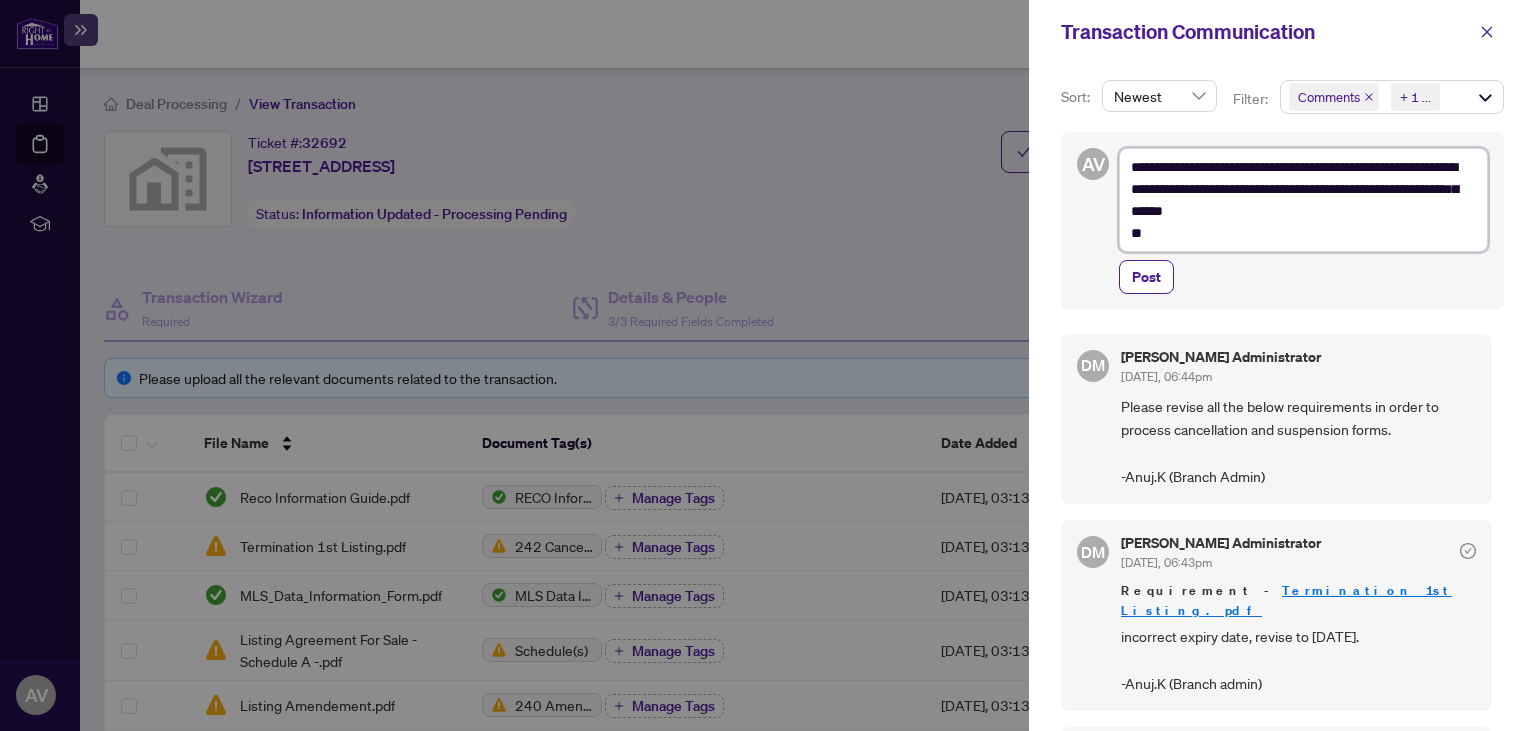 type on "**********" 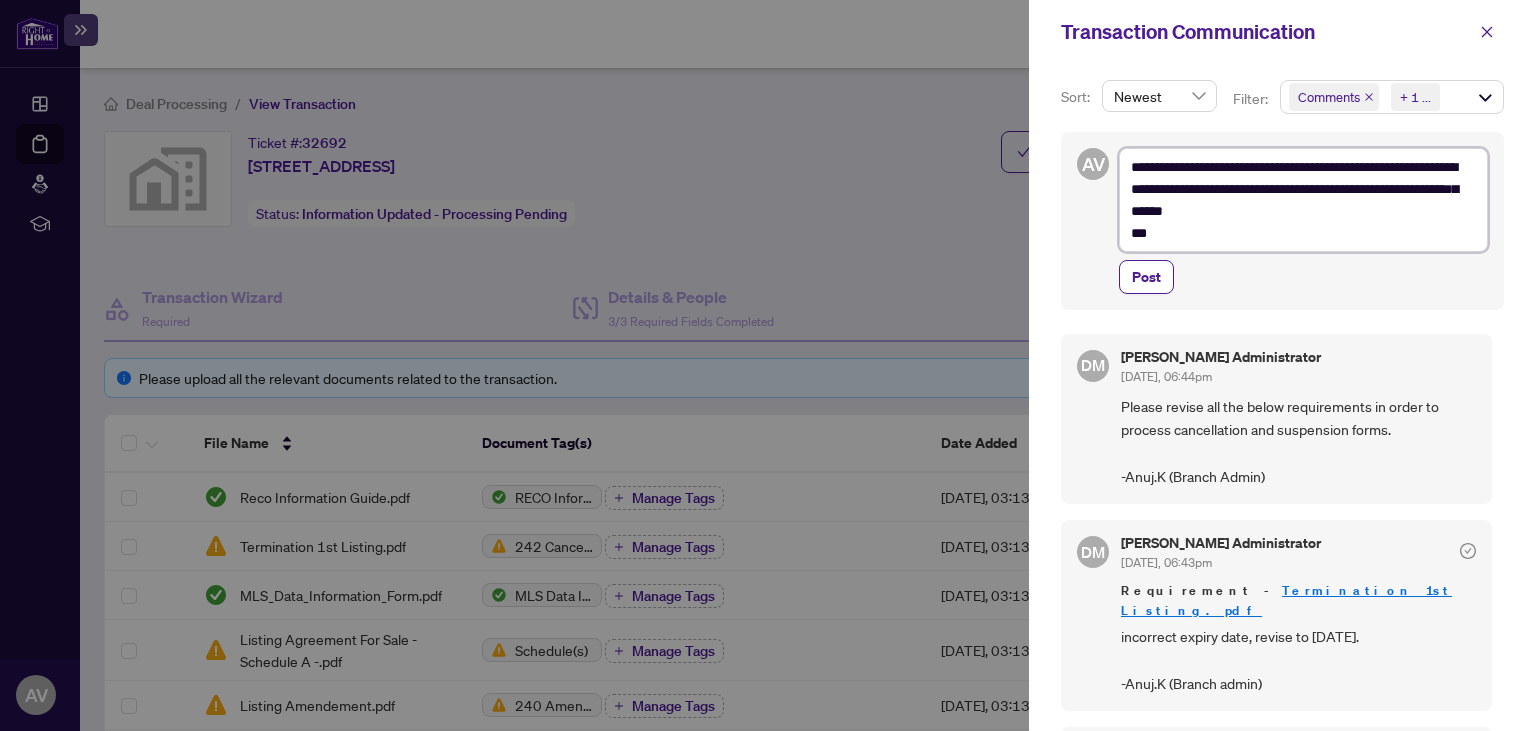 type on "**********" 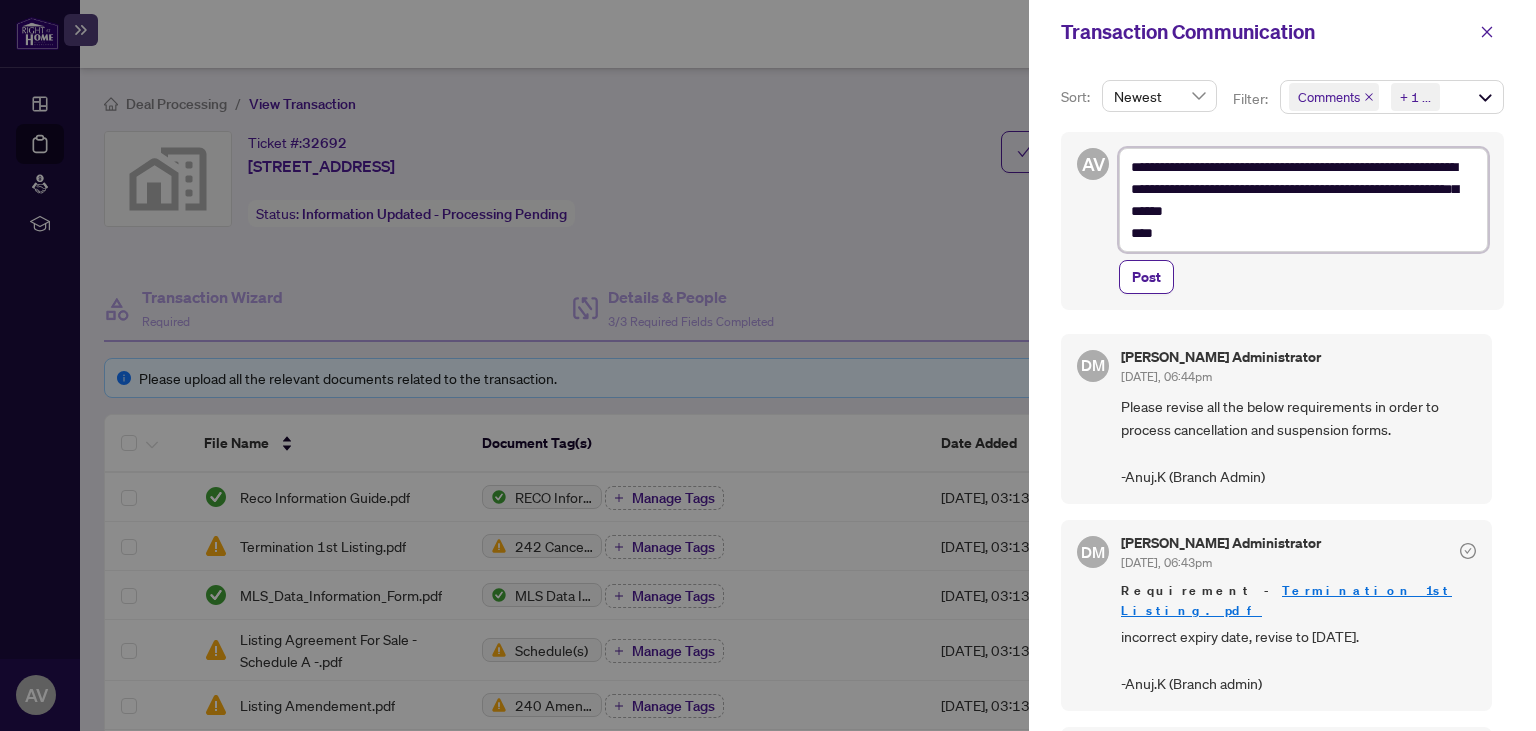 type on "**********" 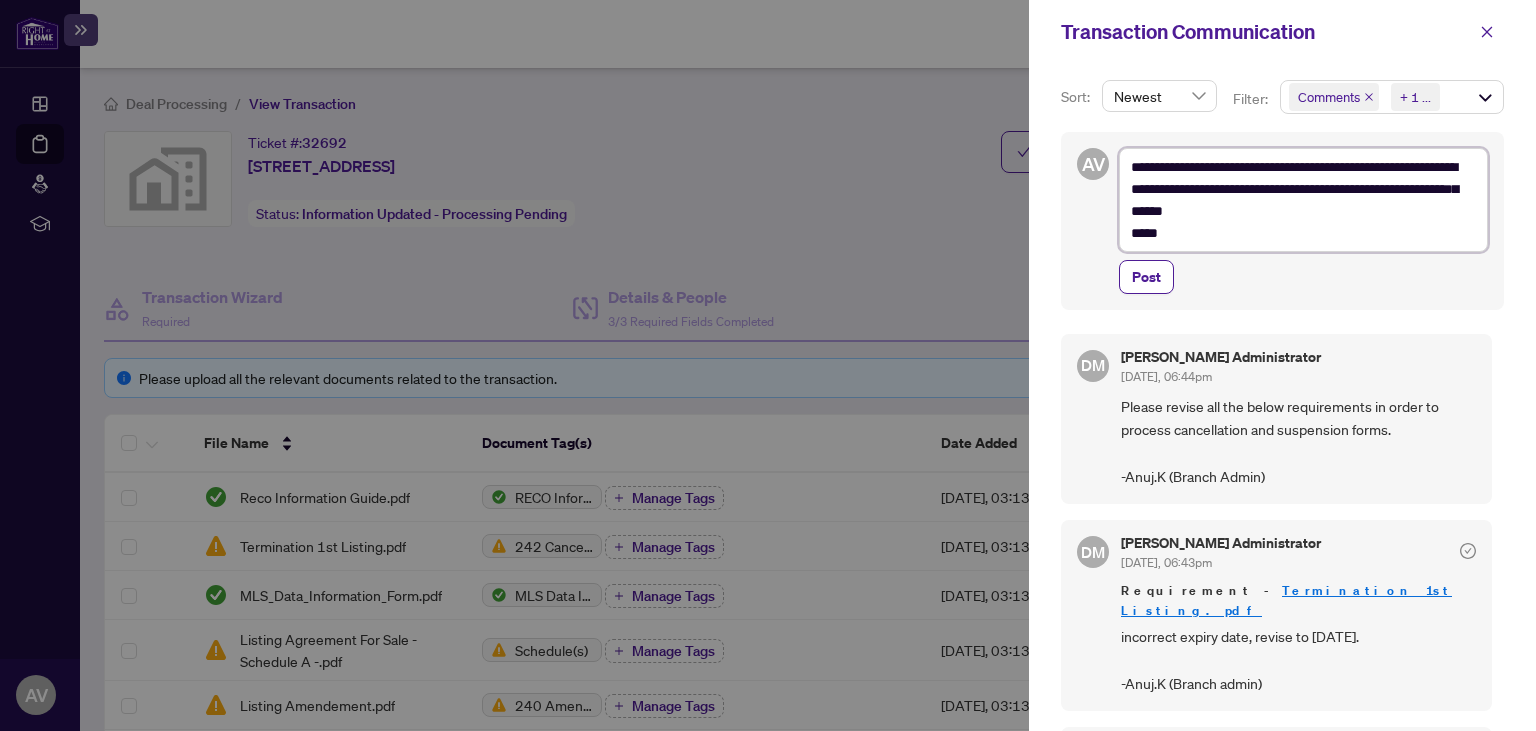 type on "**********" 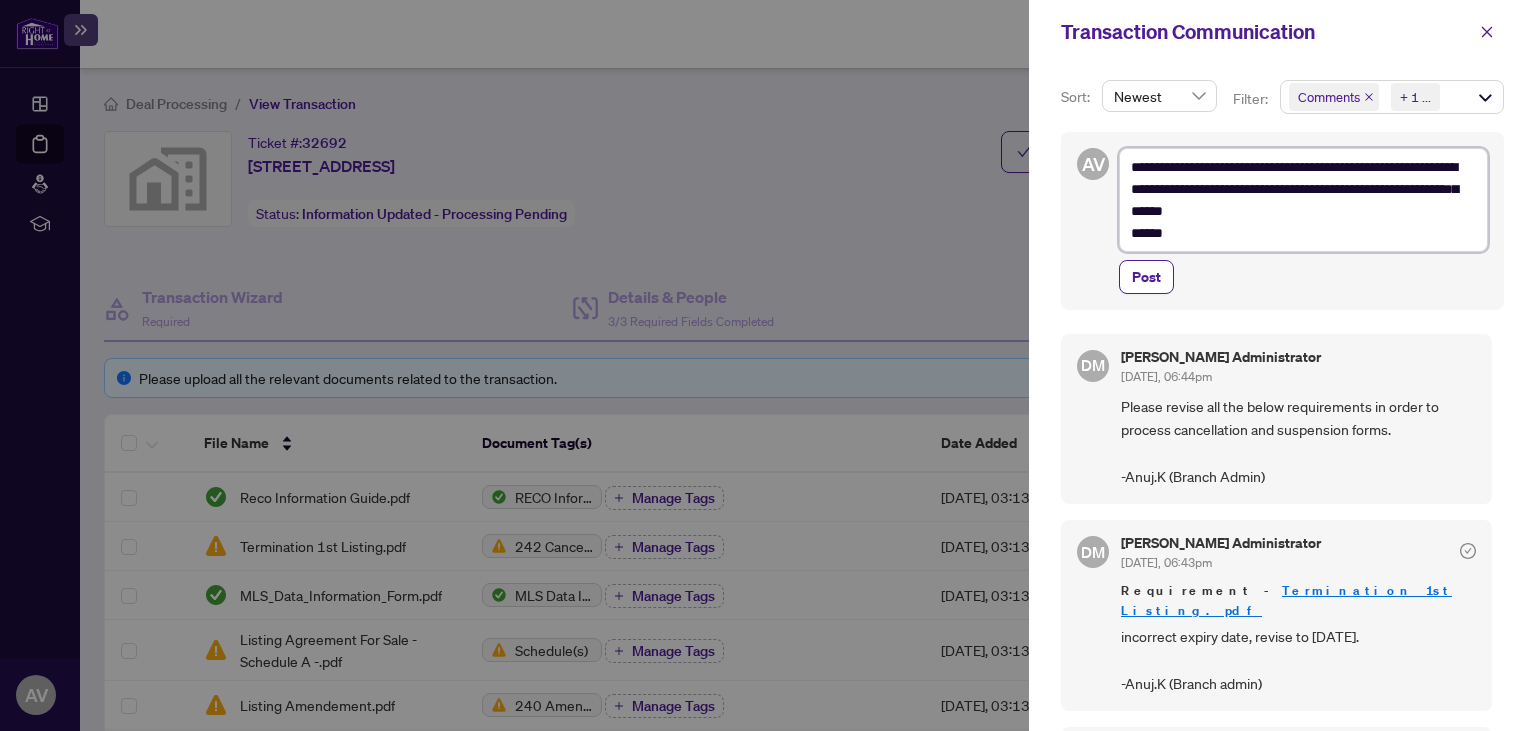 type on "**********" 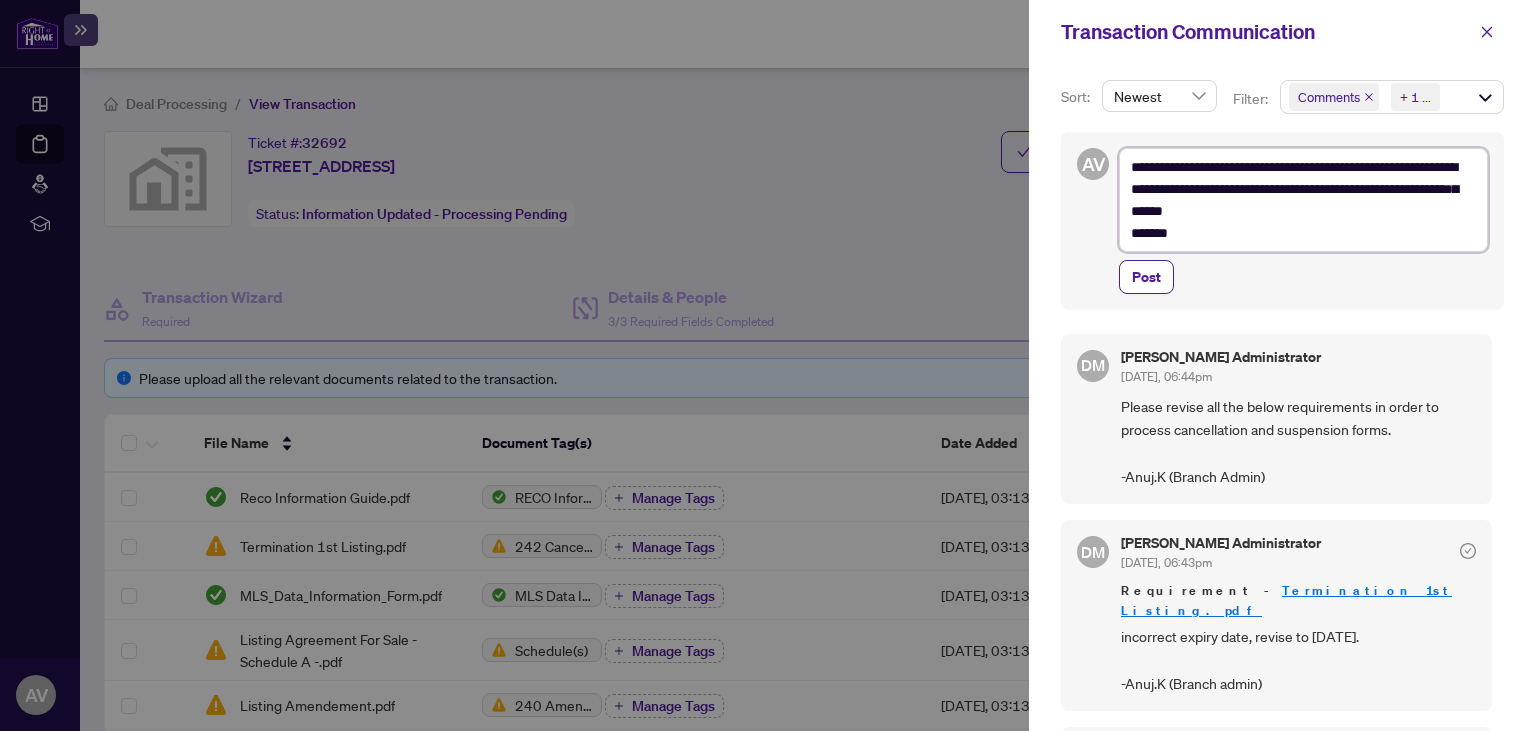 type on "**********" 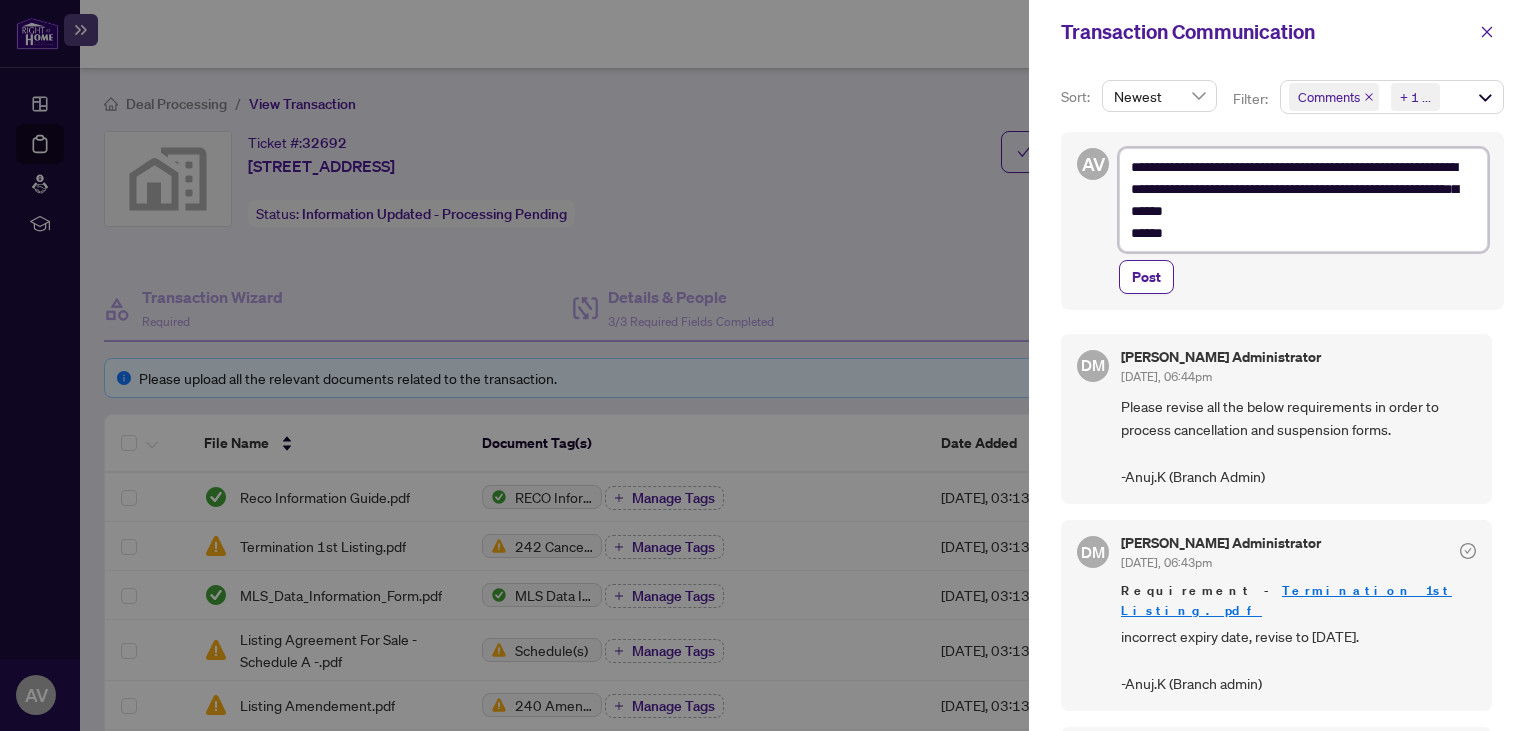 type on "**********" 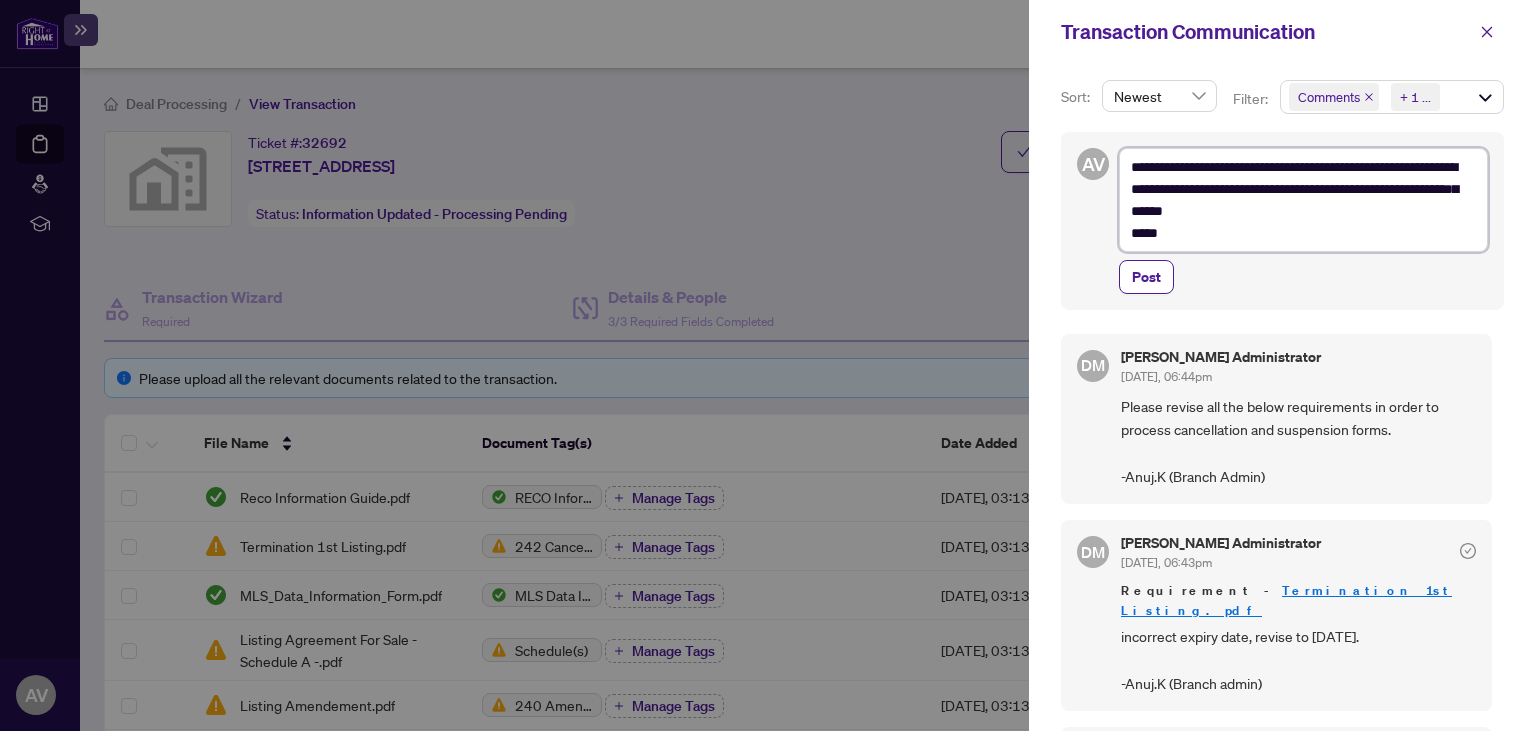type on "**********" 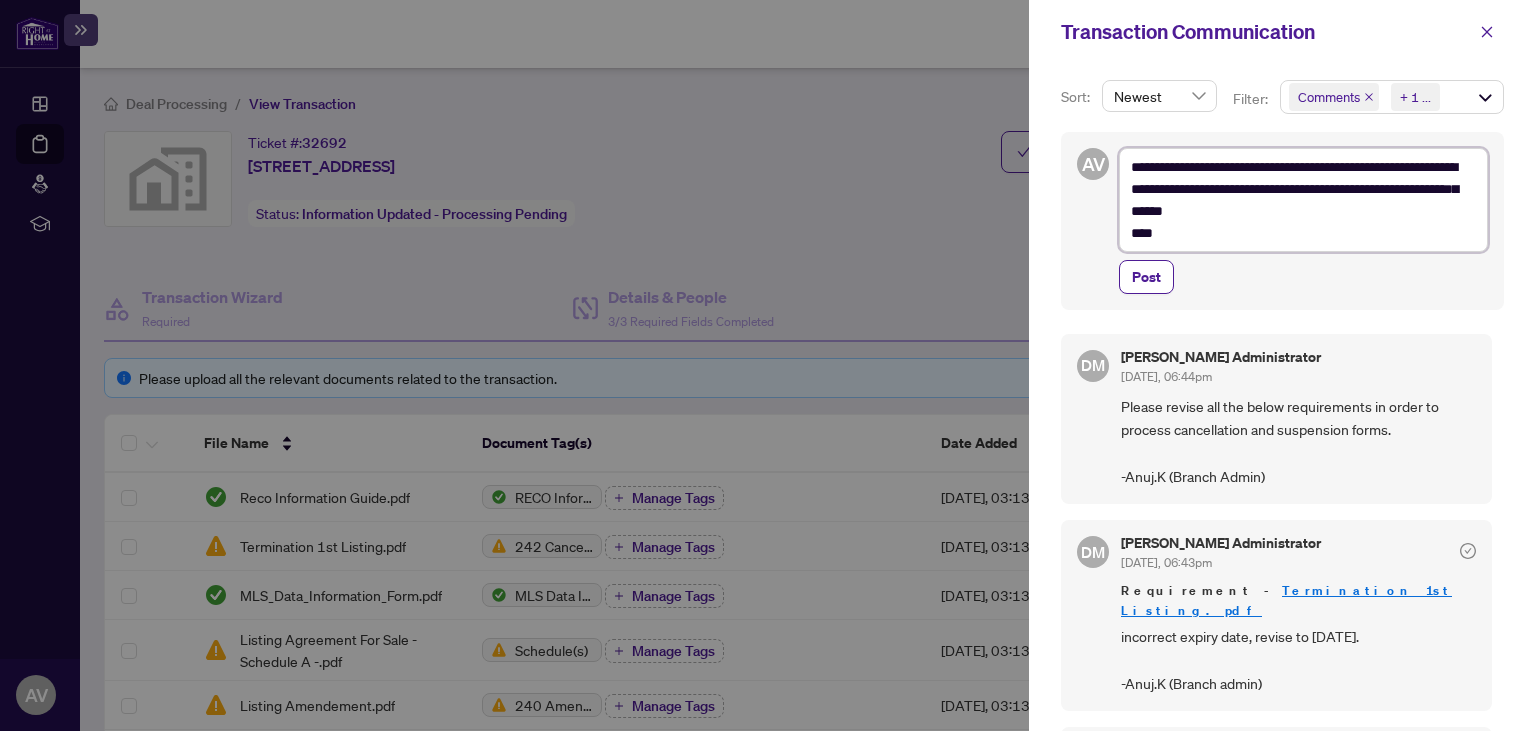 type on "**********" 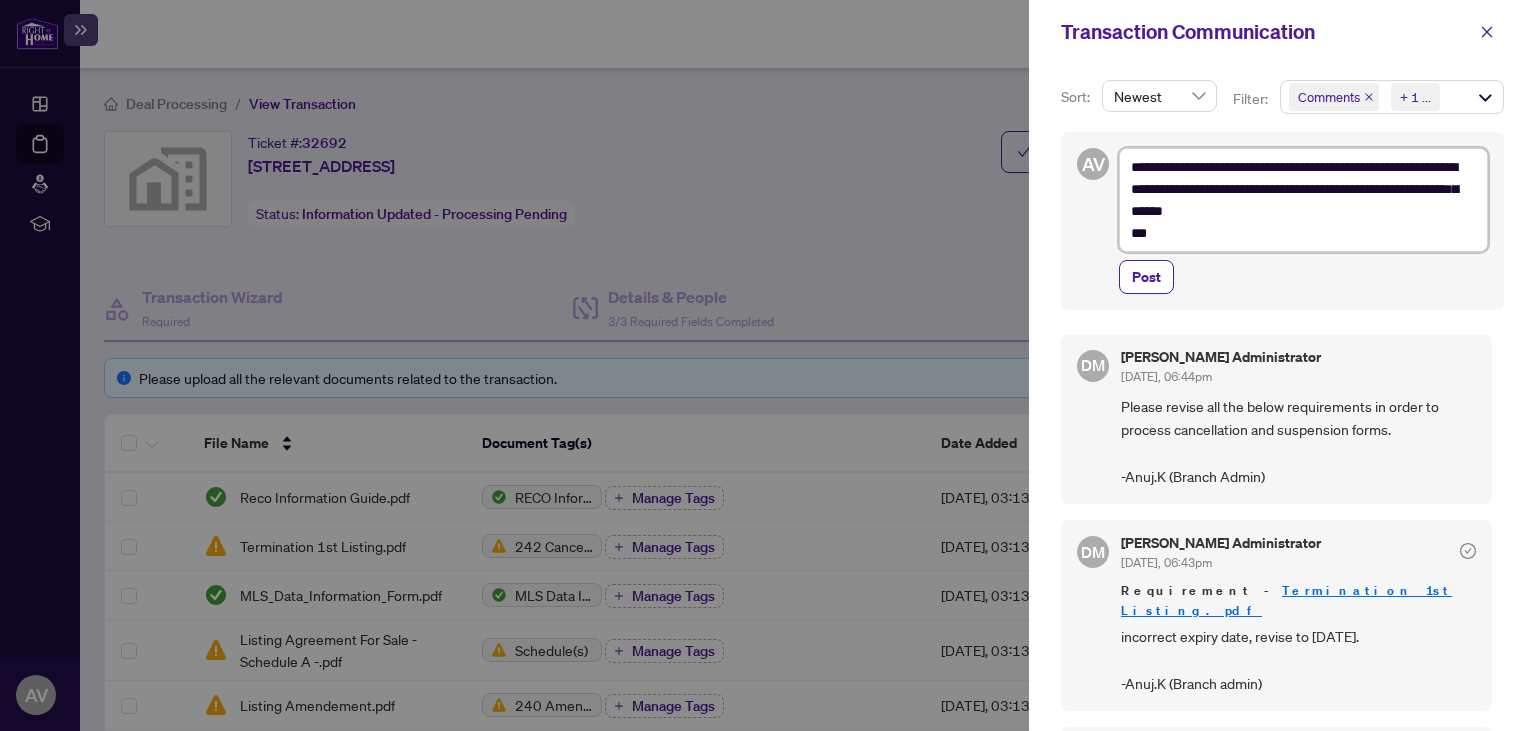 type on "**********" 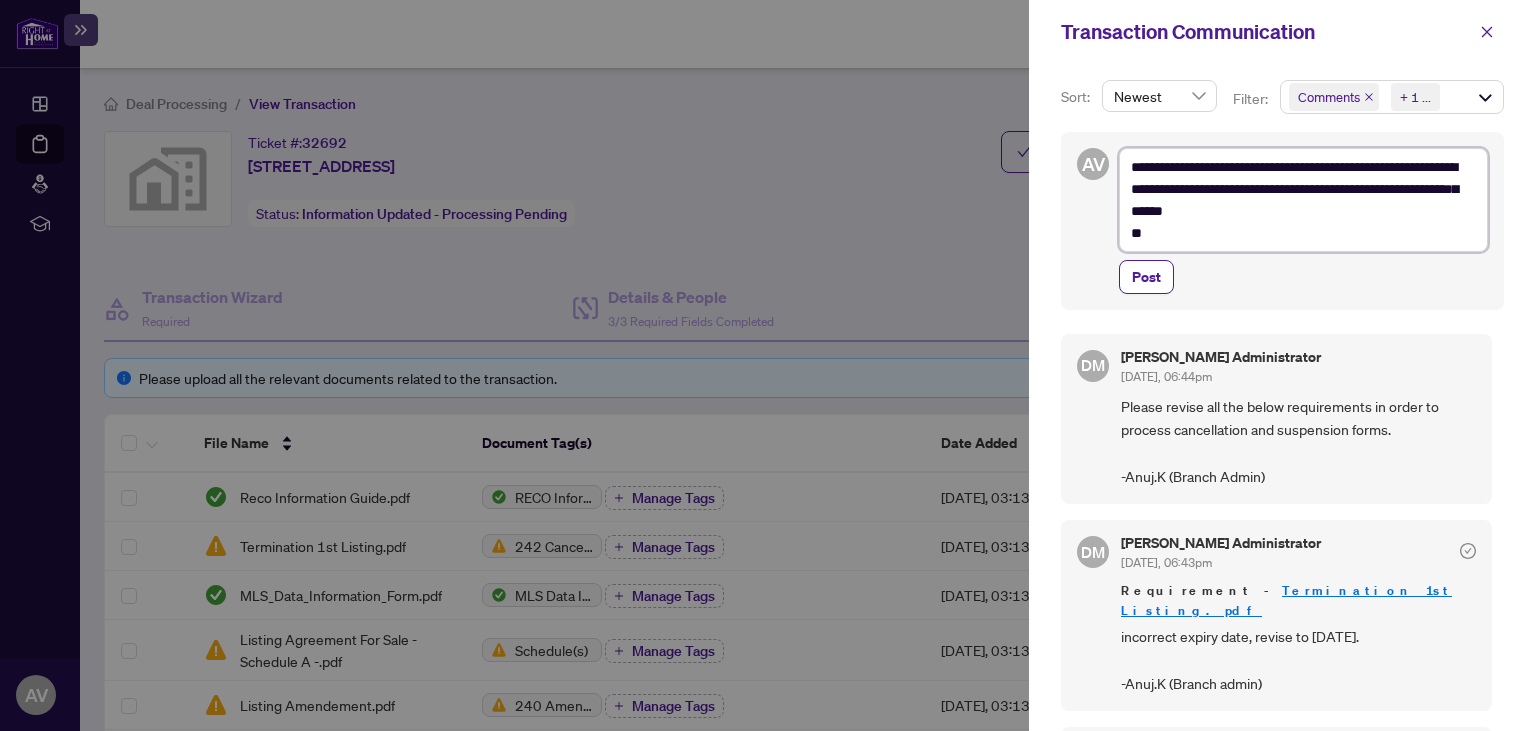 type on "**********" 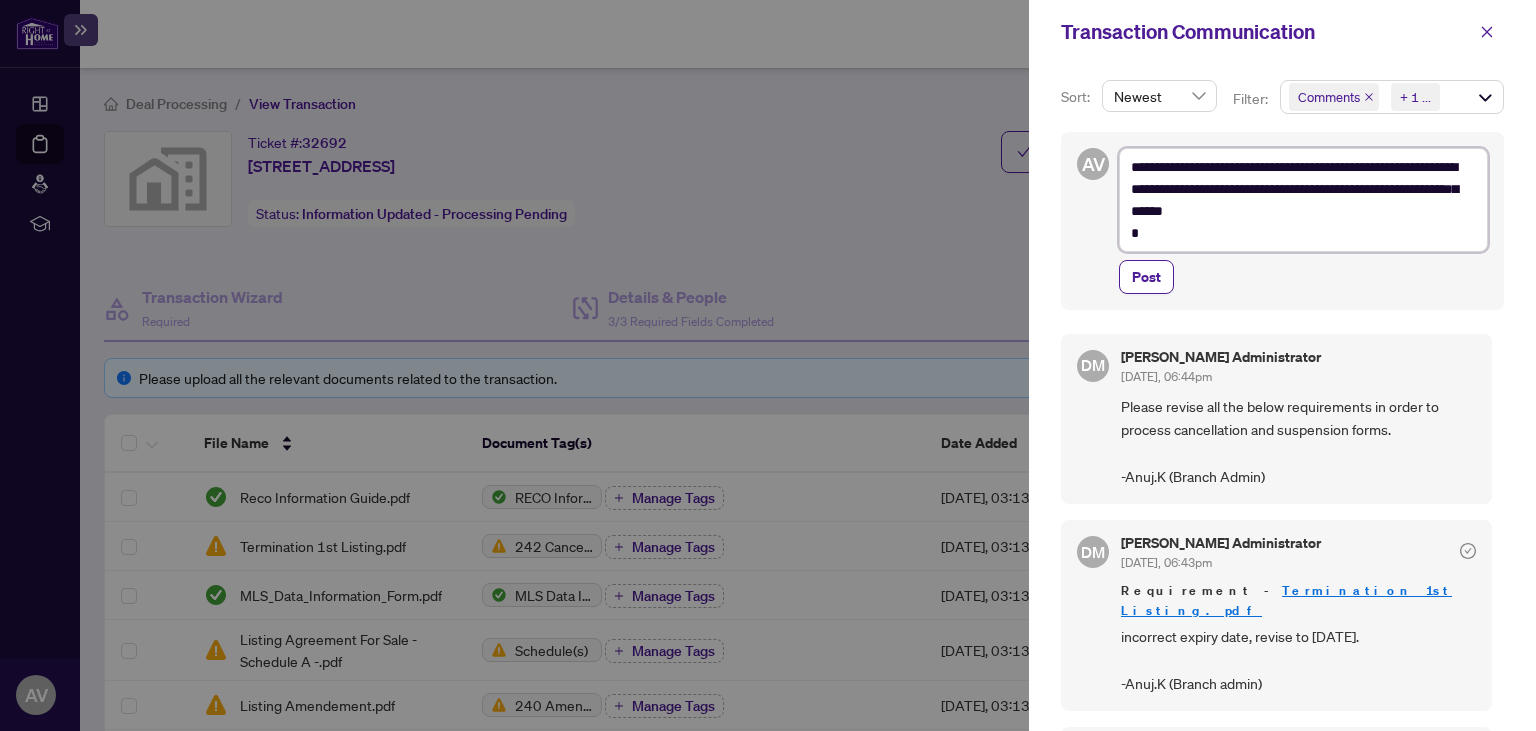 type on "**********" 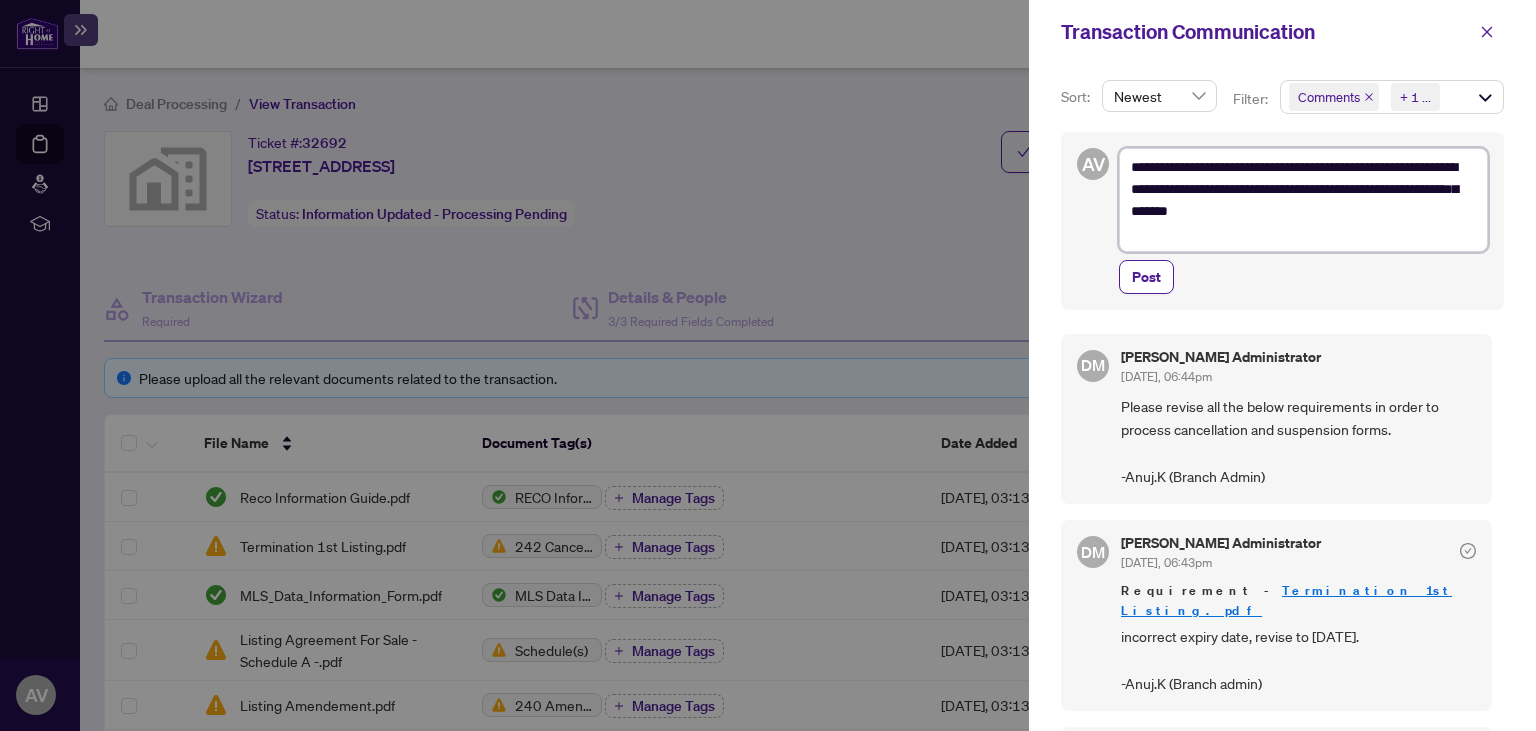 type on "**********" 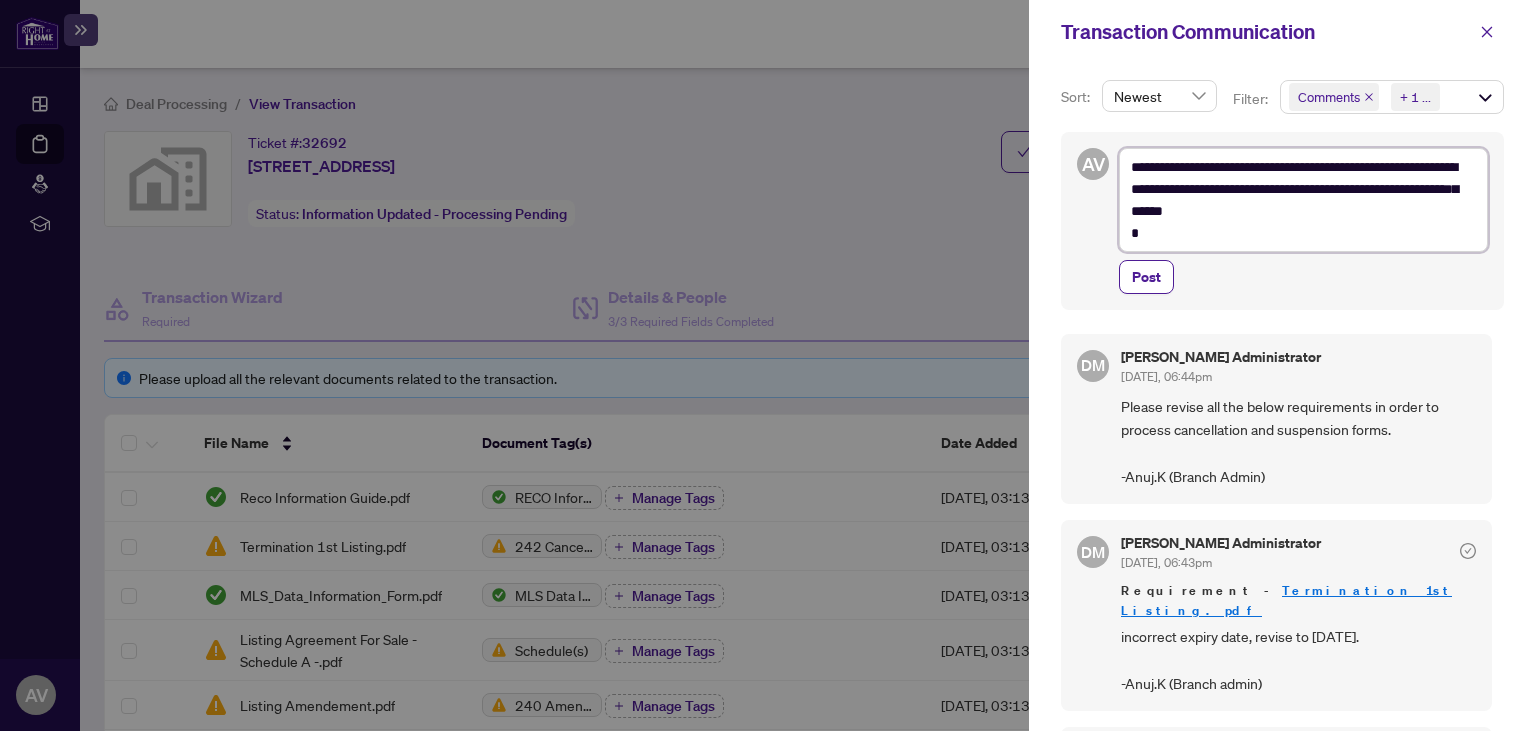 type on "**********" 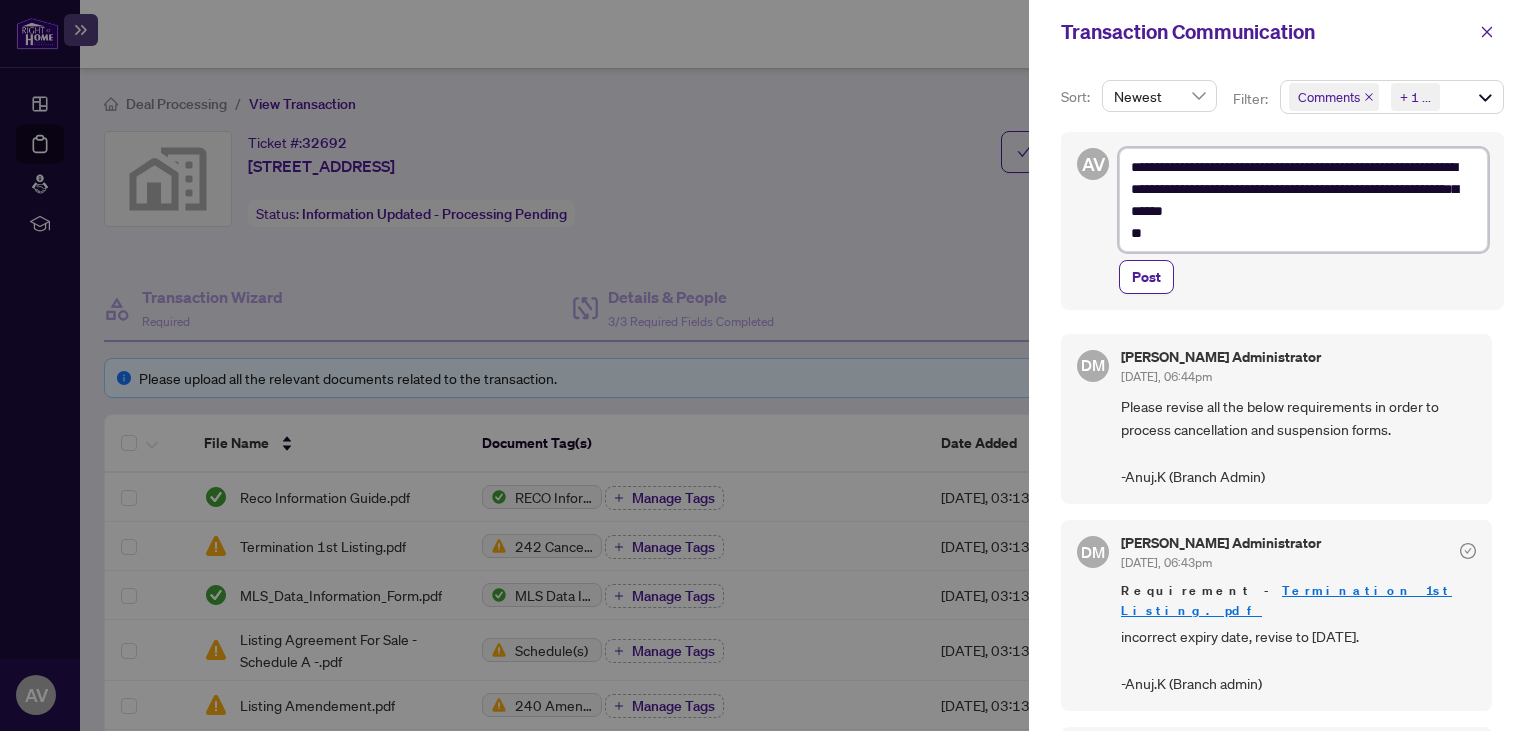 type on "**********" 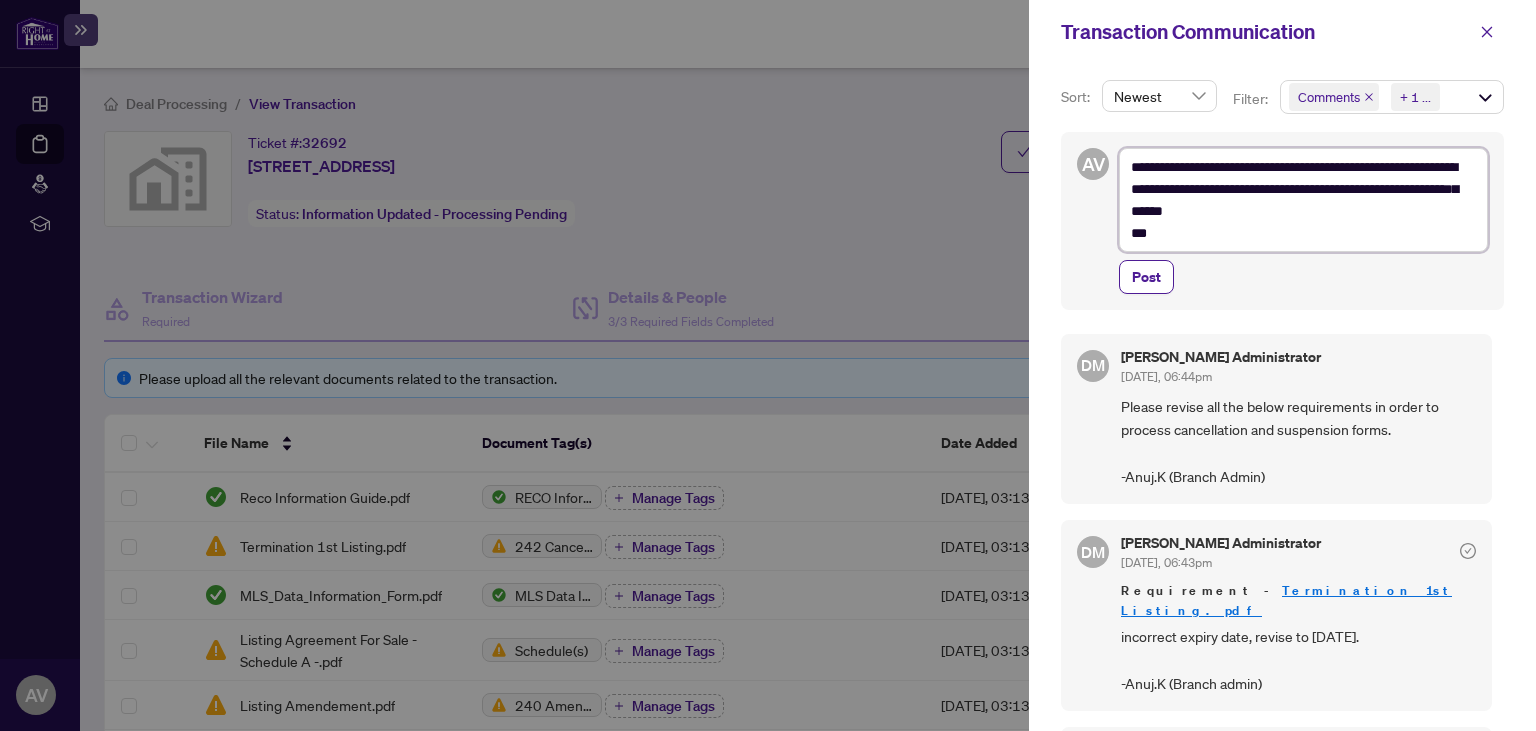 type on "**********" 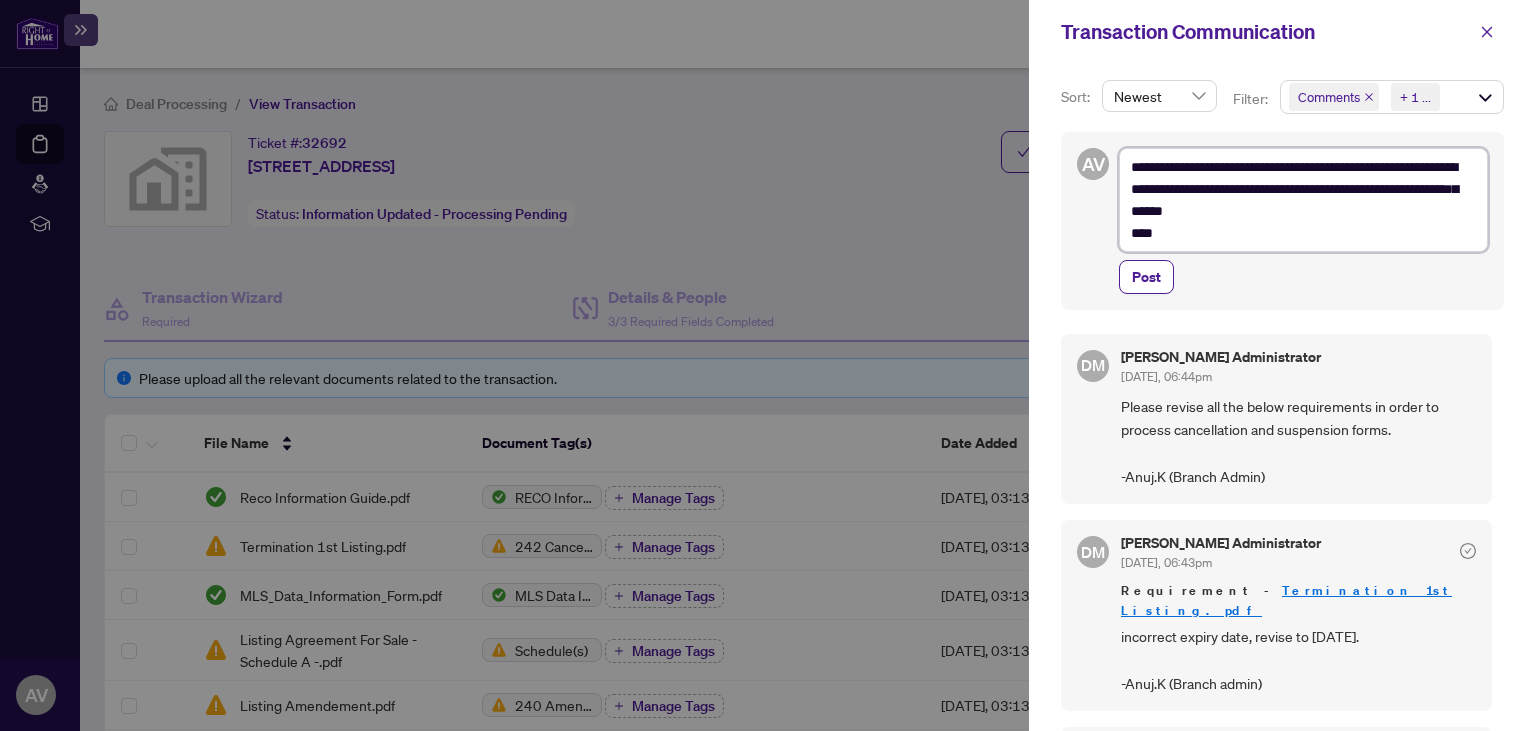 type on "**********" 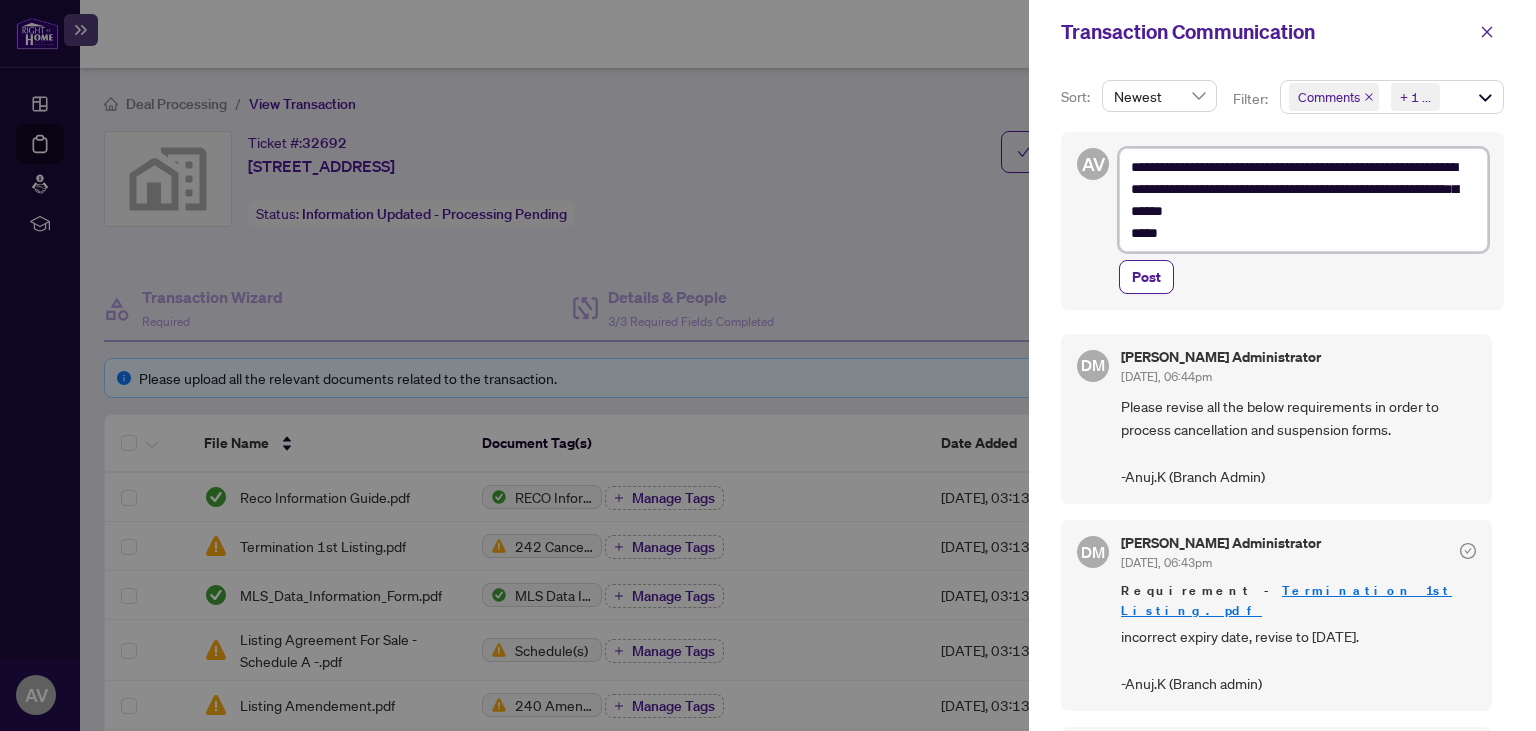 type on "**********" 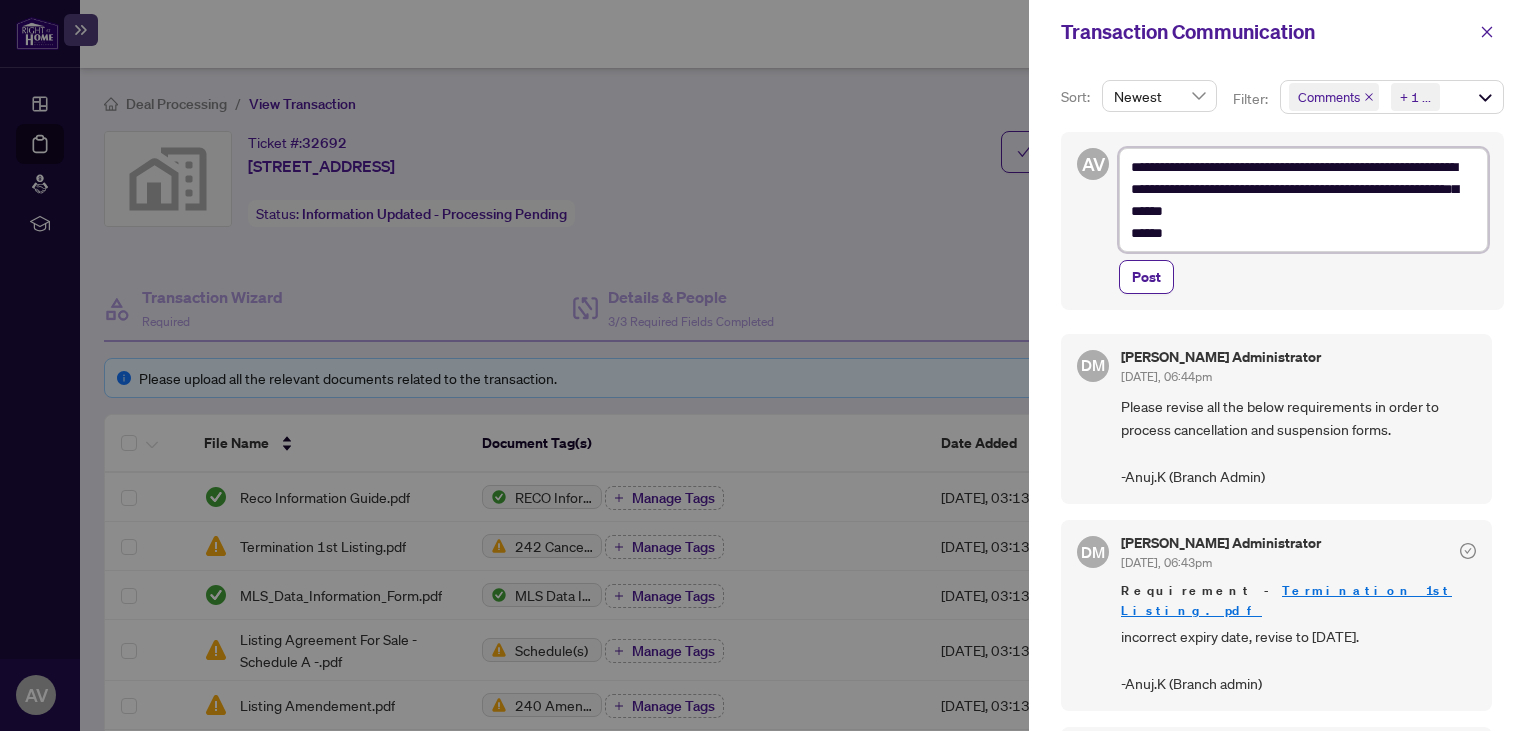 type on "**********" 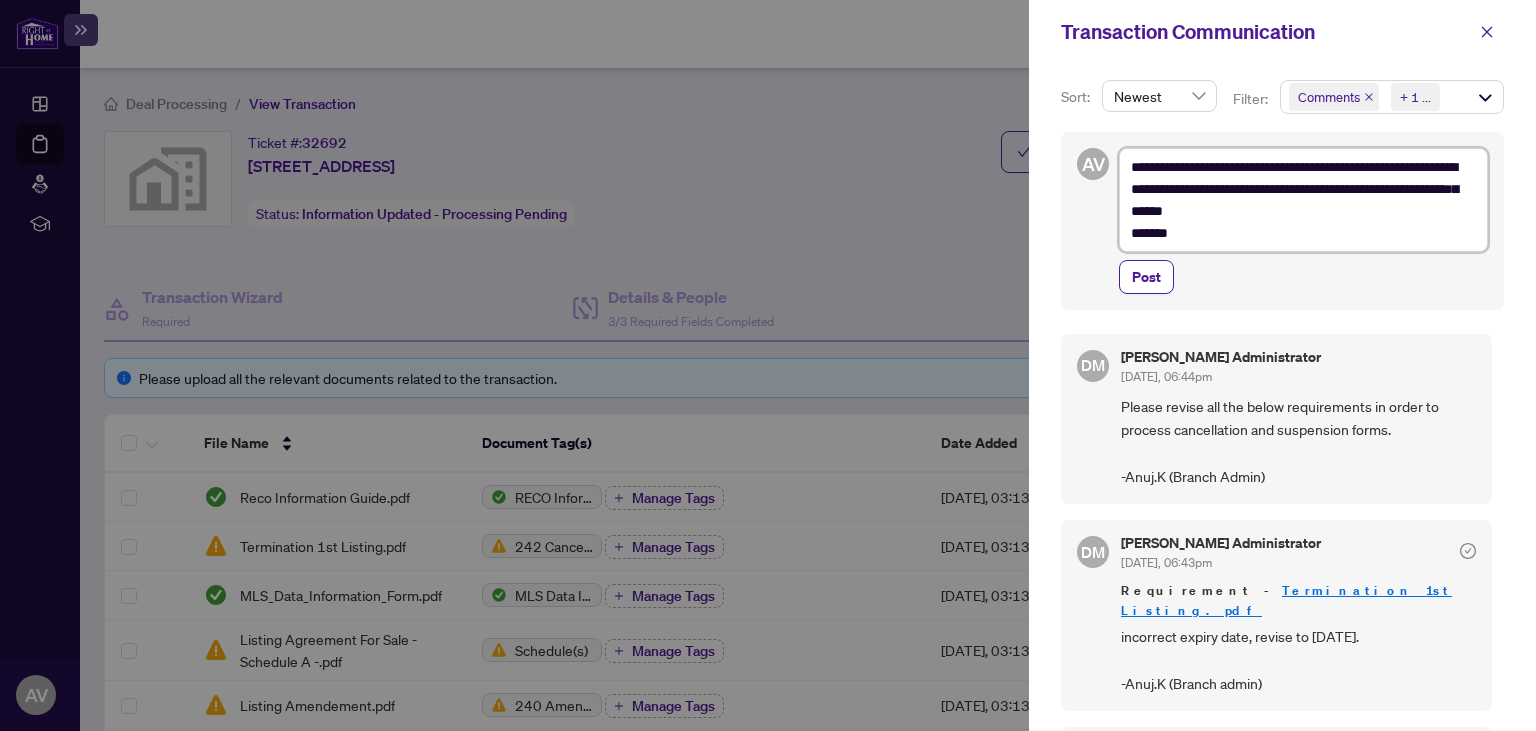 type on "**********" 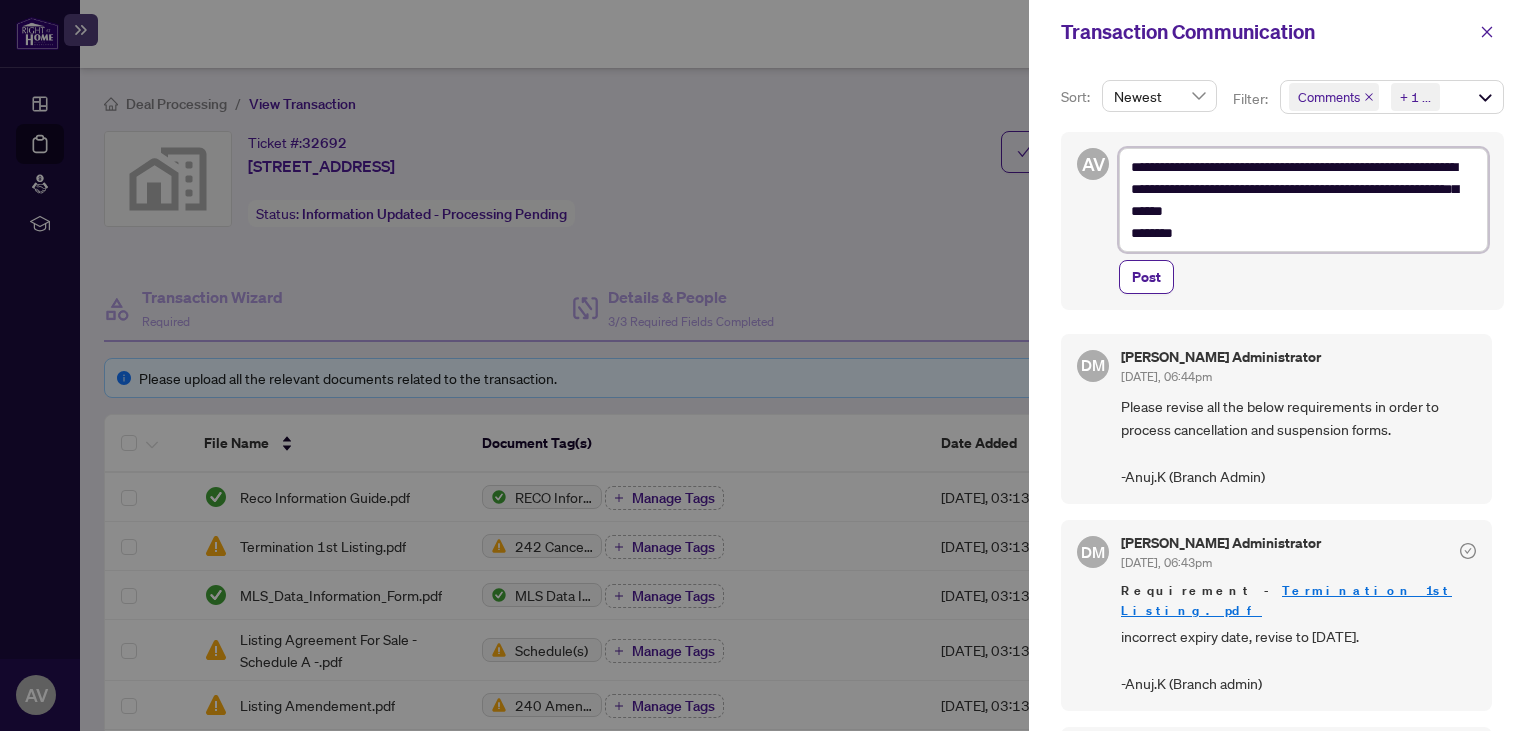 type on "**********" 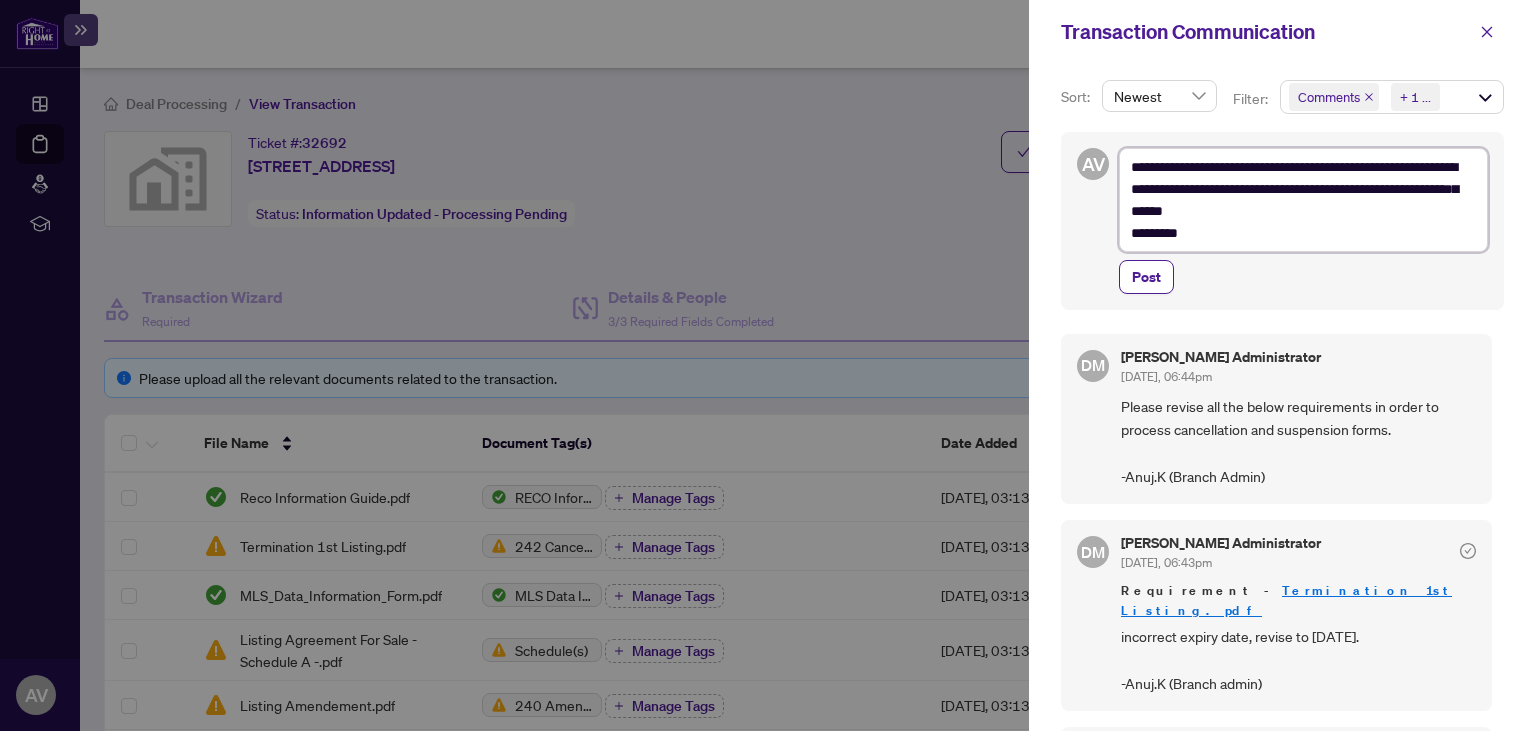 type on "**********" 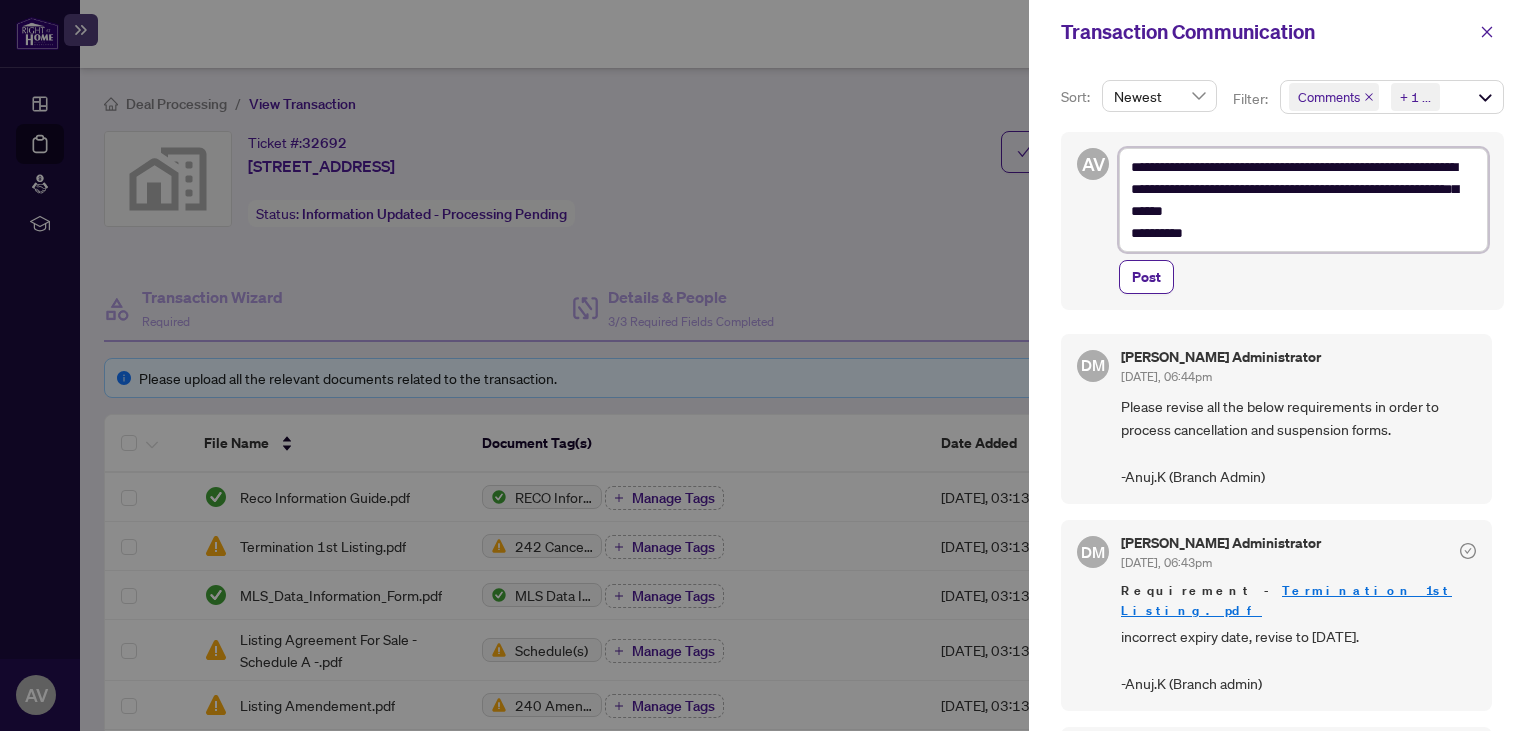 type on "**********" 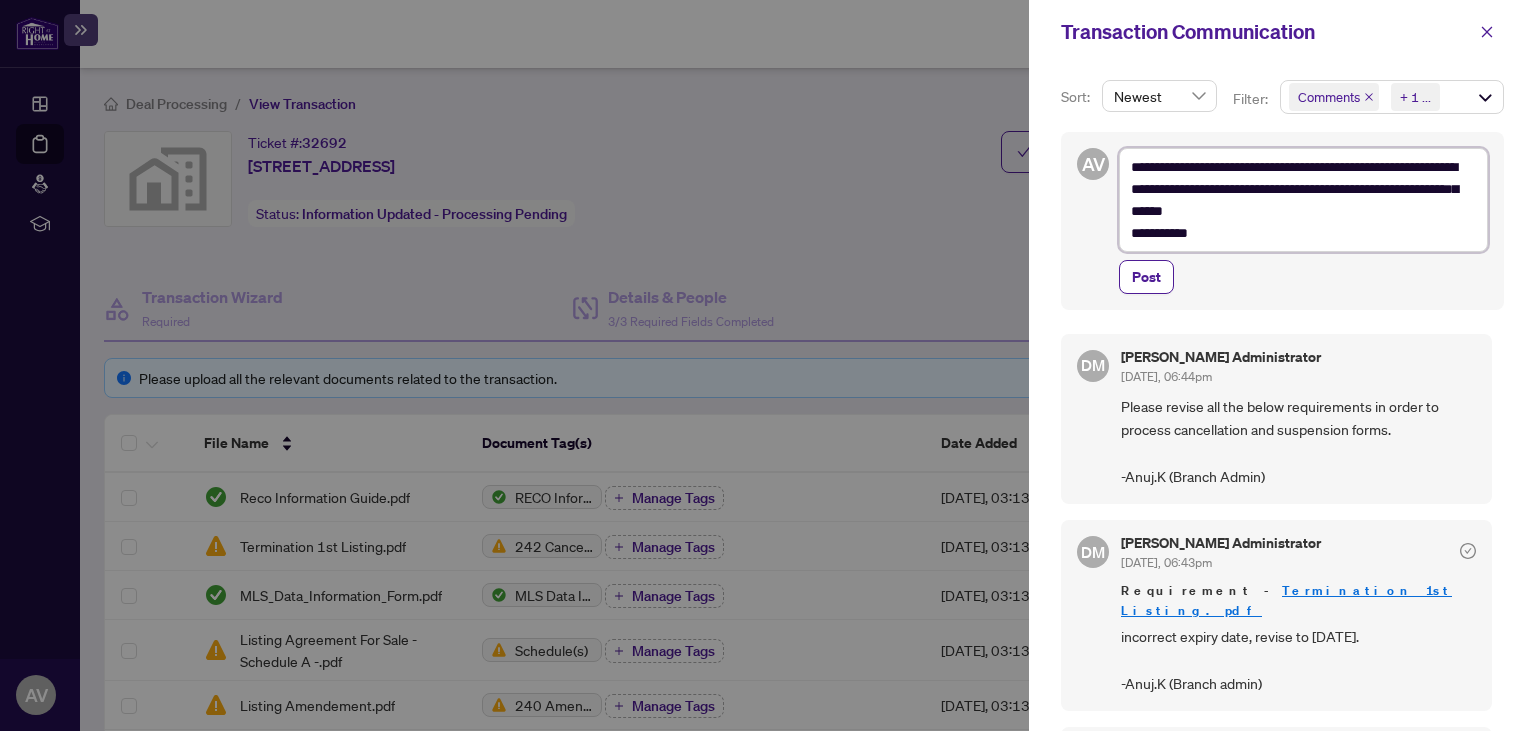 type on "**********" 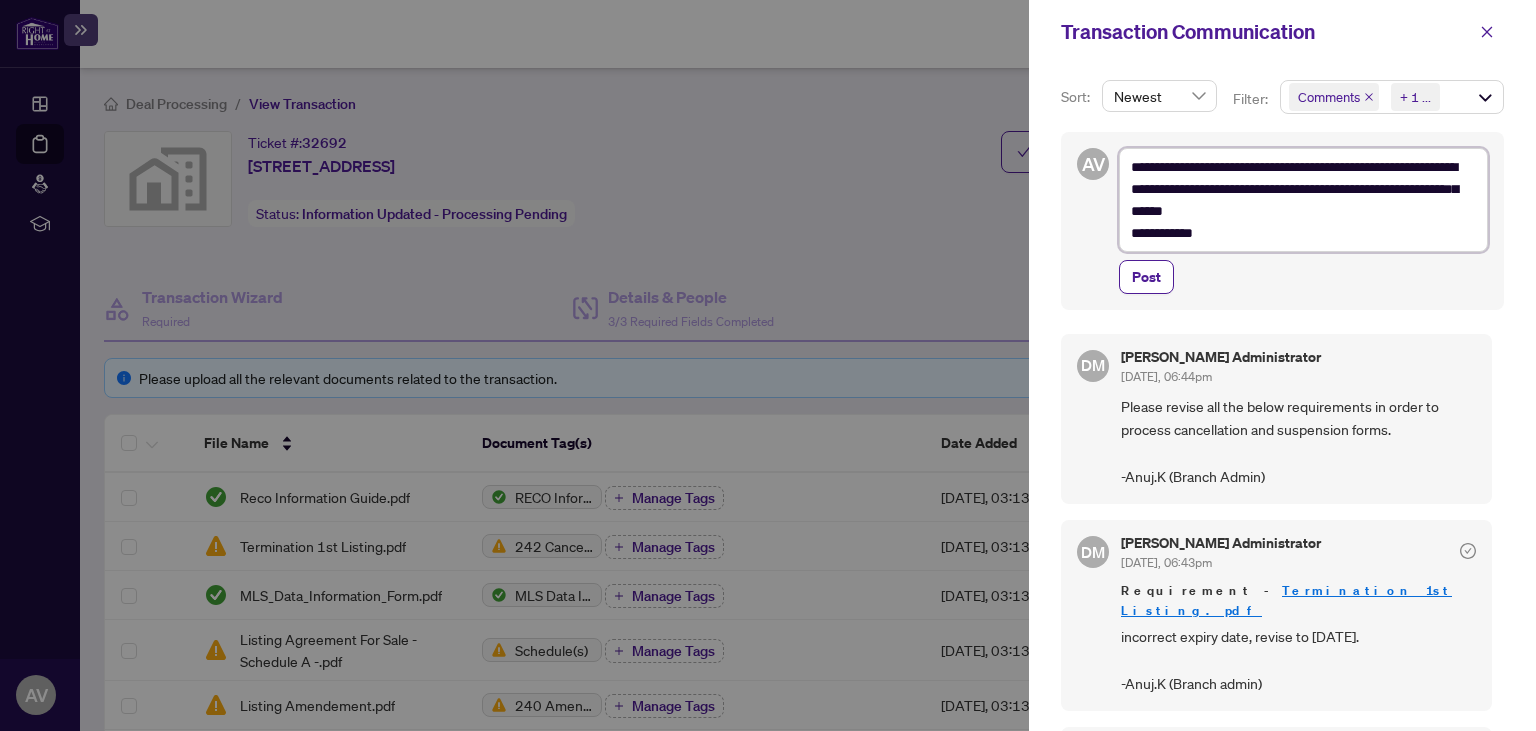 type on "**********" 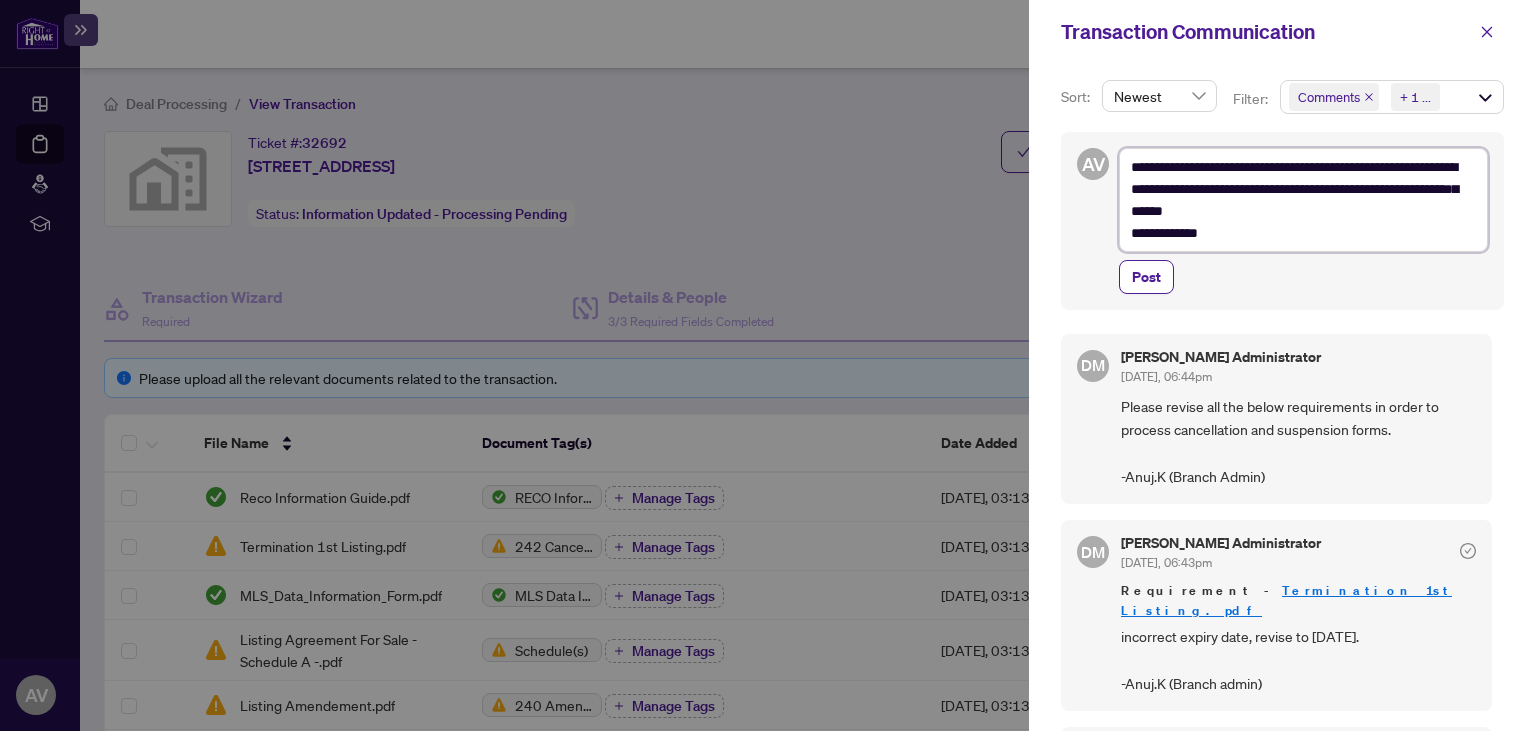 type on "**********" 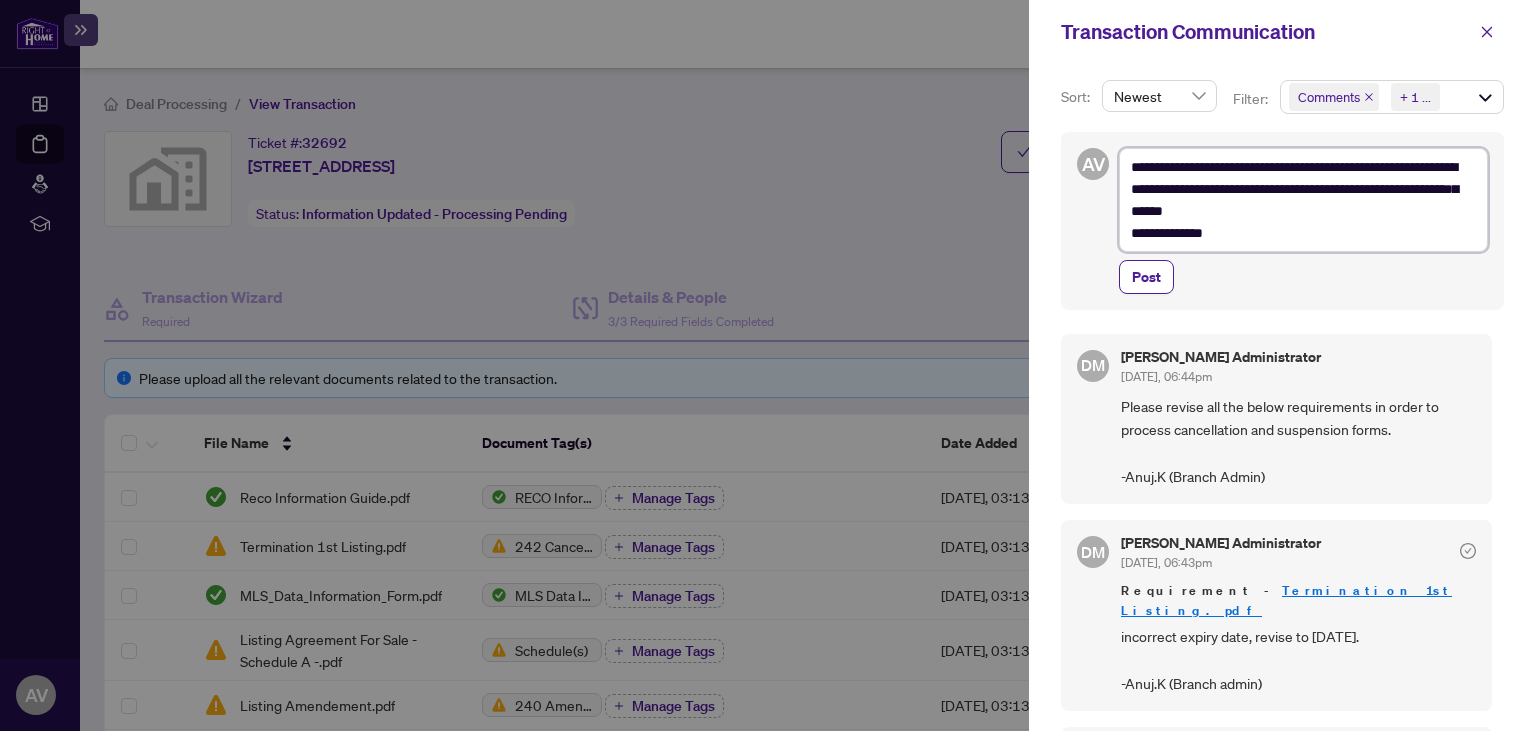 type on "**********" 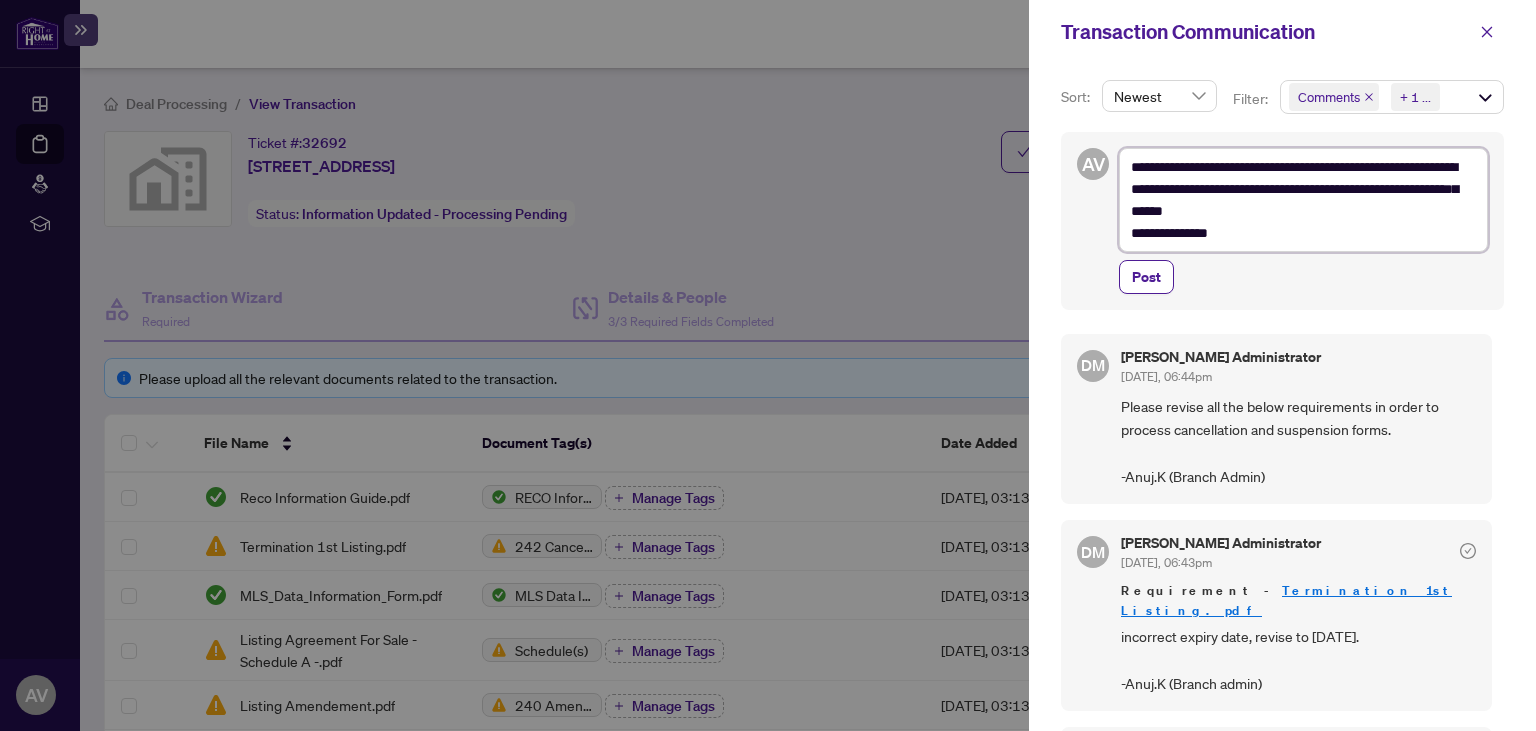 type on "**********" 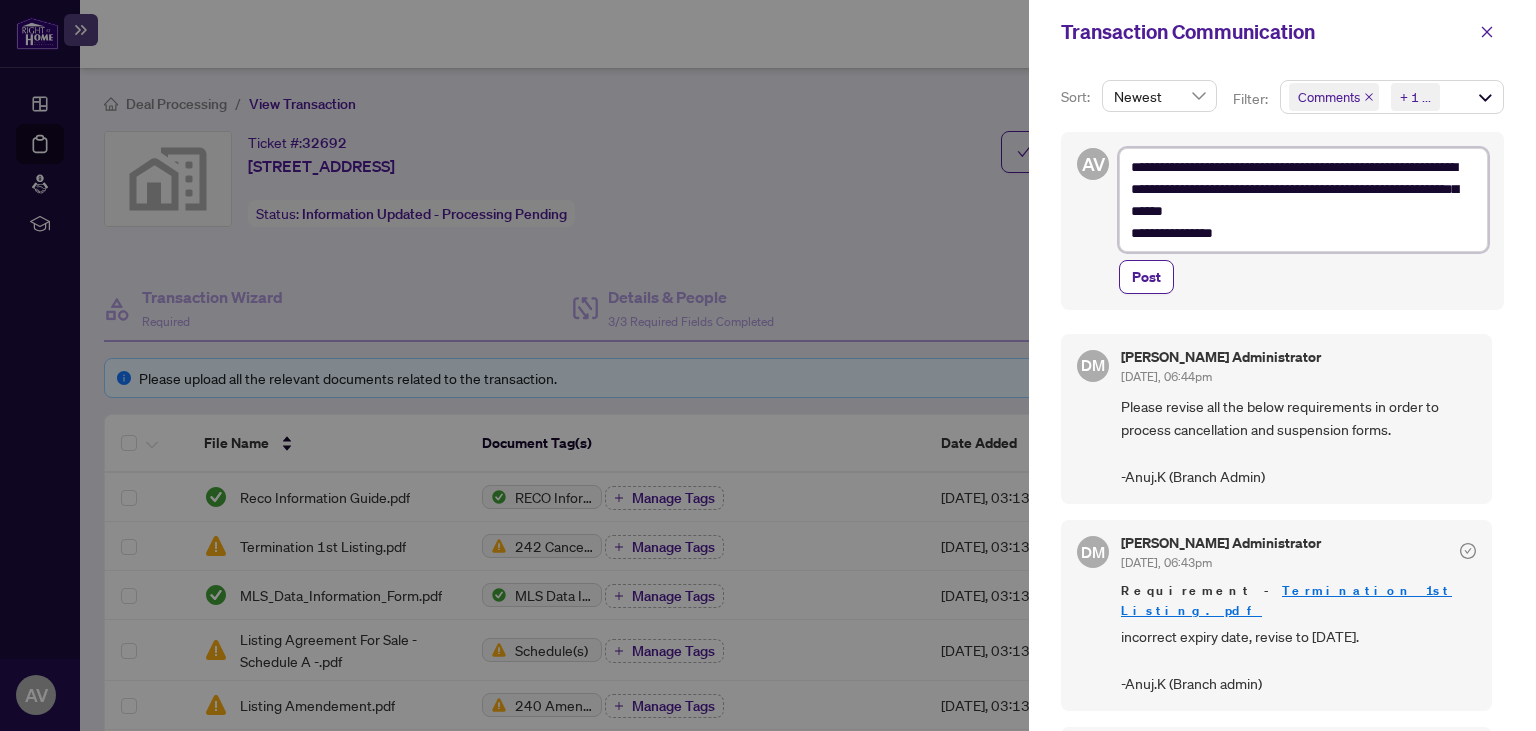 type on "**********" 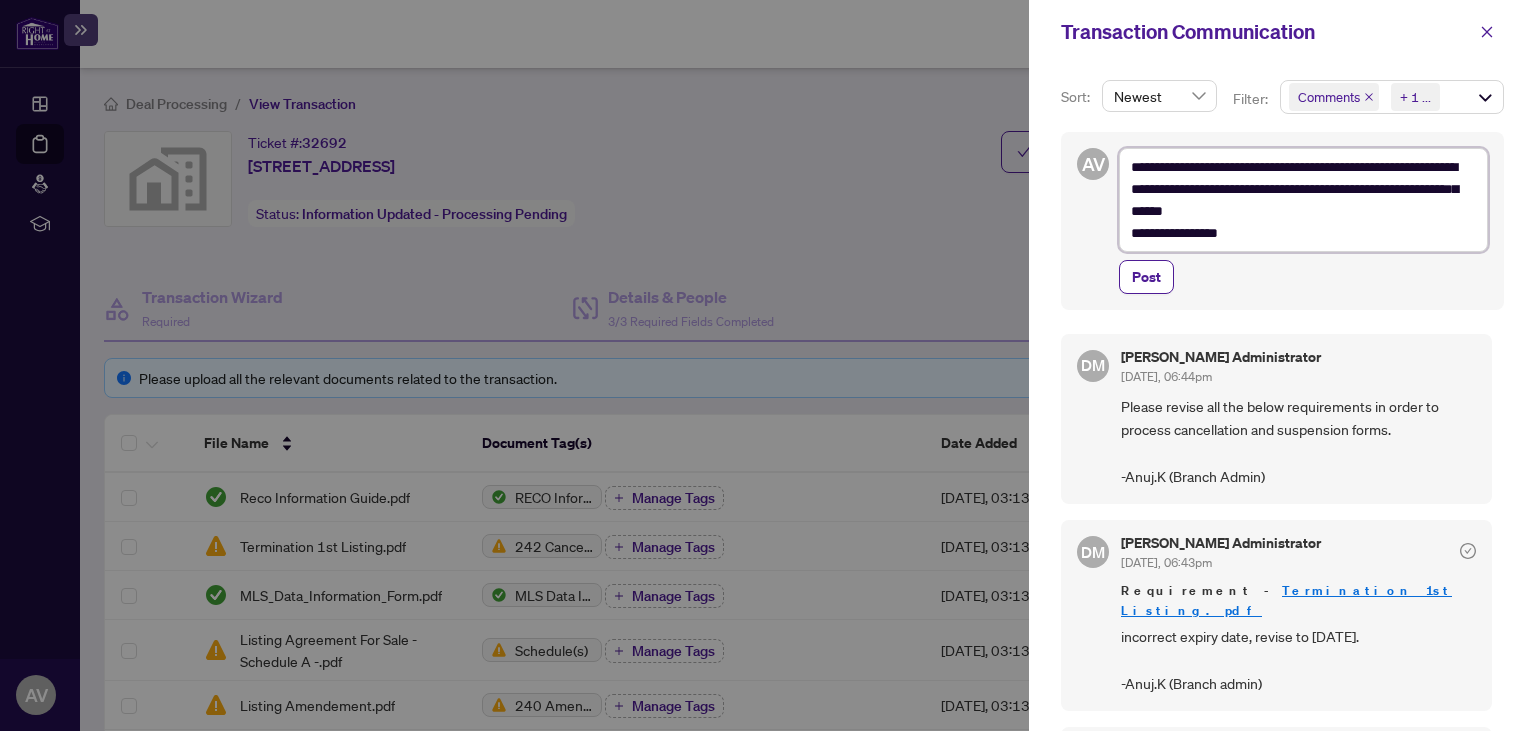 type on "**********" 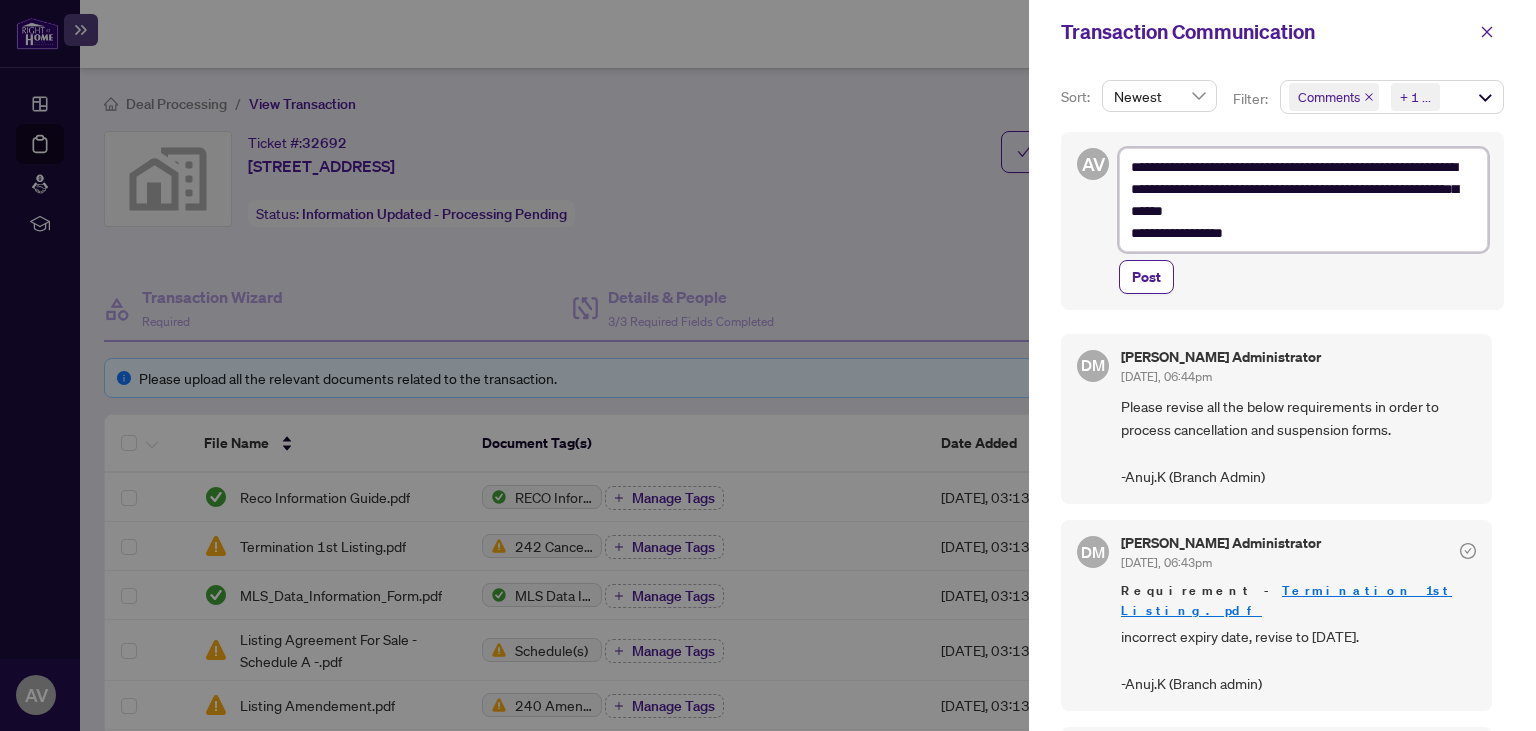type on "**********" 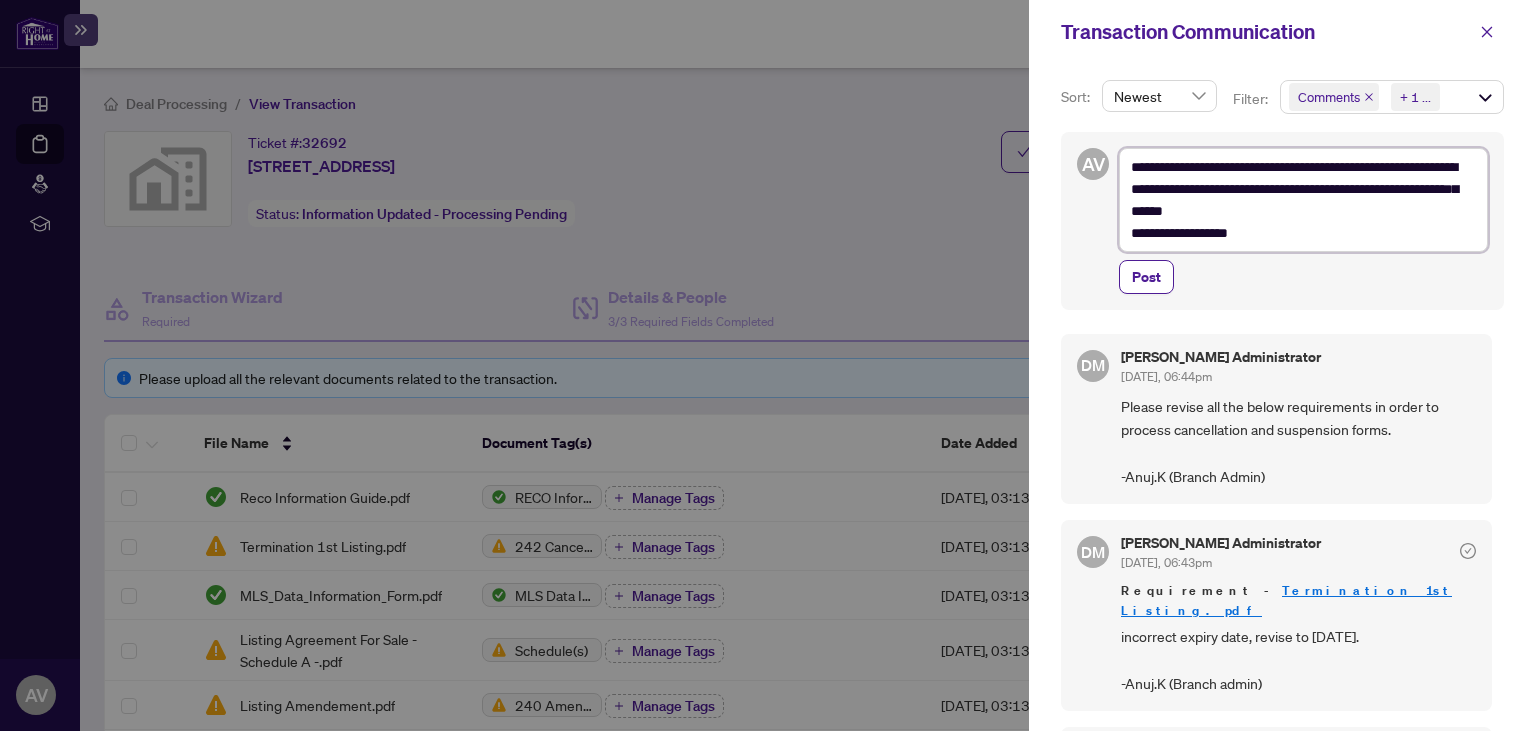 type on "**********" 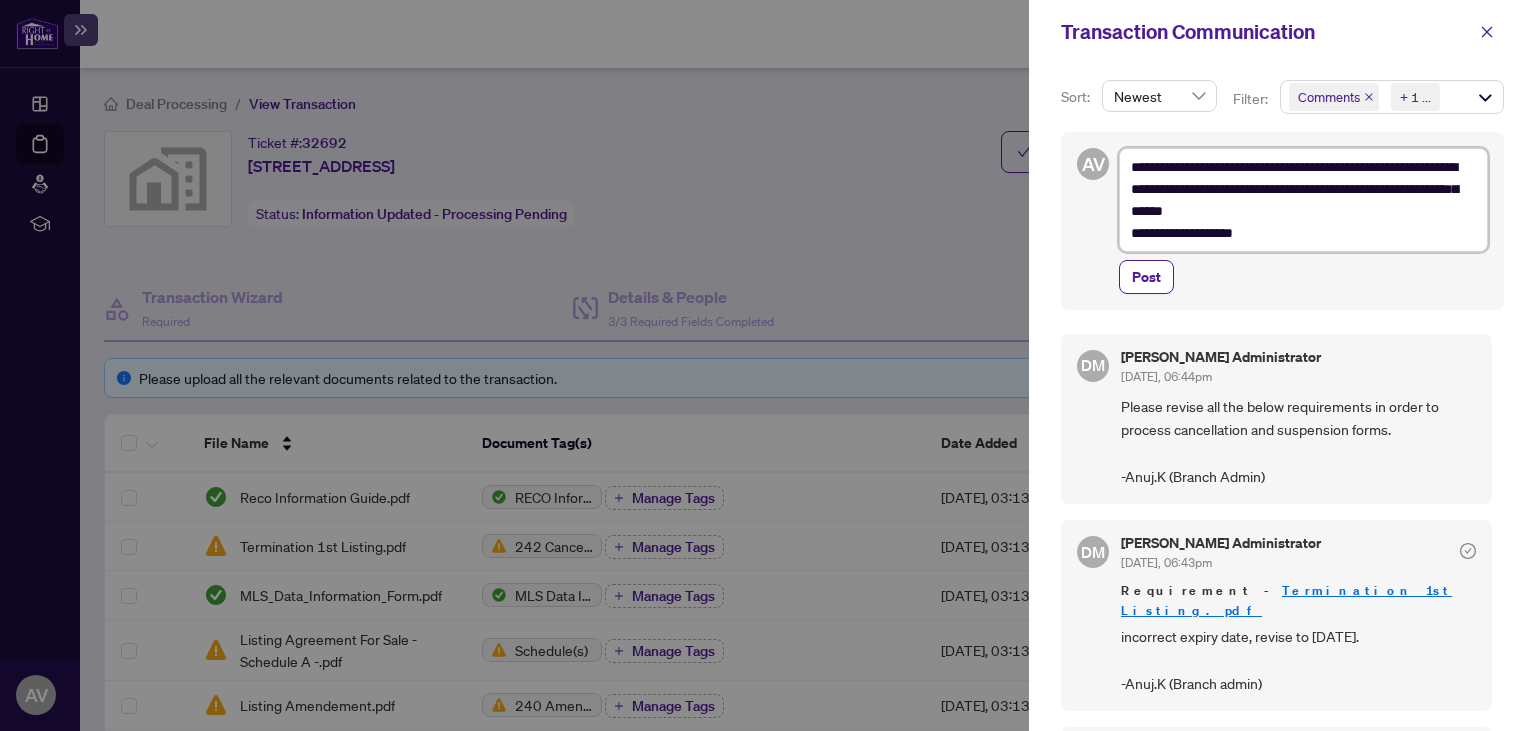 type on "**********" 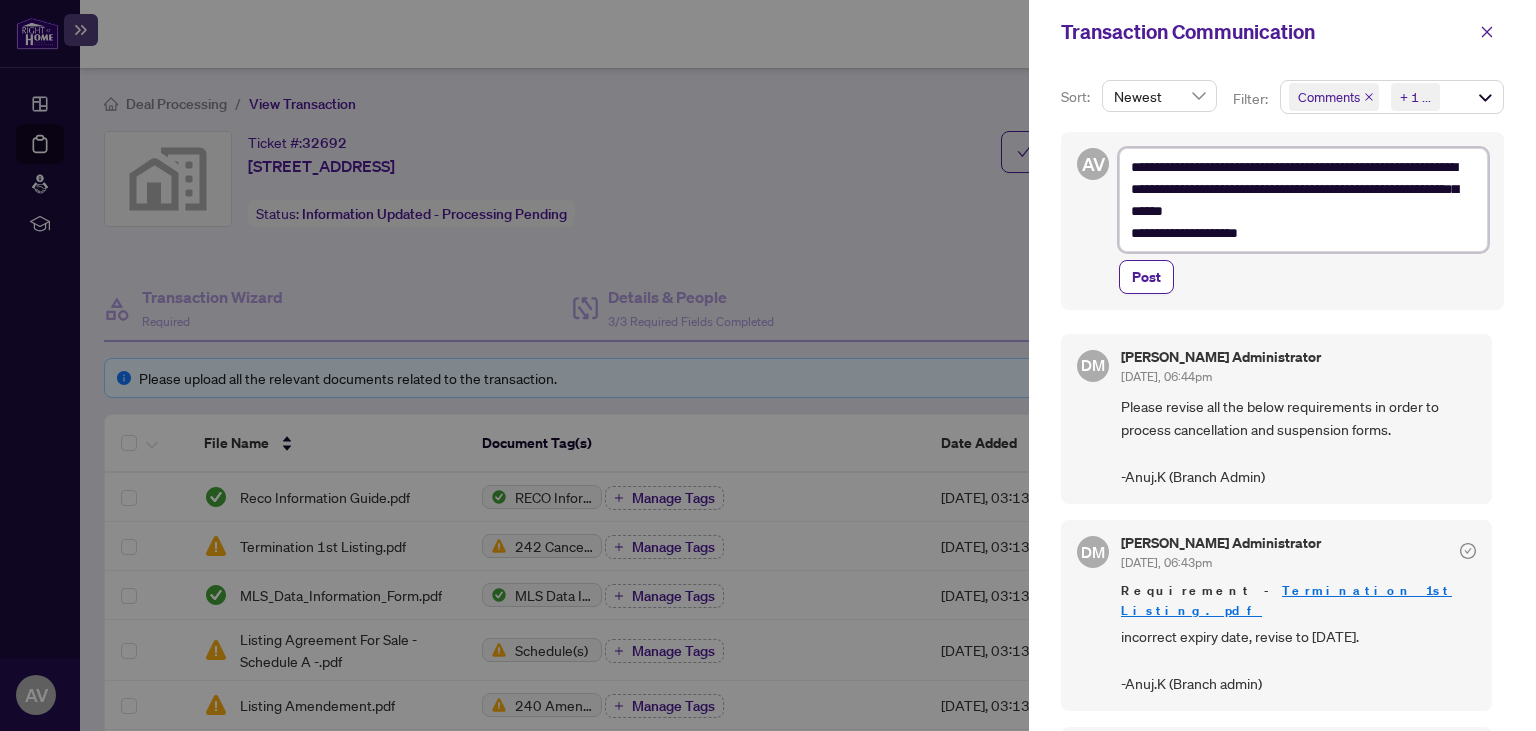 type on "**********" 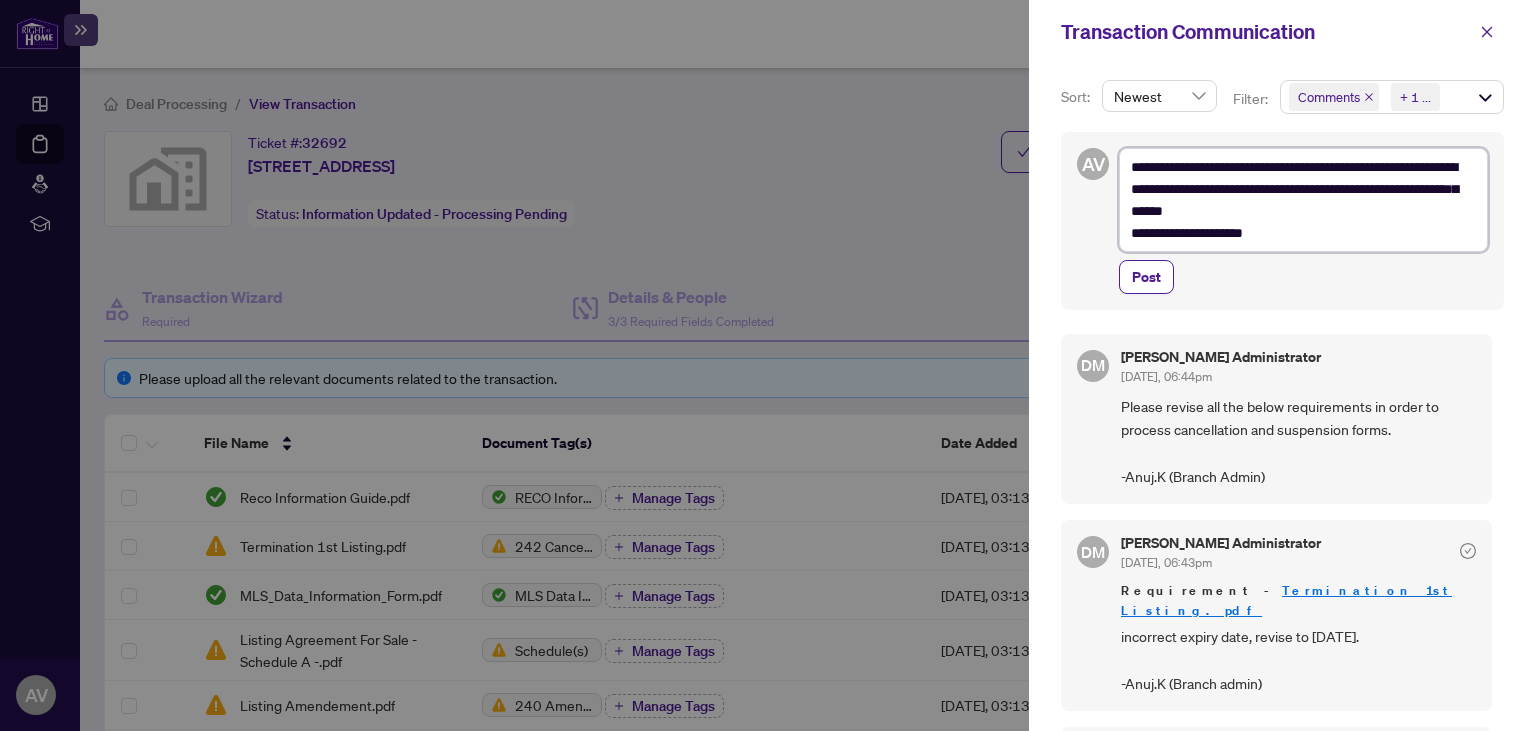 type on "**********" 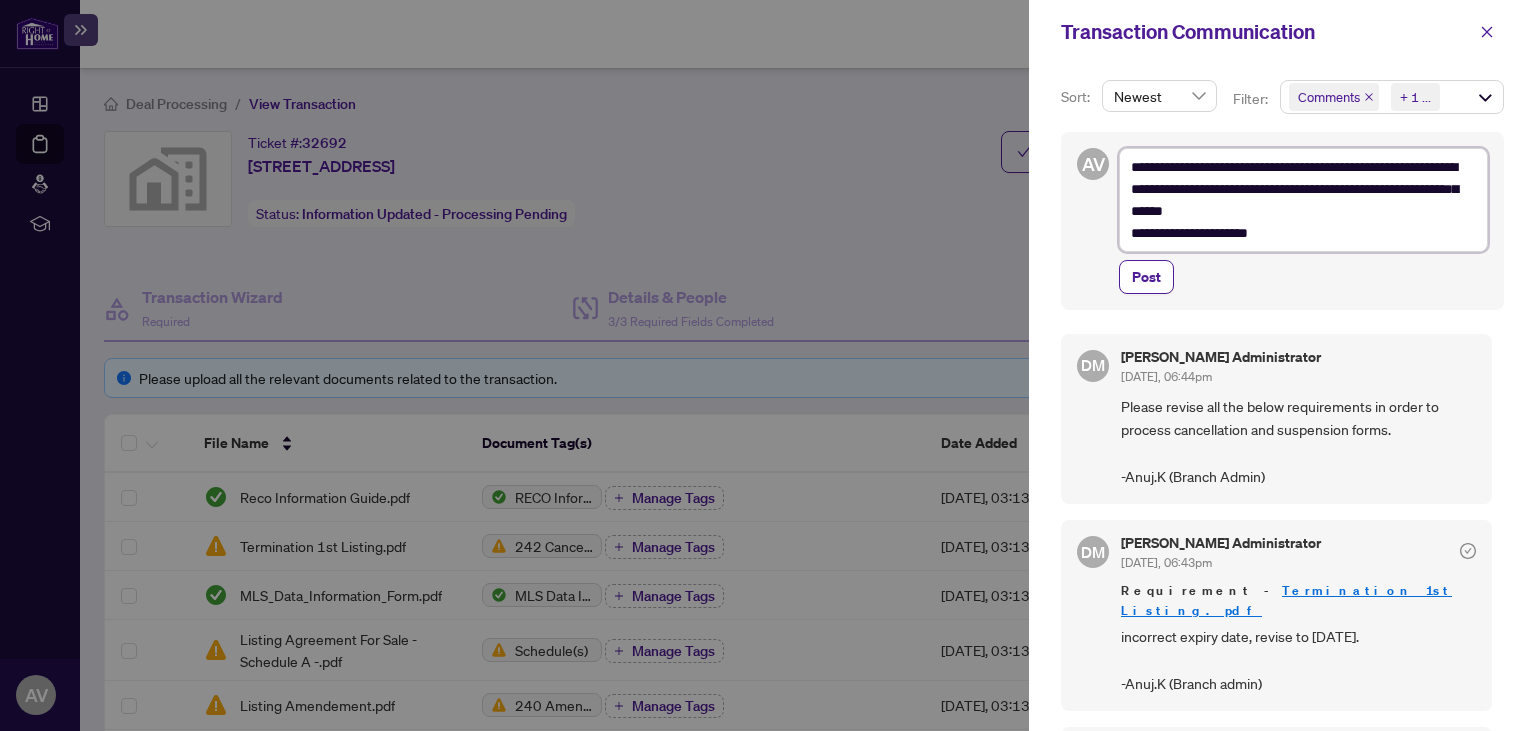 type on "**********" 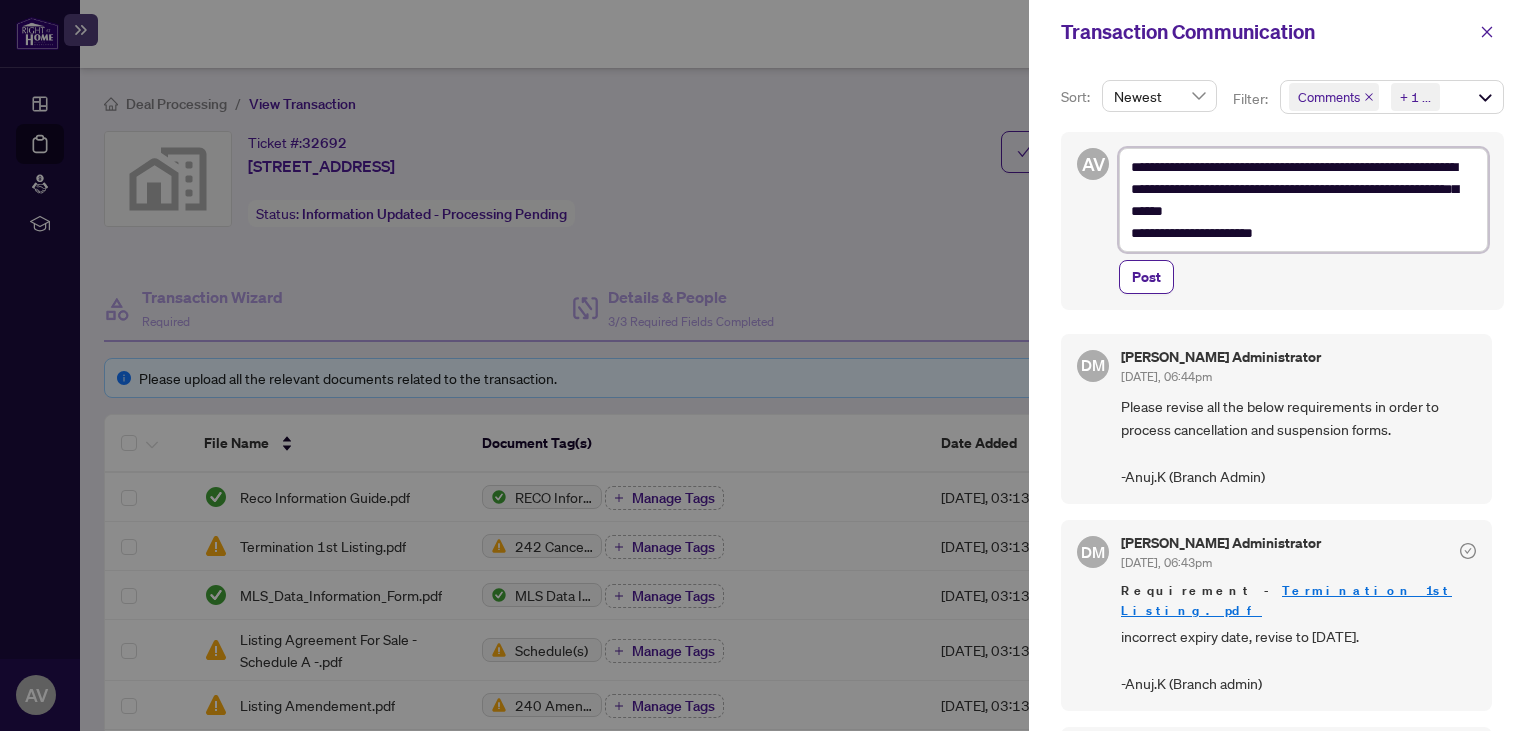 type on "**********" 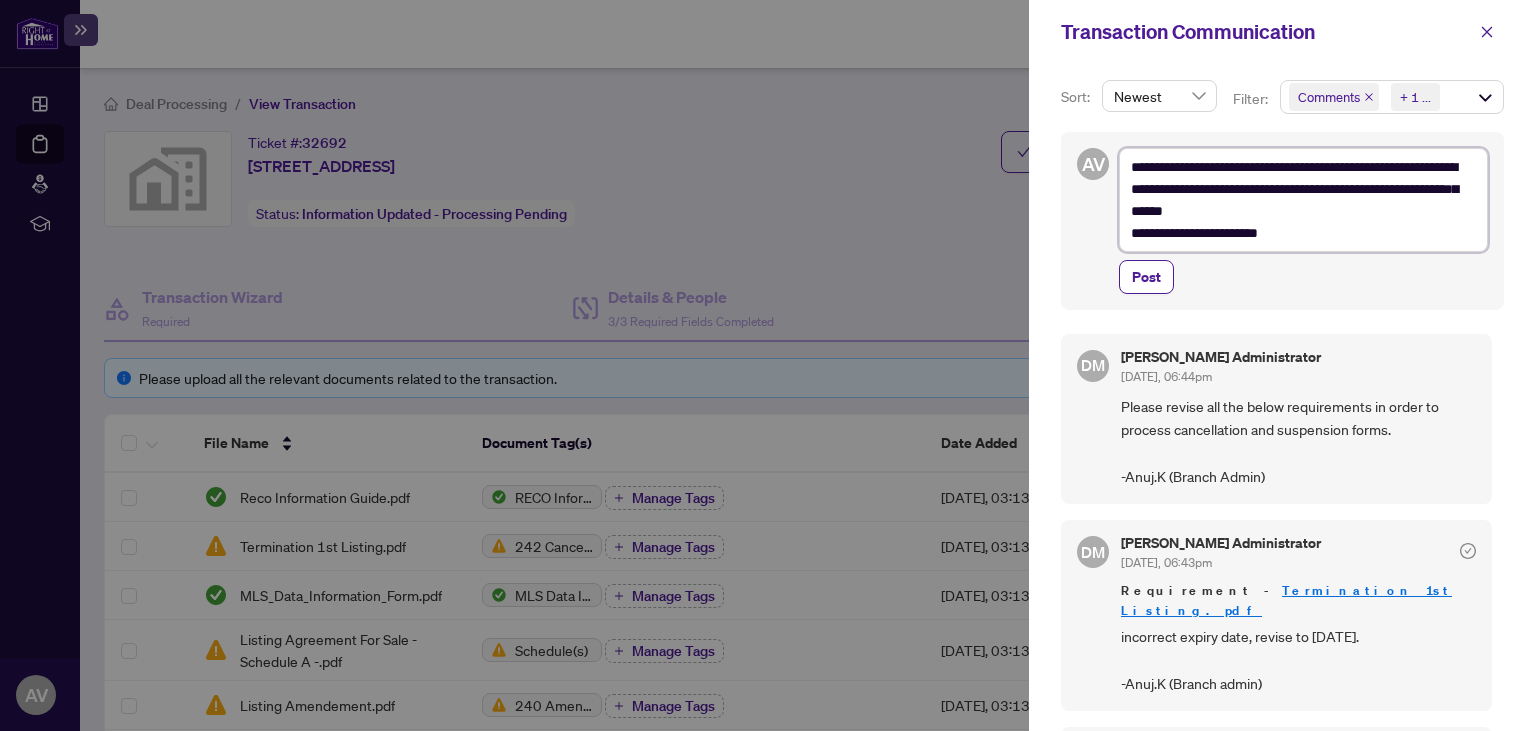 type on "**********" 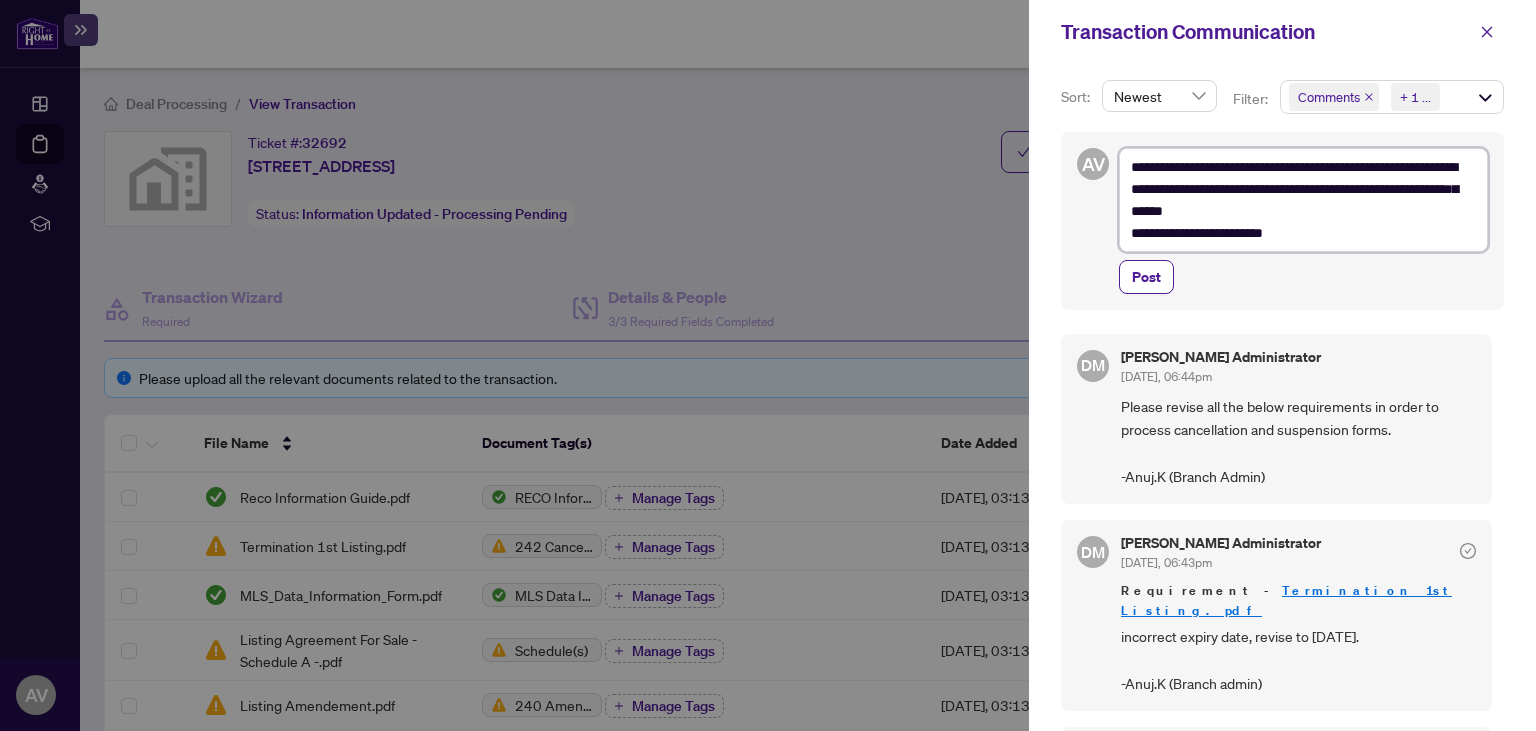 type on "**********" 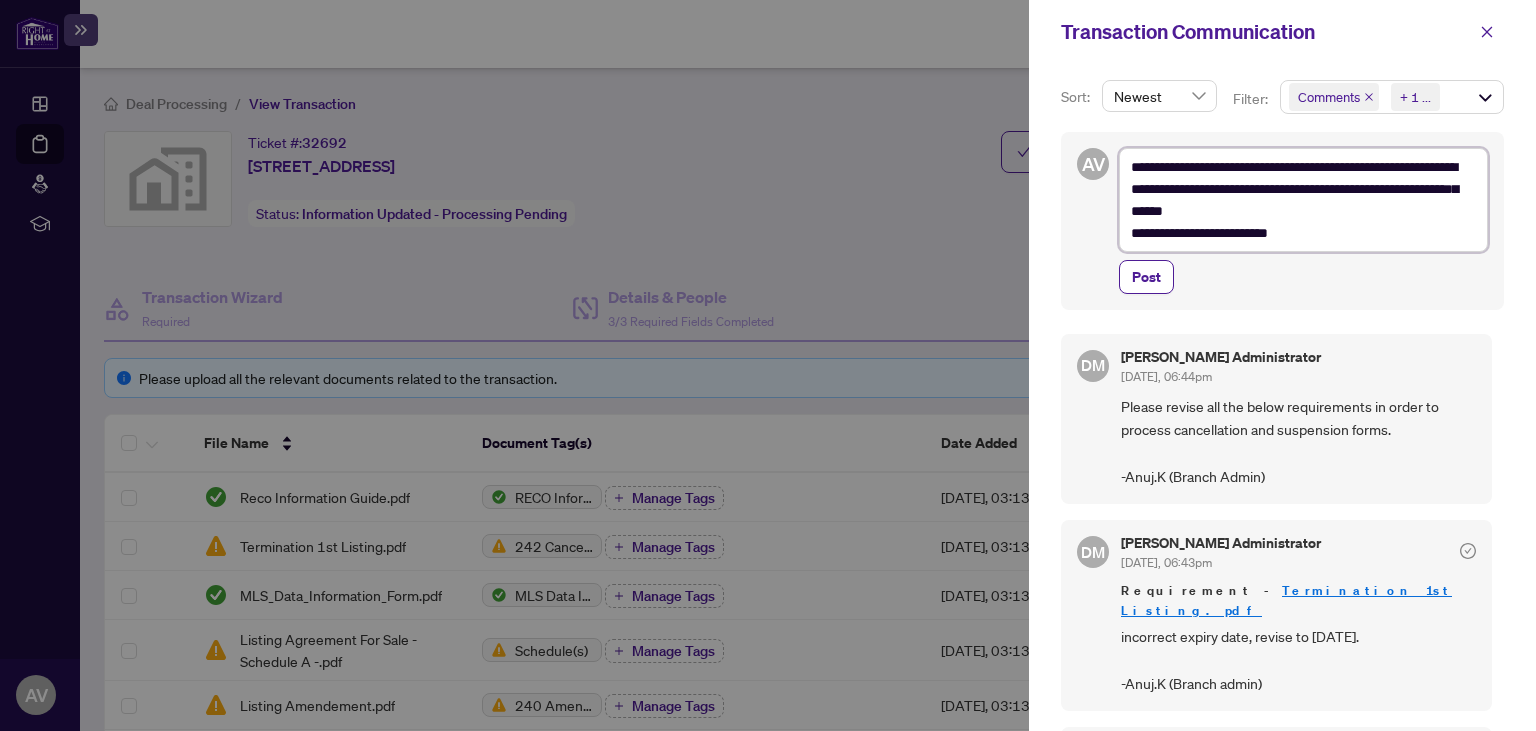 type on "**********" 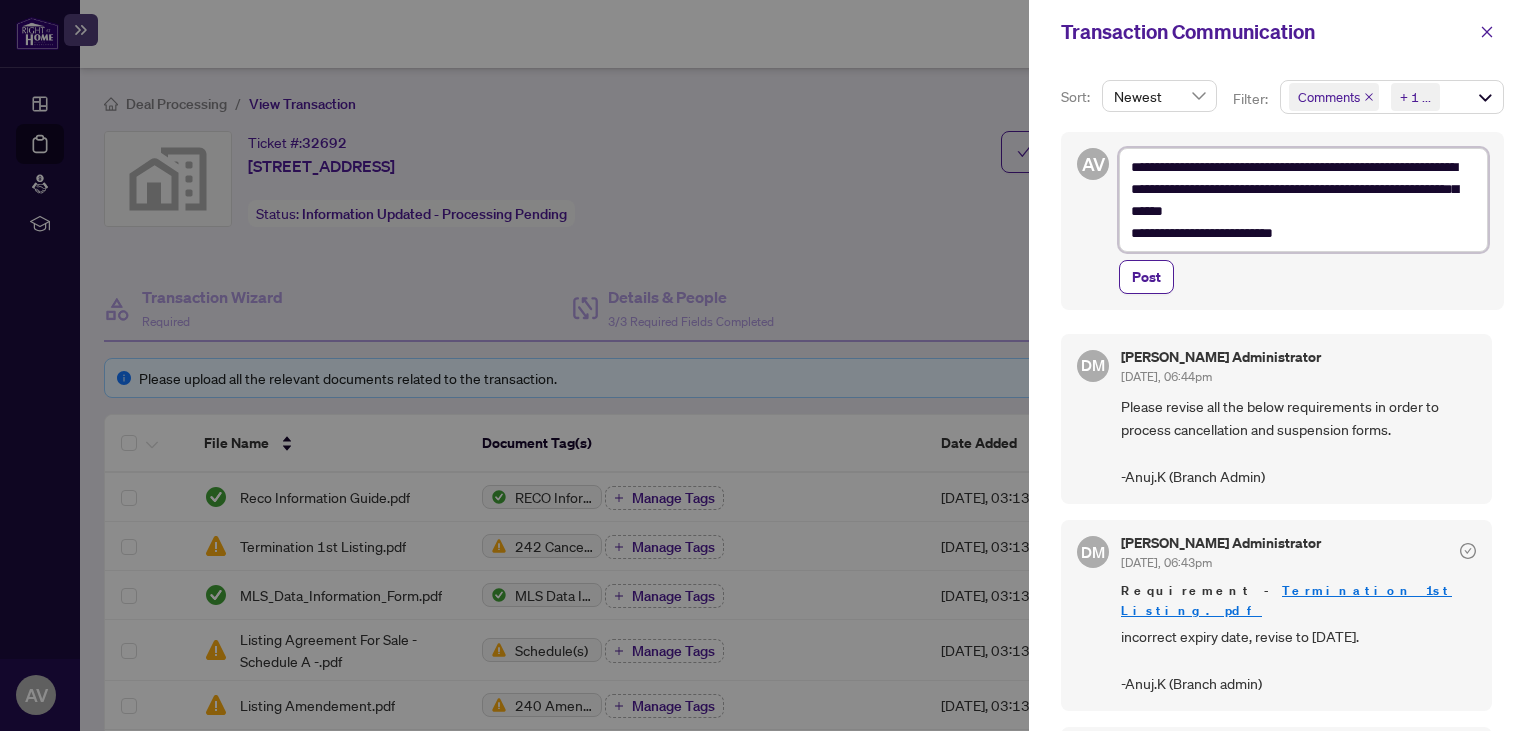 type on "**********" 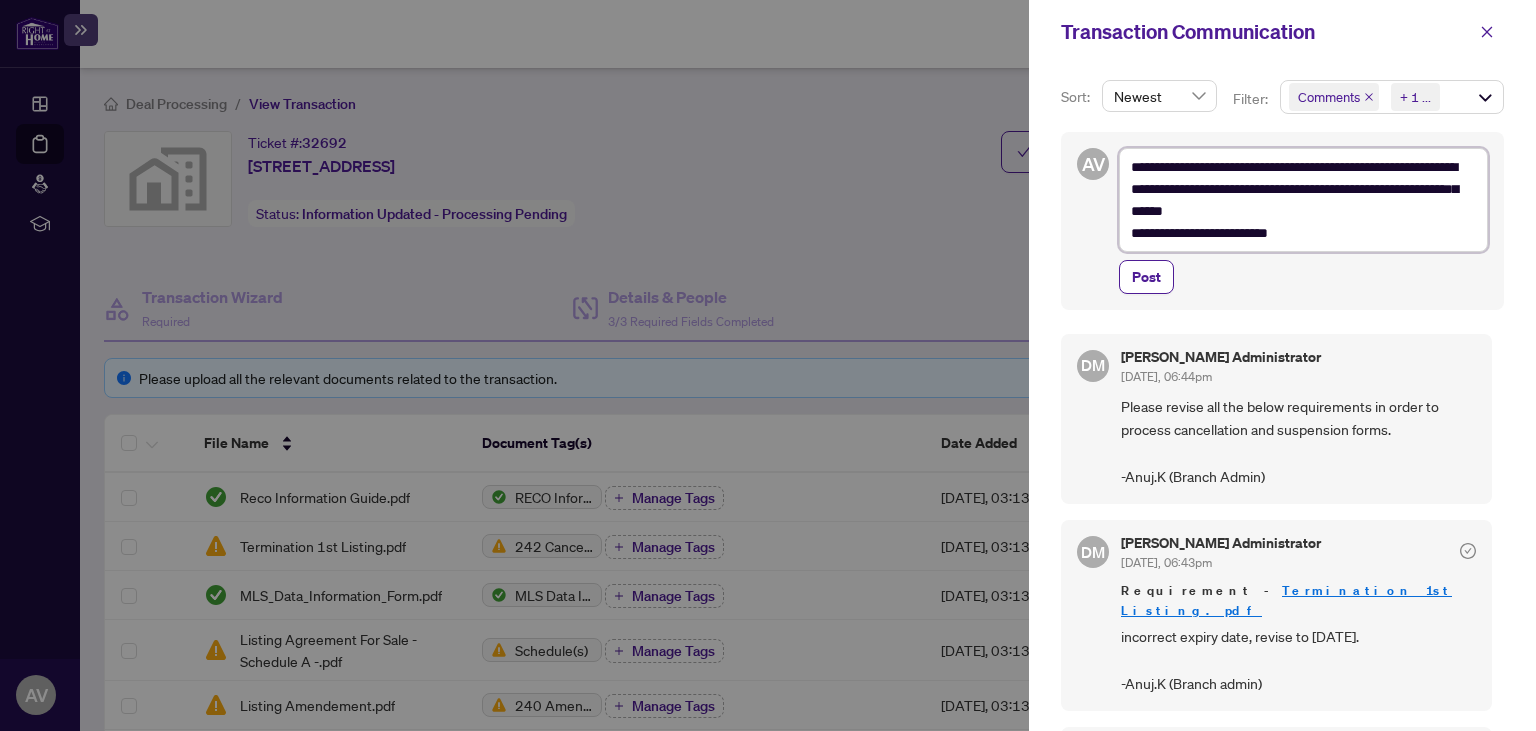 type on "**********" 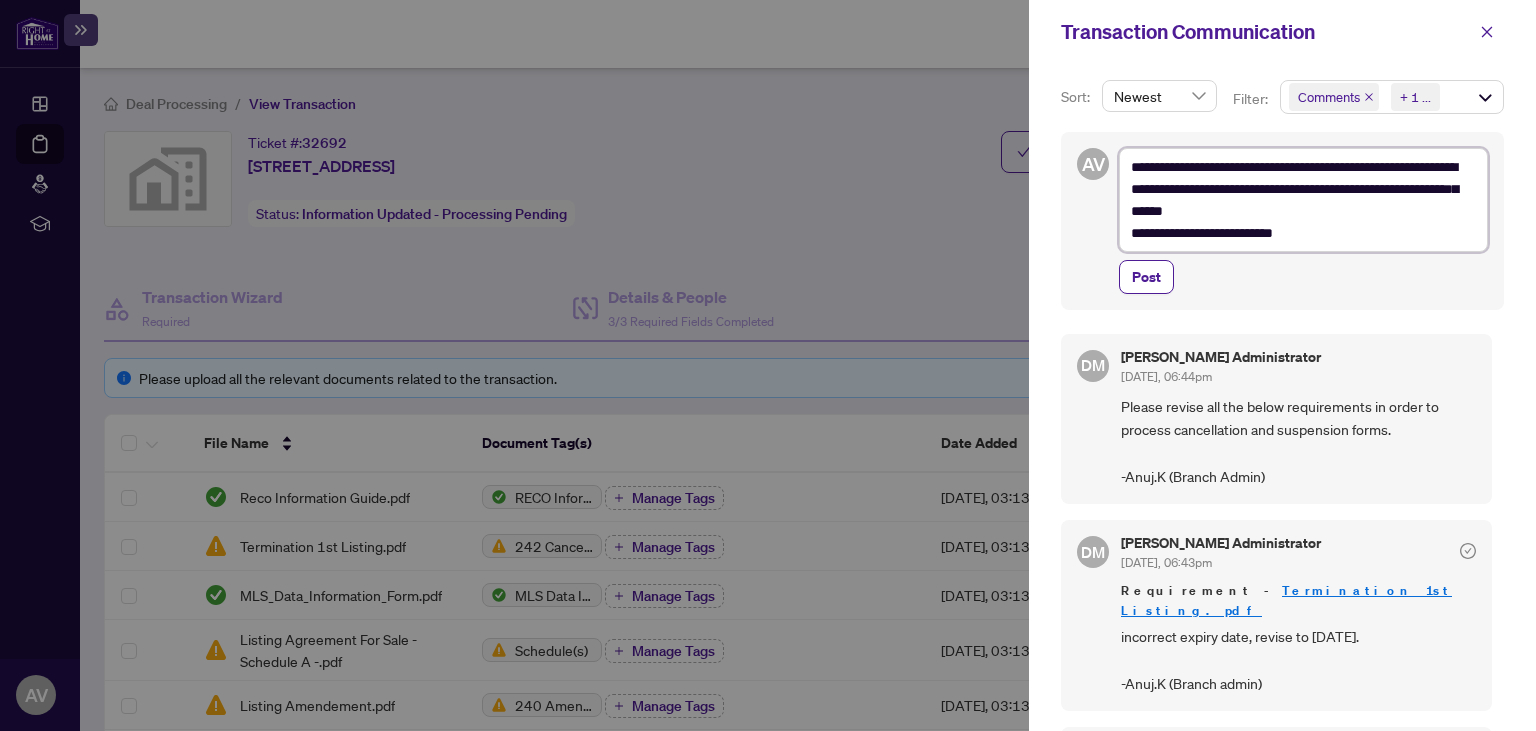 type on "**********" 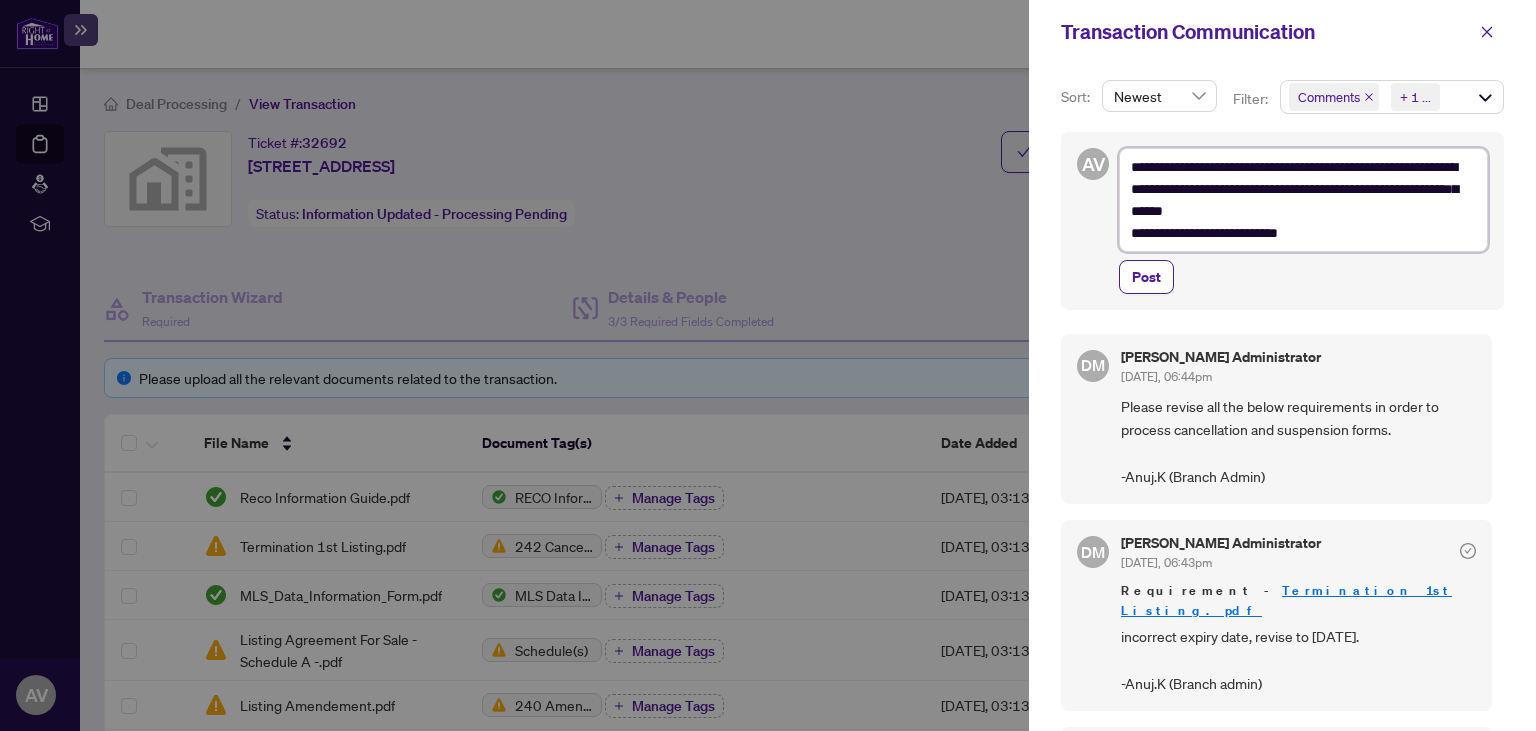 type on "**********" 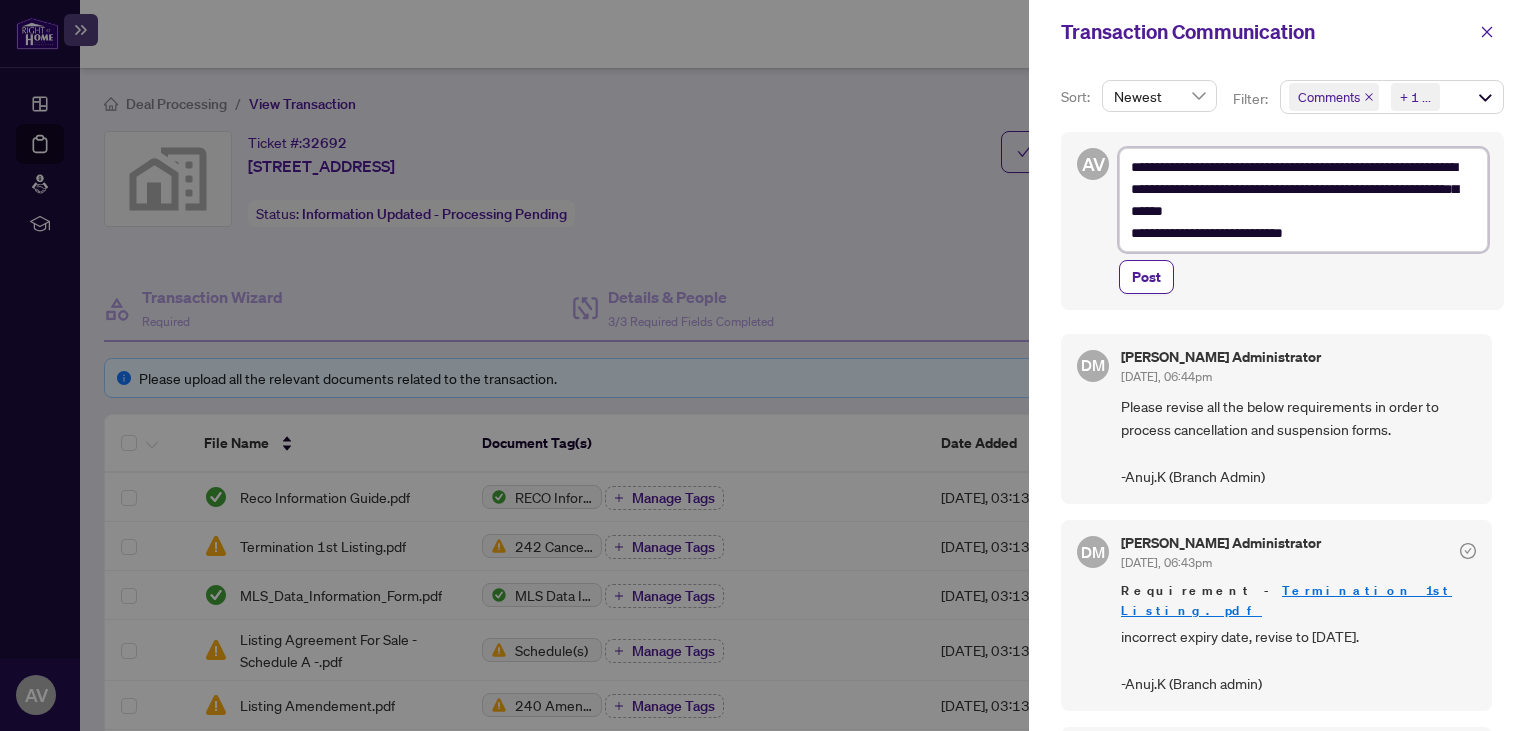 type on "**********" 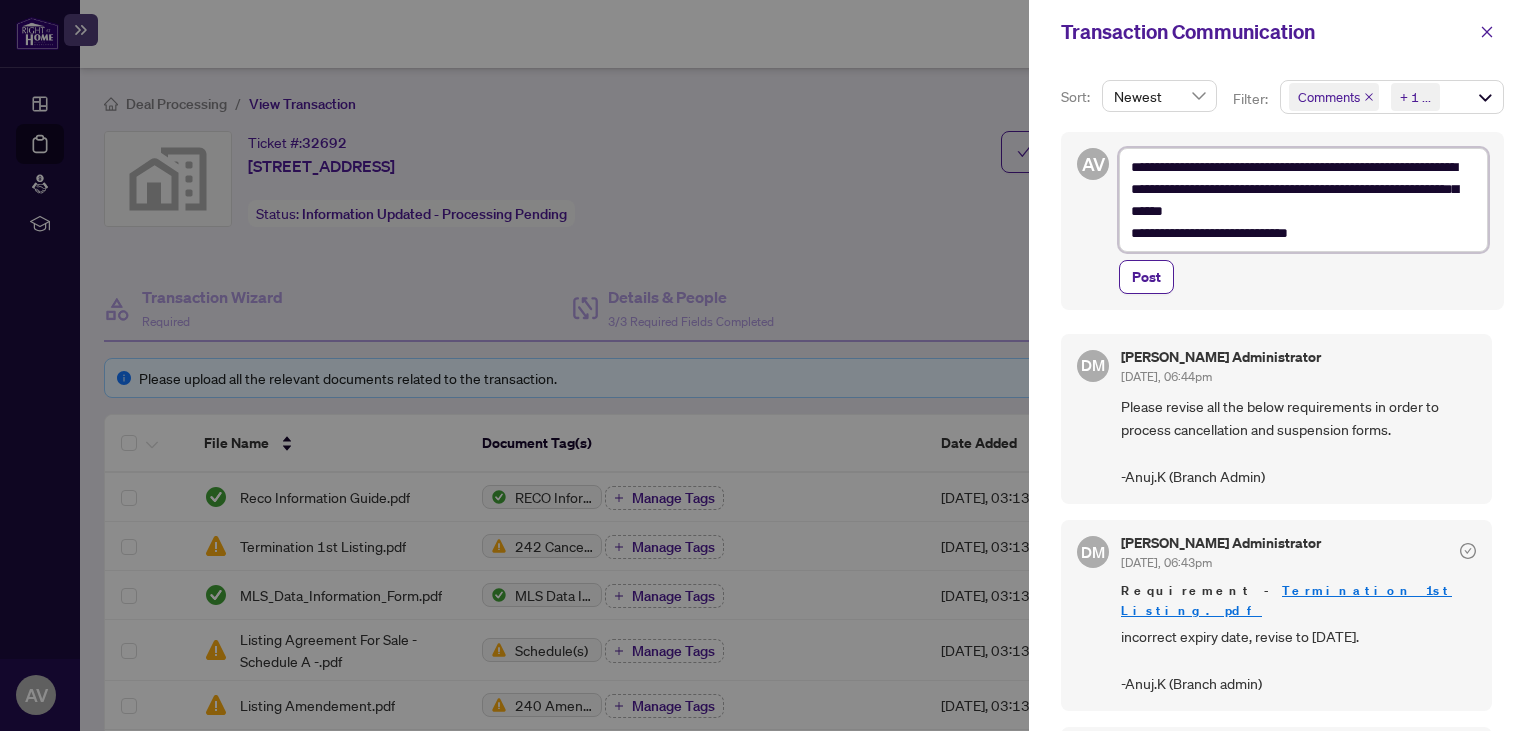 type on "**********" 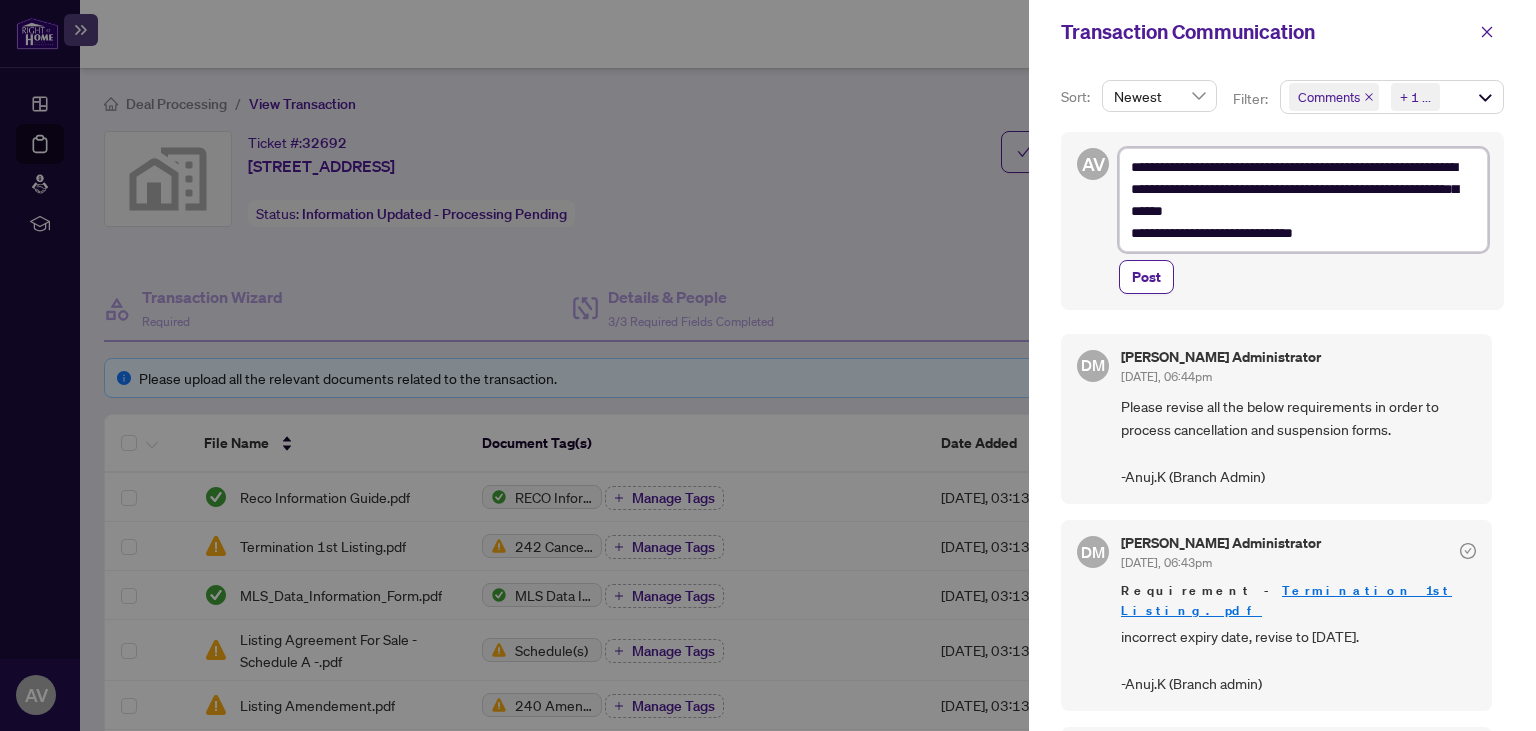 type on "**********" 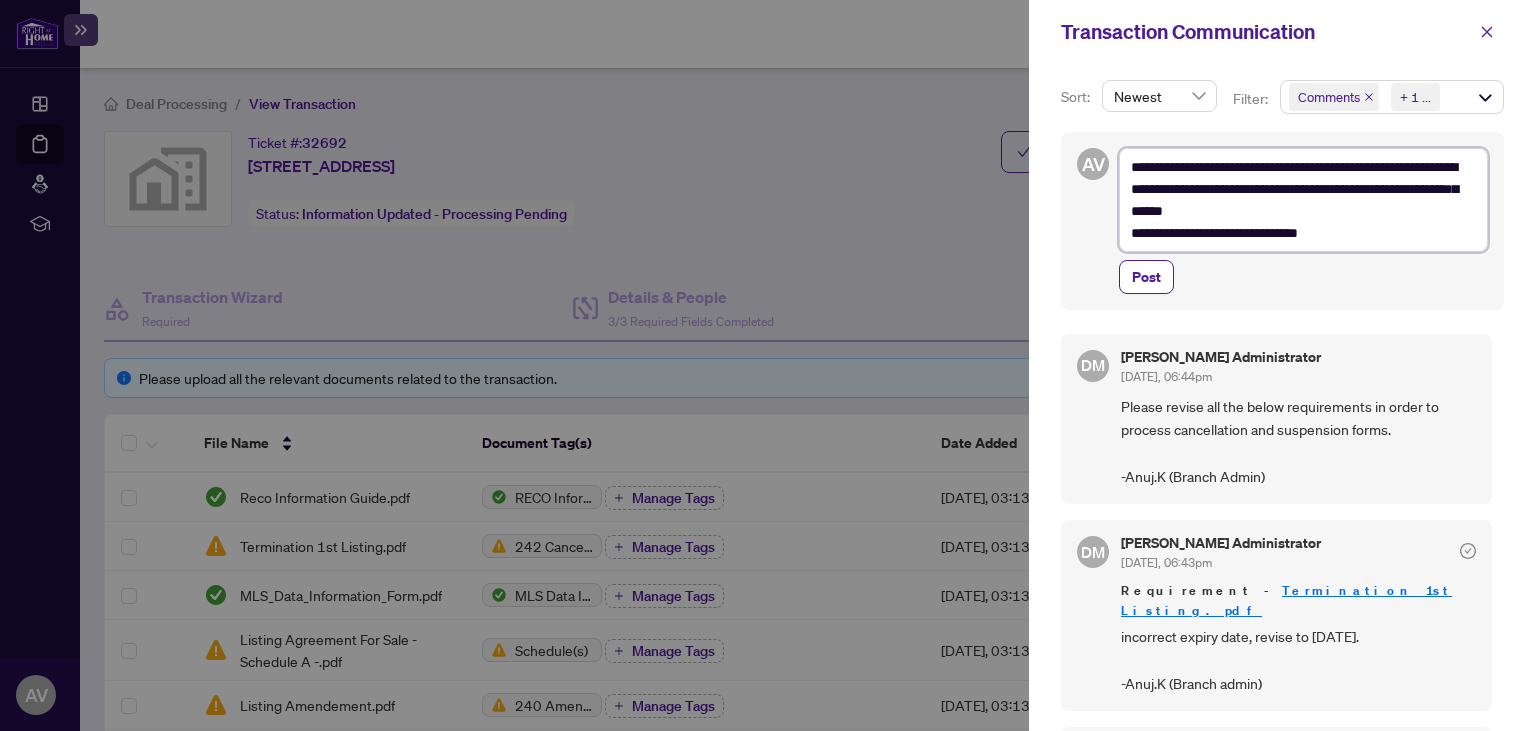 type on "**********" 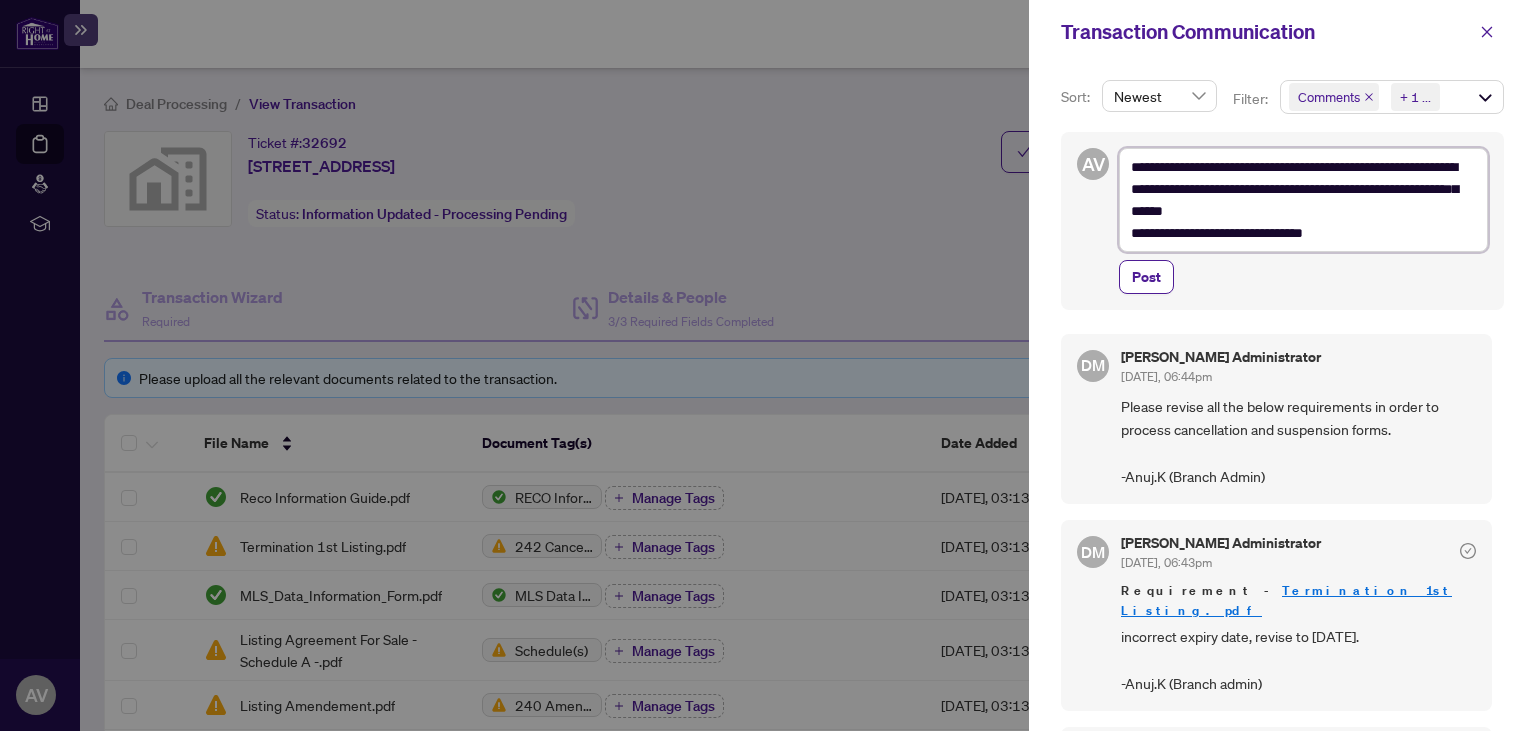type on "**********" 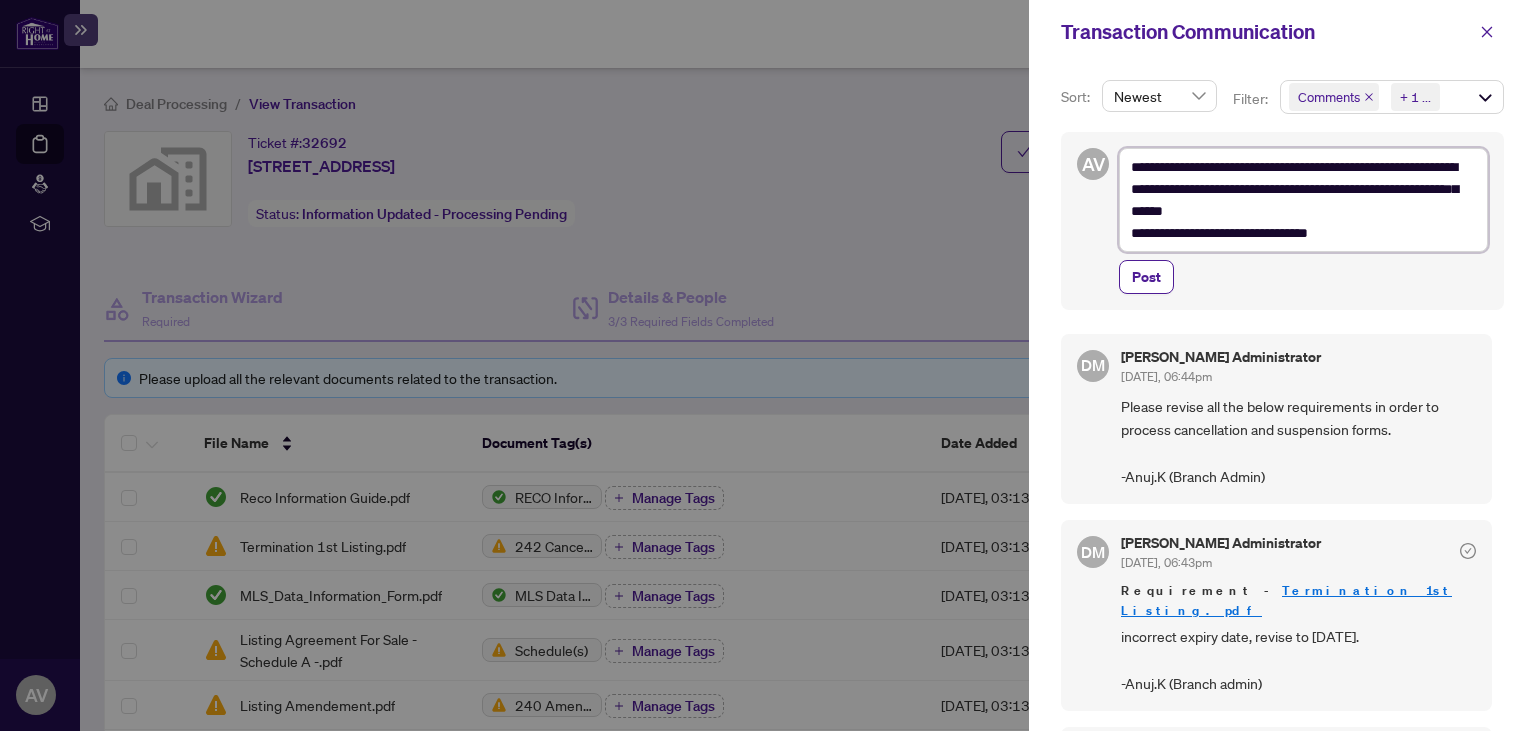 type on "**********" 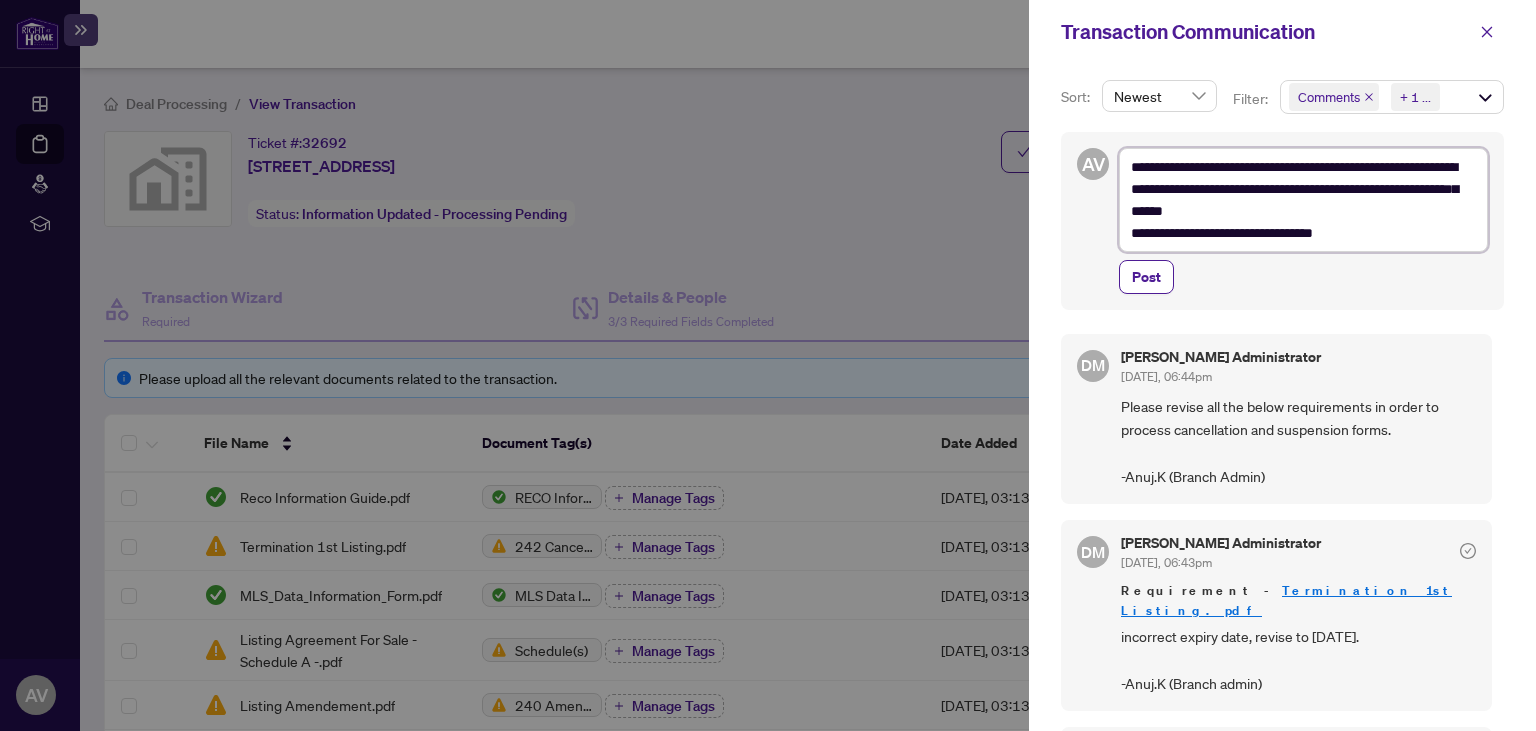 type on "**********" 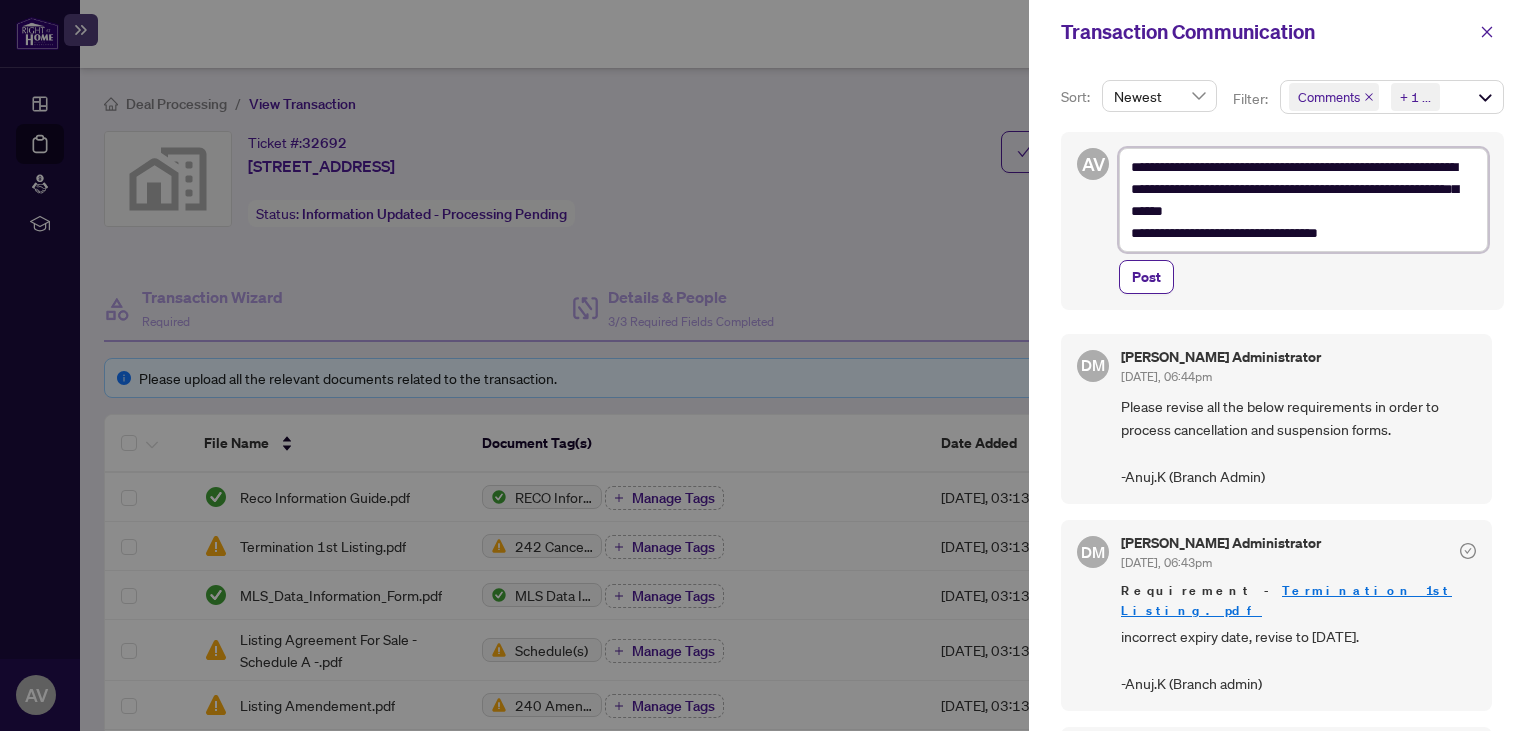 type on "**********" 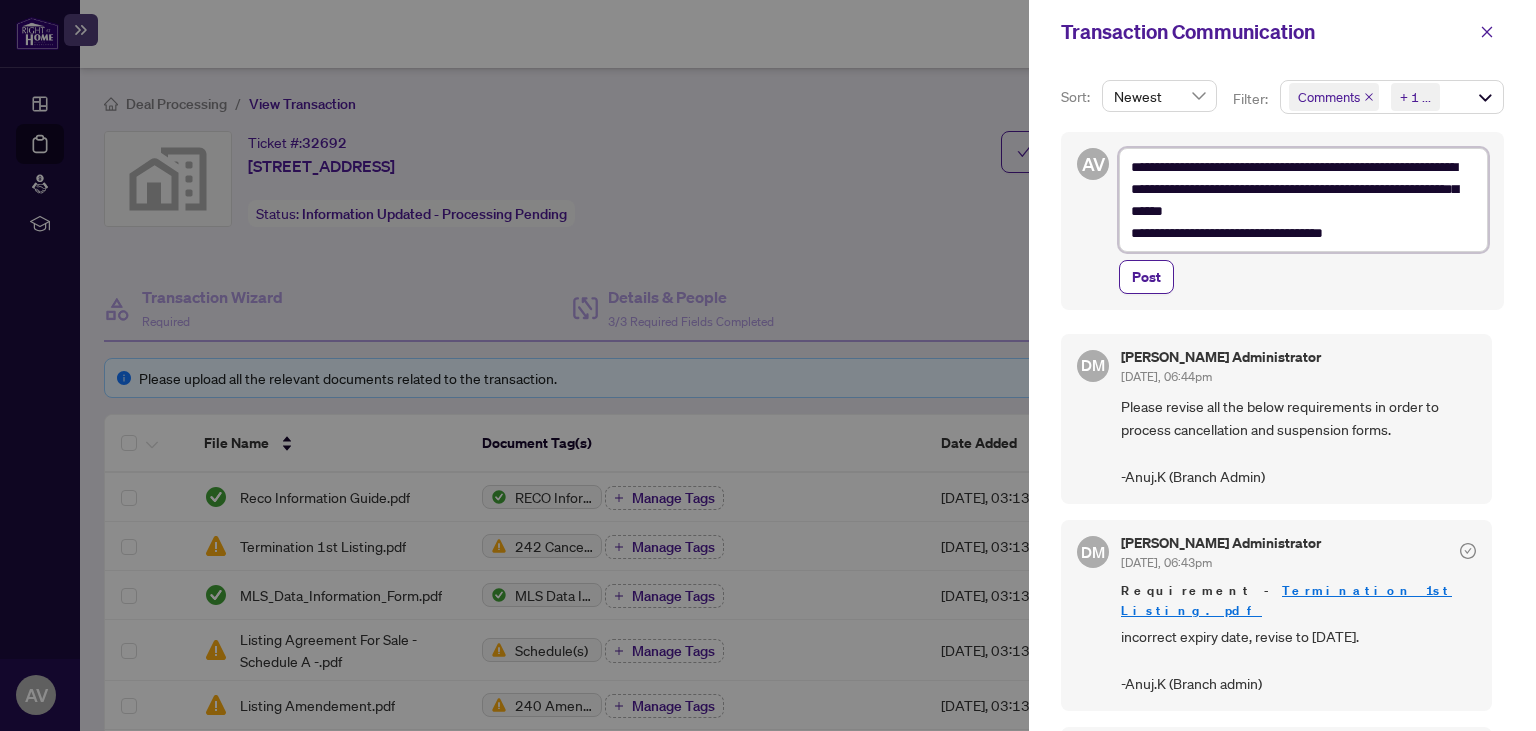 type on "**********" 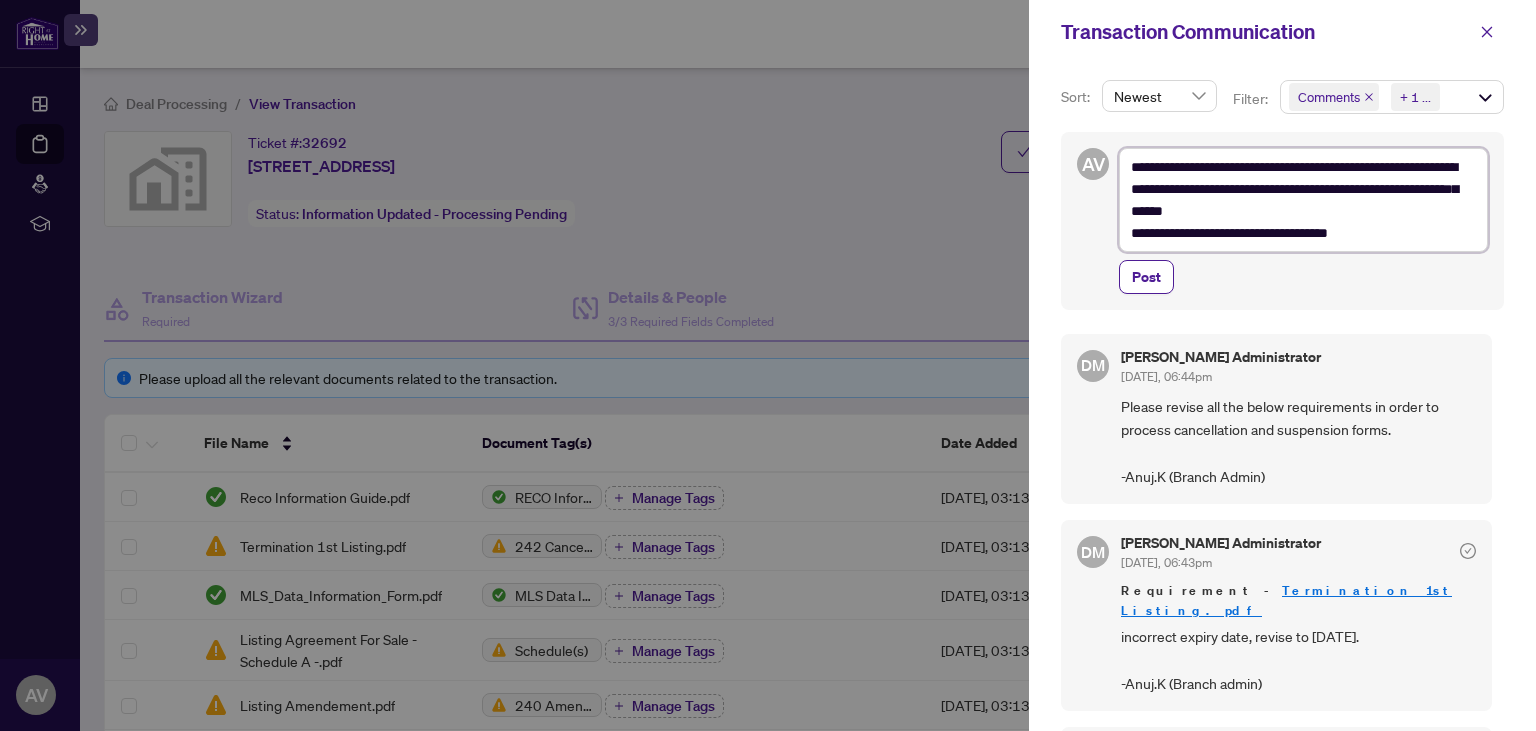 type on "**********" 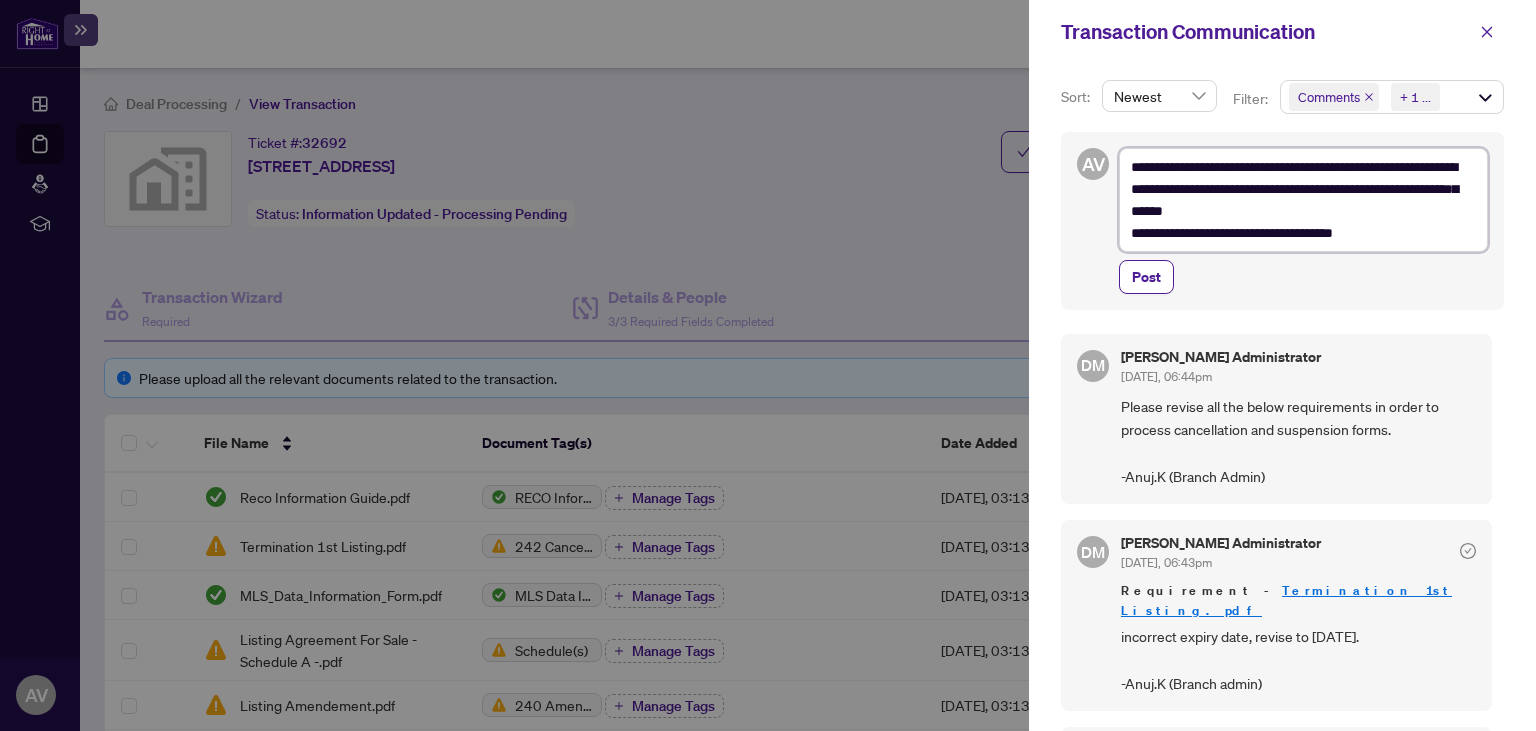 type on "**********" 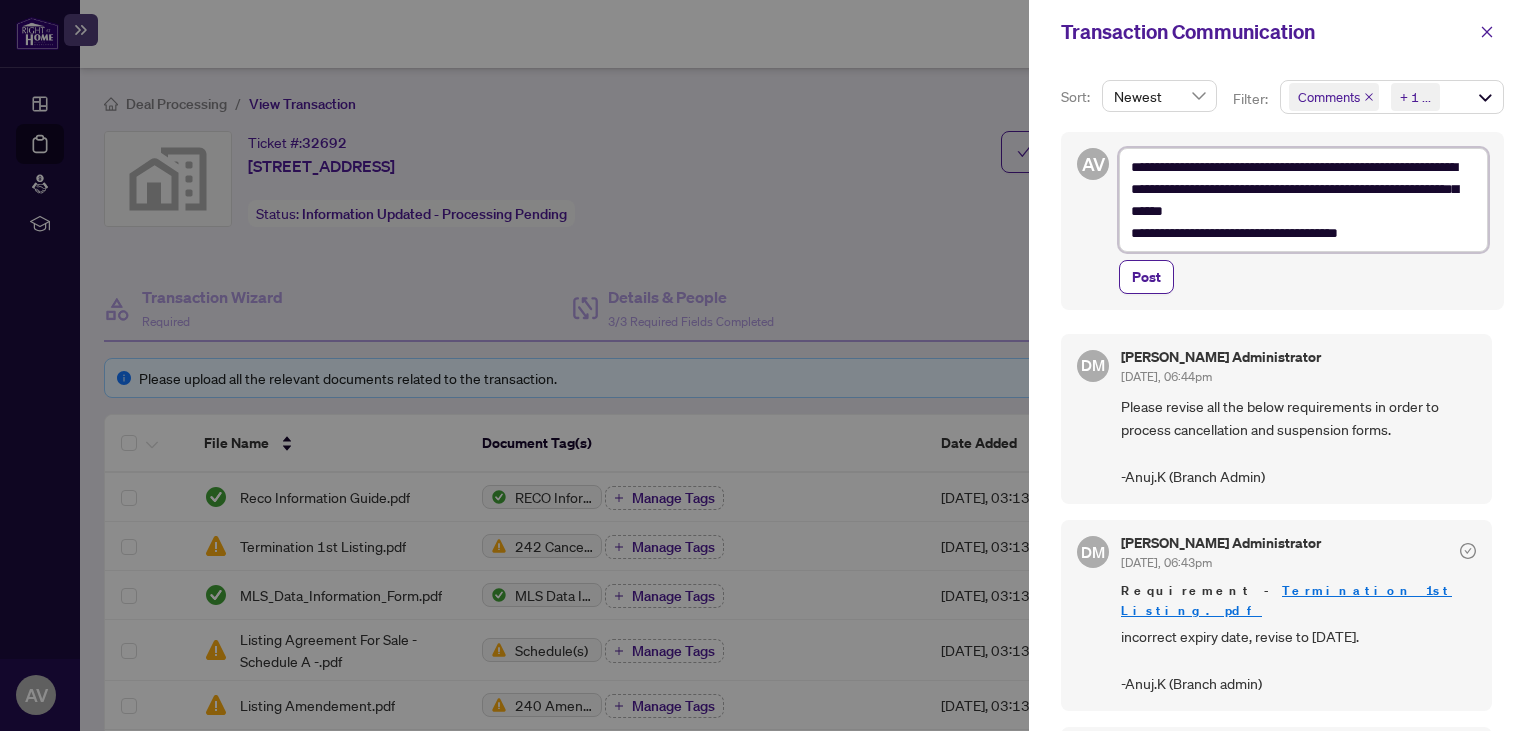 type on "**********" 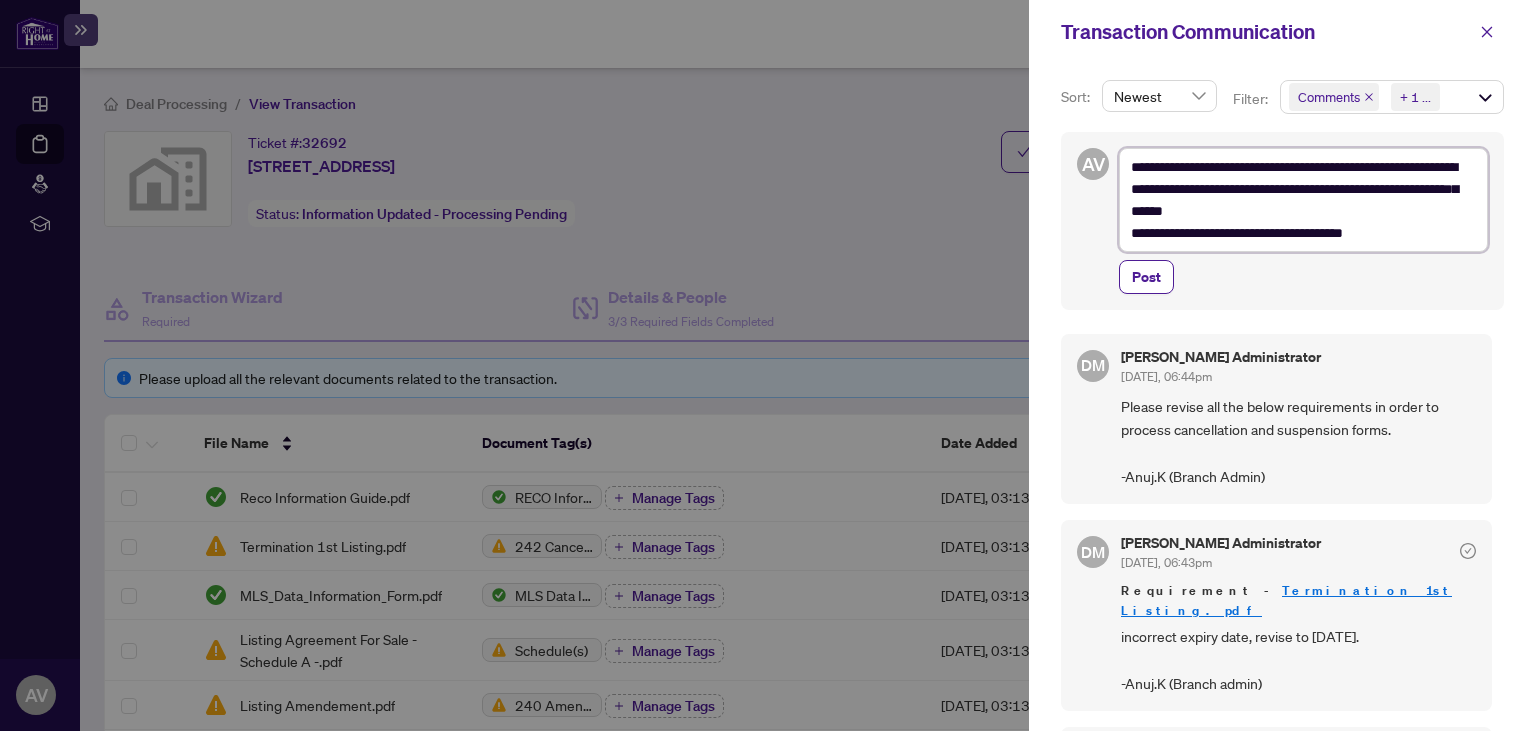 type on "**********" 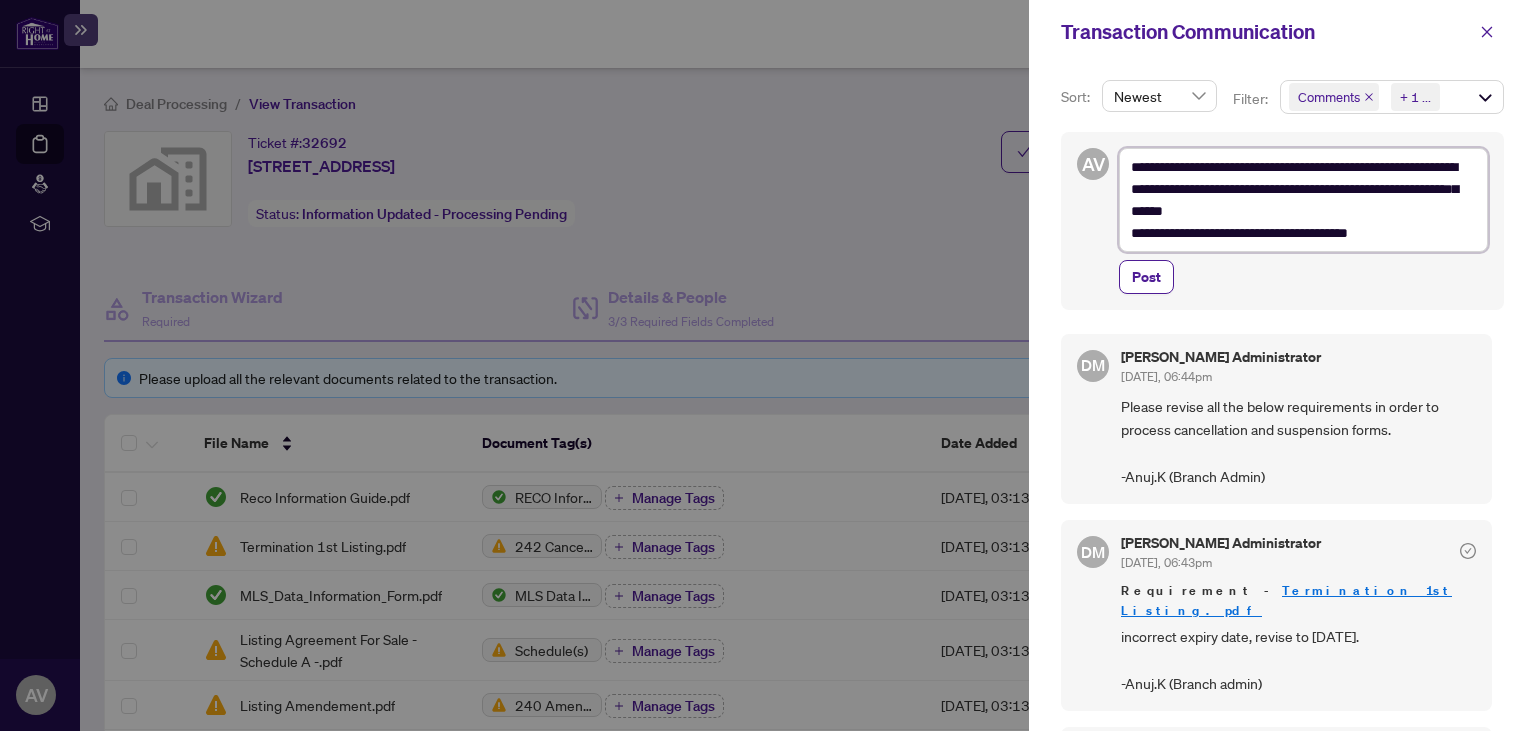 type on "**********" 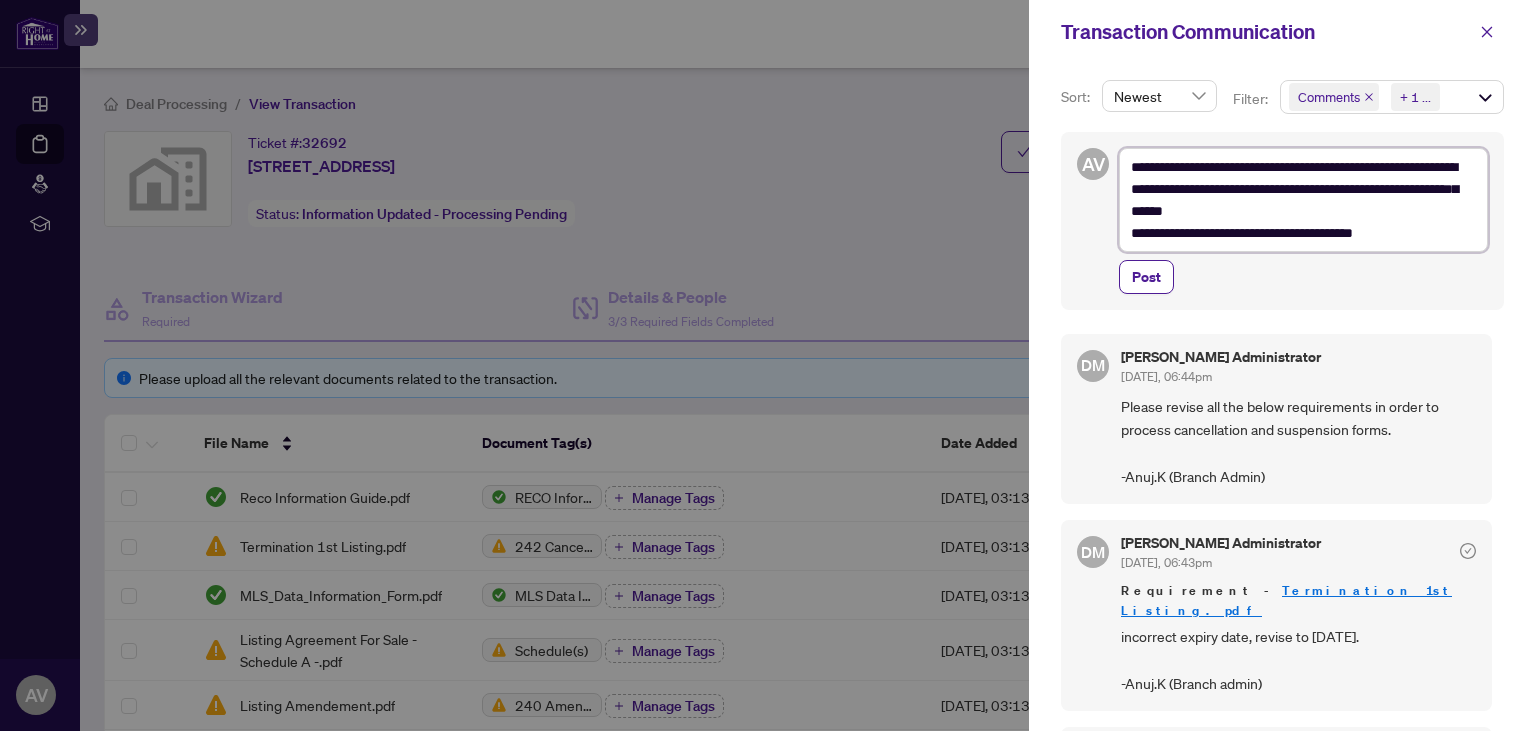type on "**********" 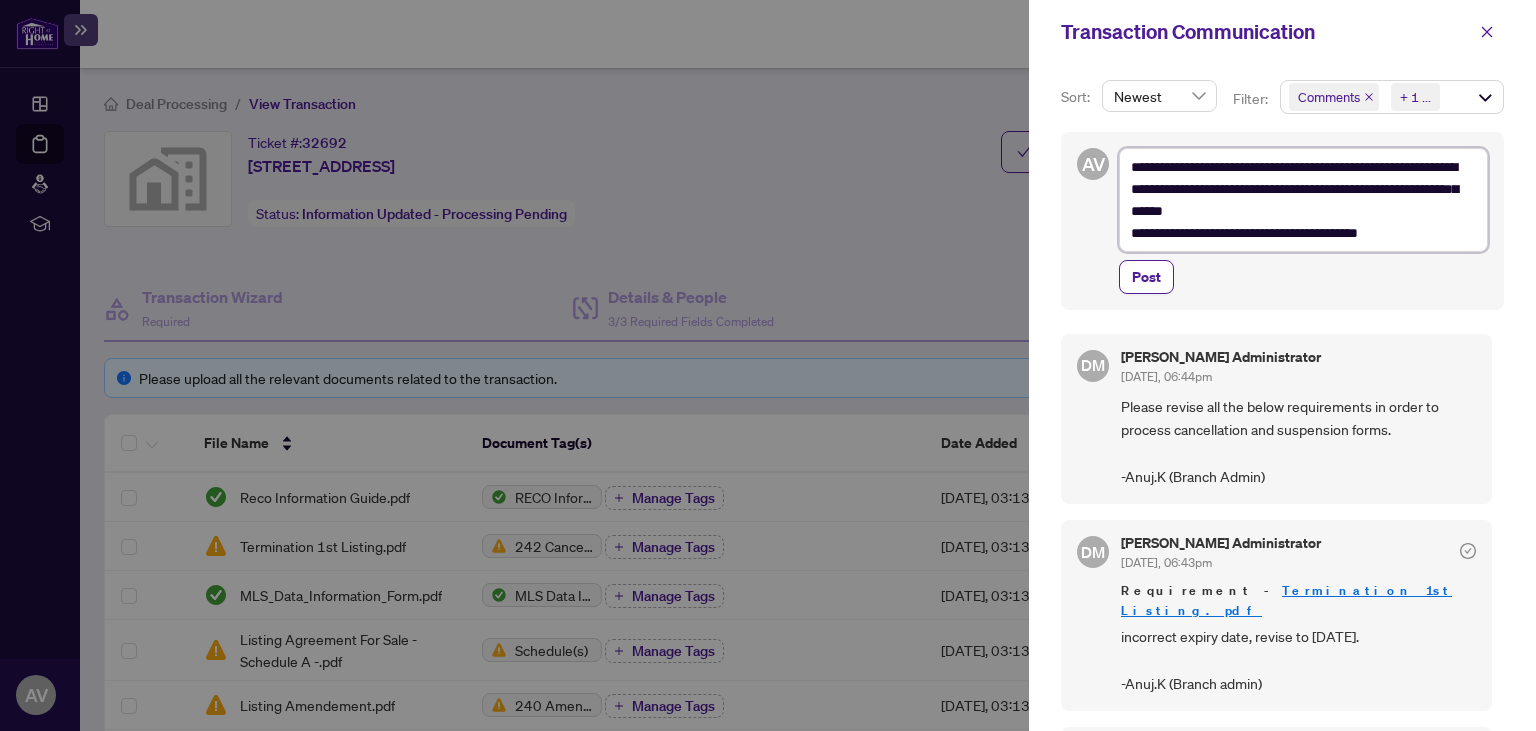 type on "**********" 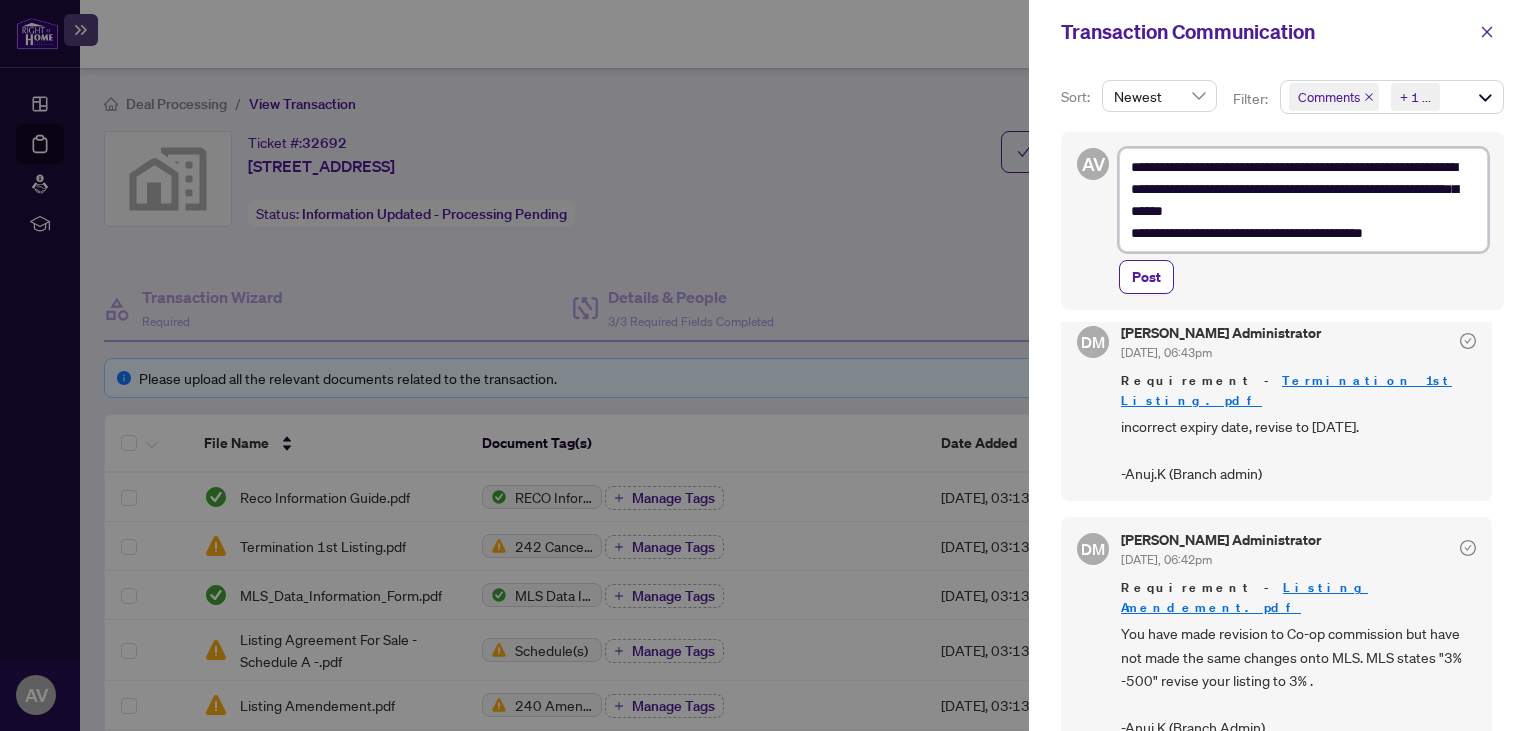scroll, scrollTop: 211, scrollLeft: 0, axis: vertical 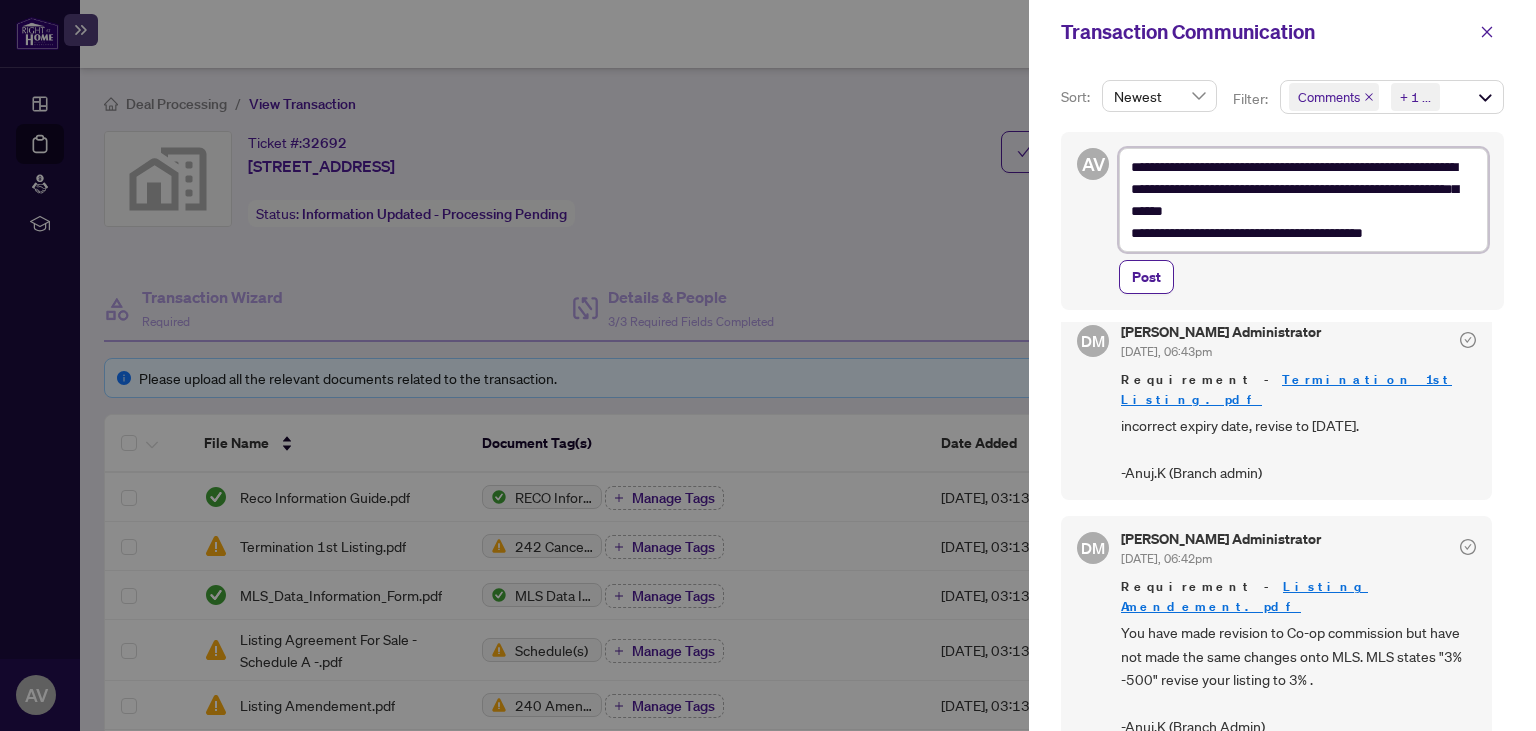 type on "**********" 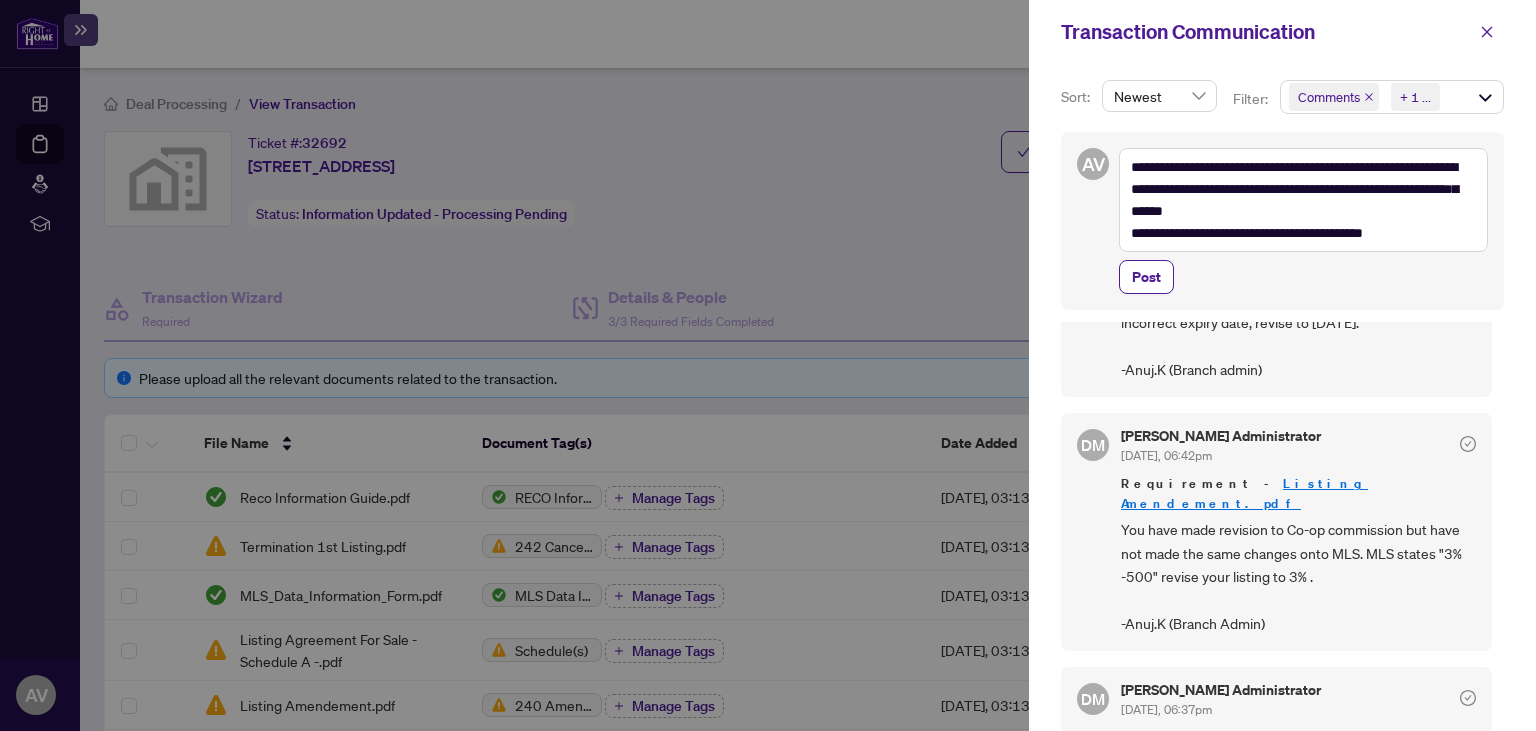 scroll, scrollTop: 528, scrollLeft: 0, axis: vertical 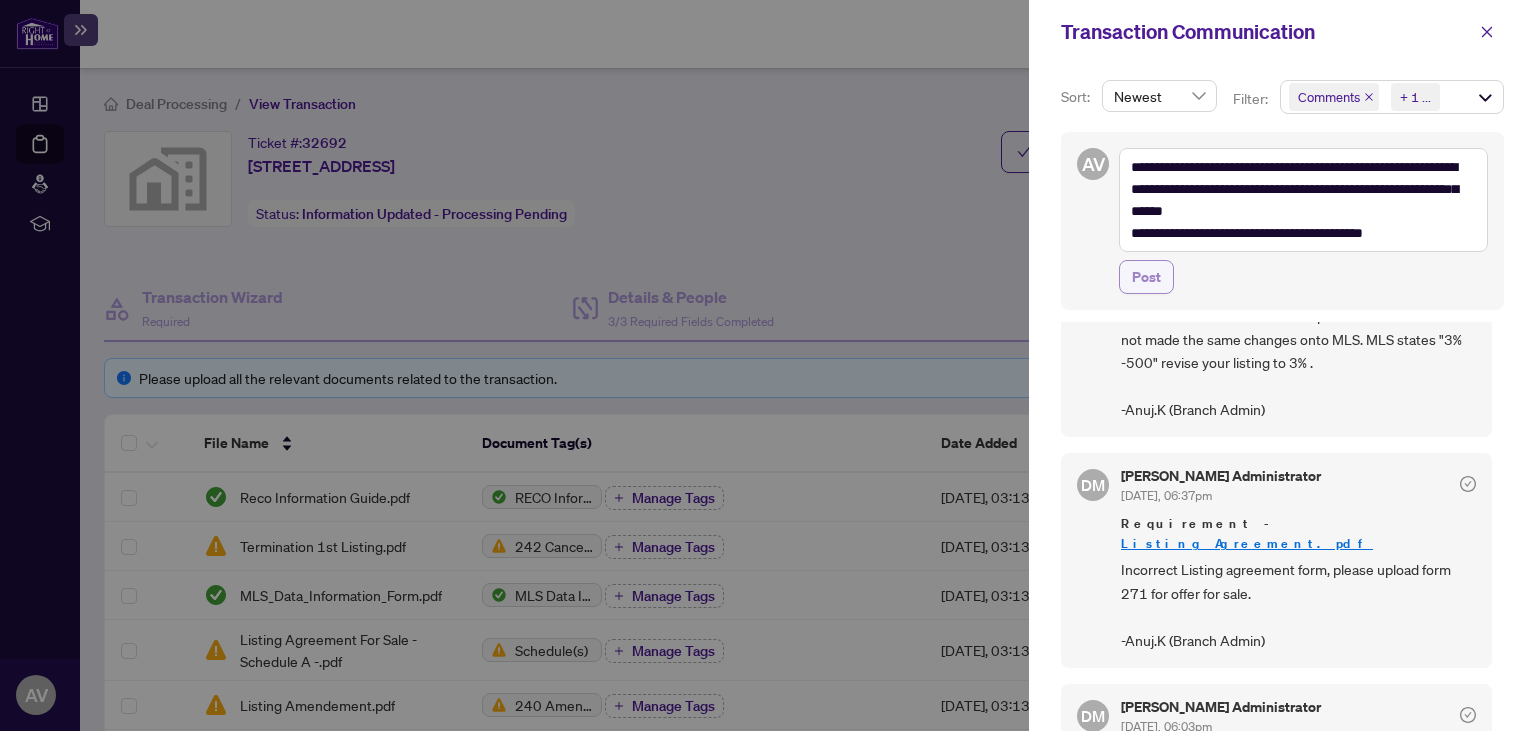 click on "Post" at bounding box center (1146, 277) 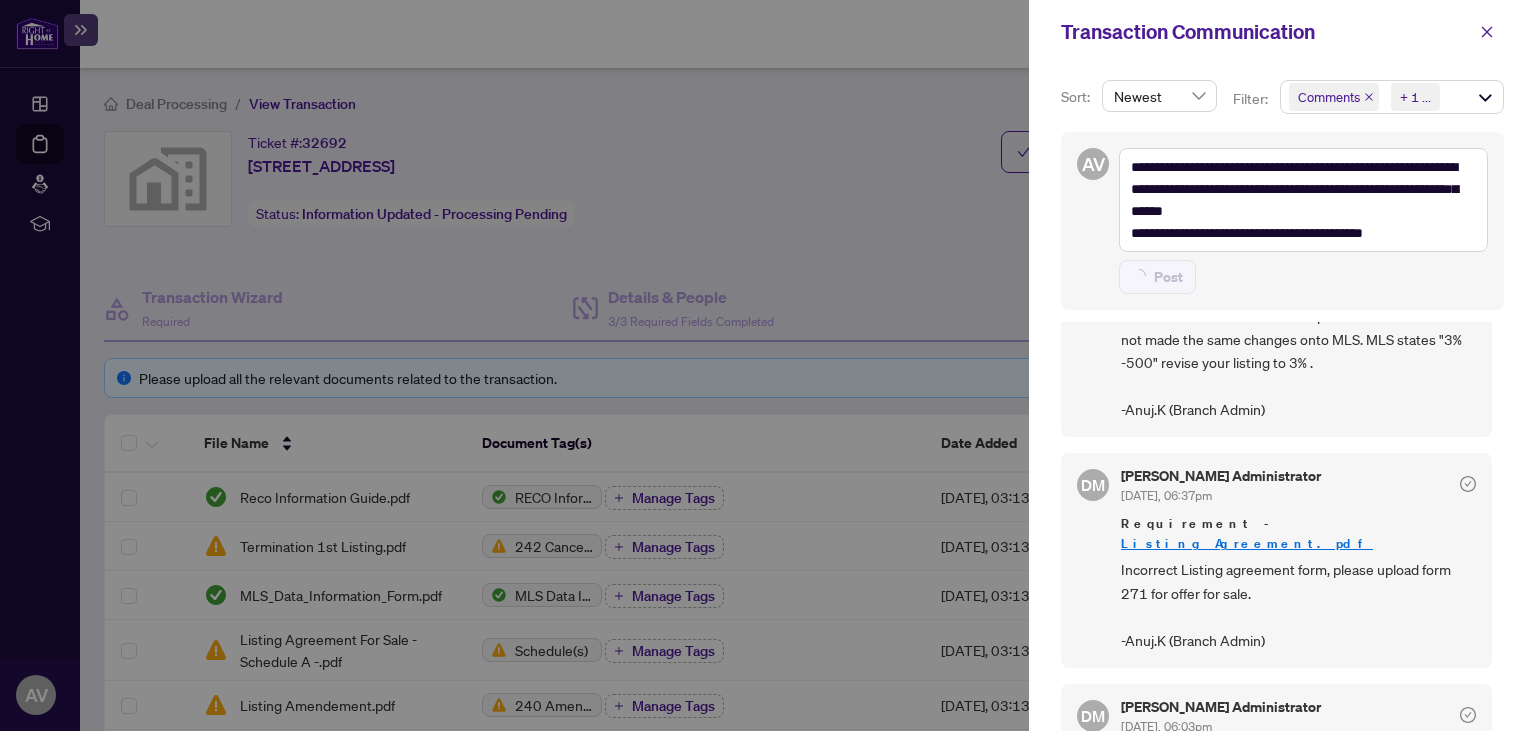 type 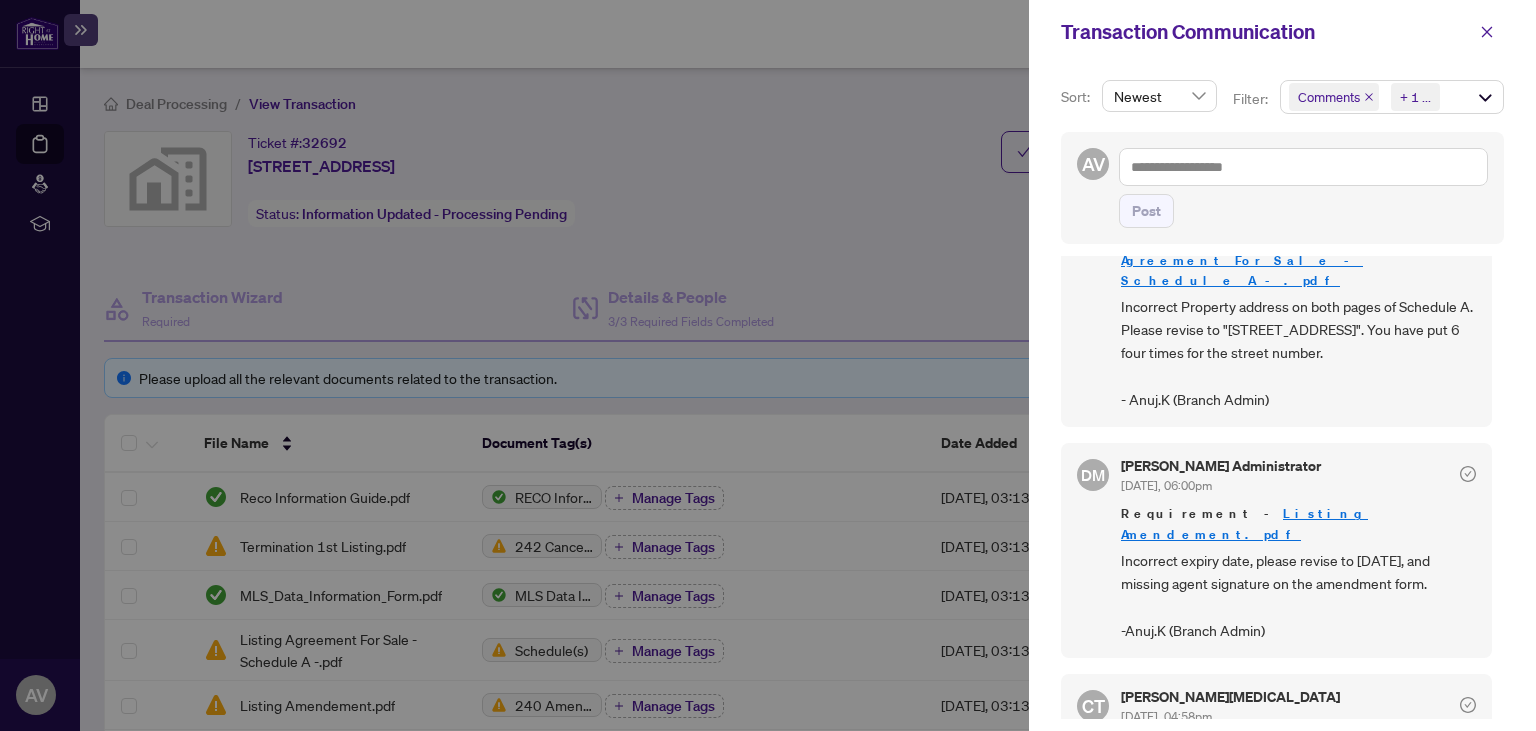 scroll, scrollTop: 1162, scrollLeft: 0, axis: vertical 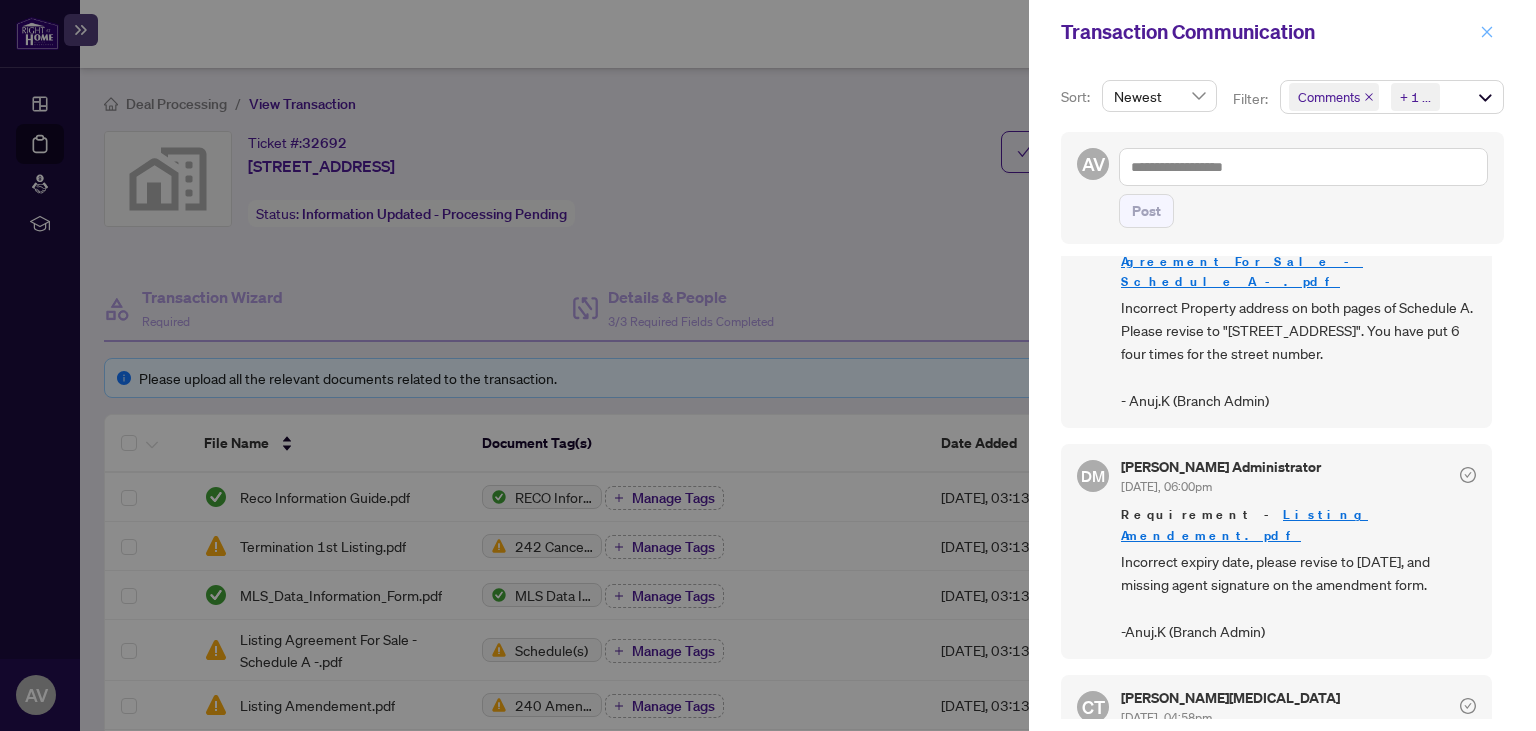click at bounding box center [1487, 32] 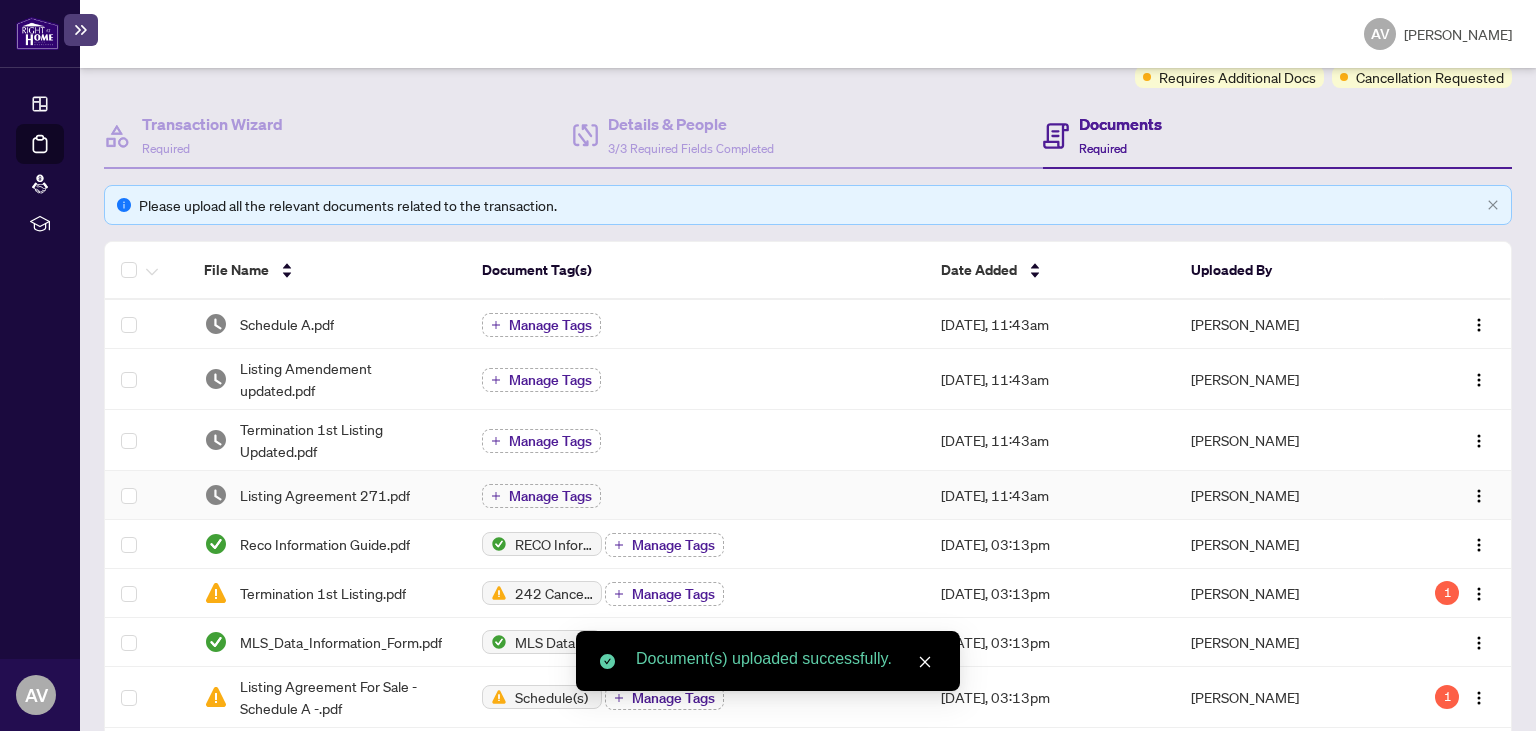 scroll, scrollTop: 0, scrollLeft: 0, axis: both 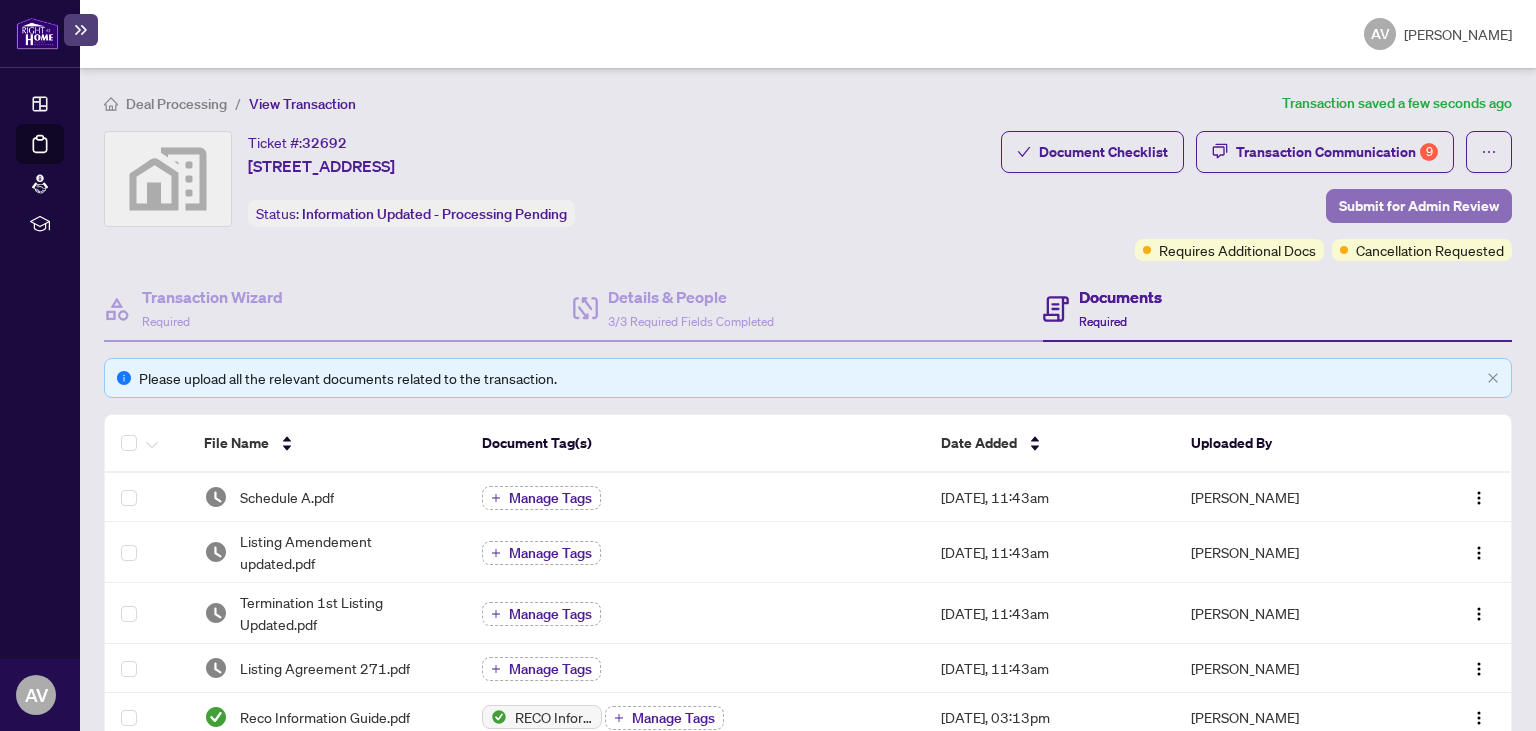 click on "Submit for Admin Review" at bounding box center [1419, 206] 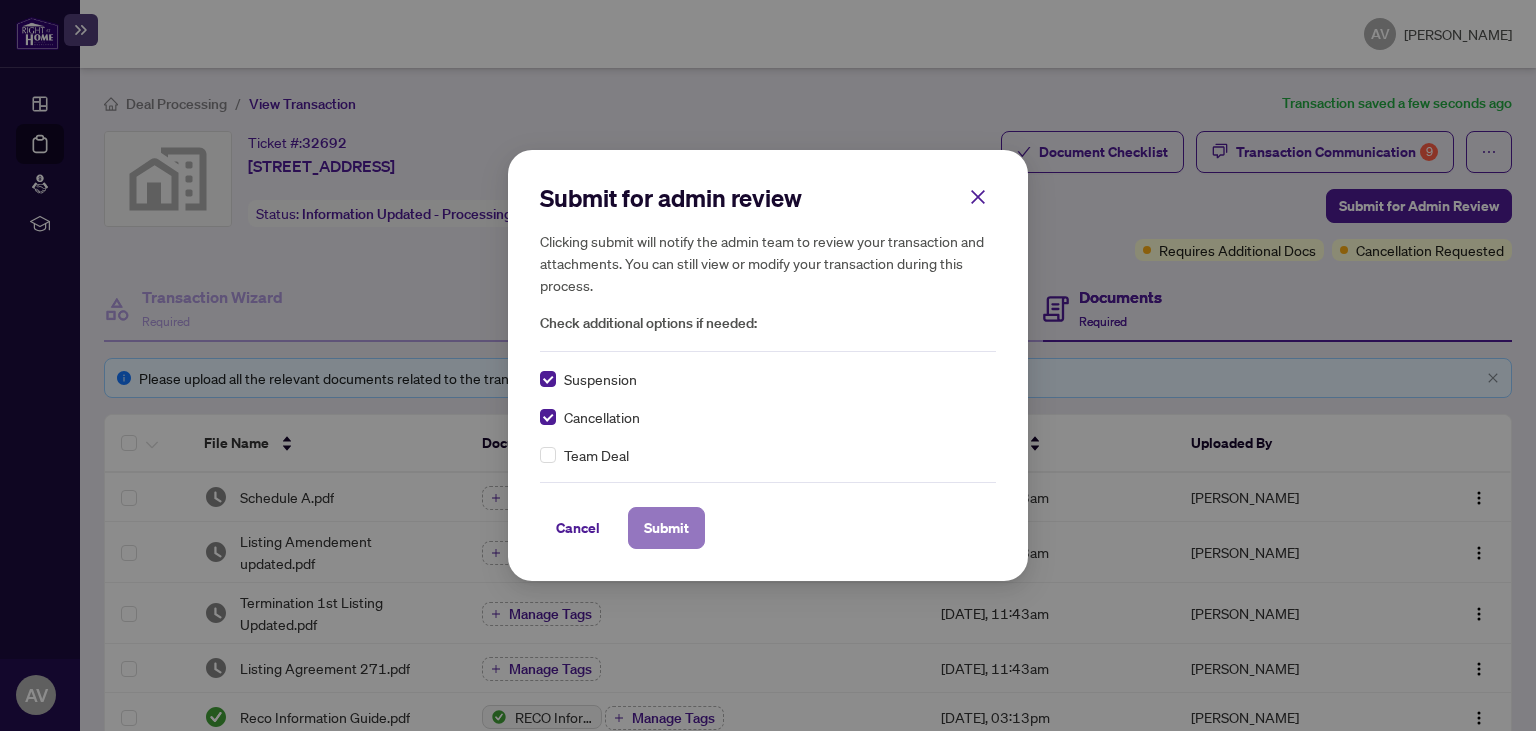 click on "Submit" at bounding box center [666, 528] 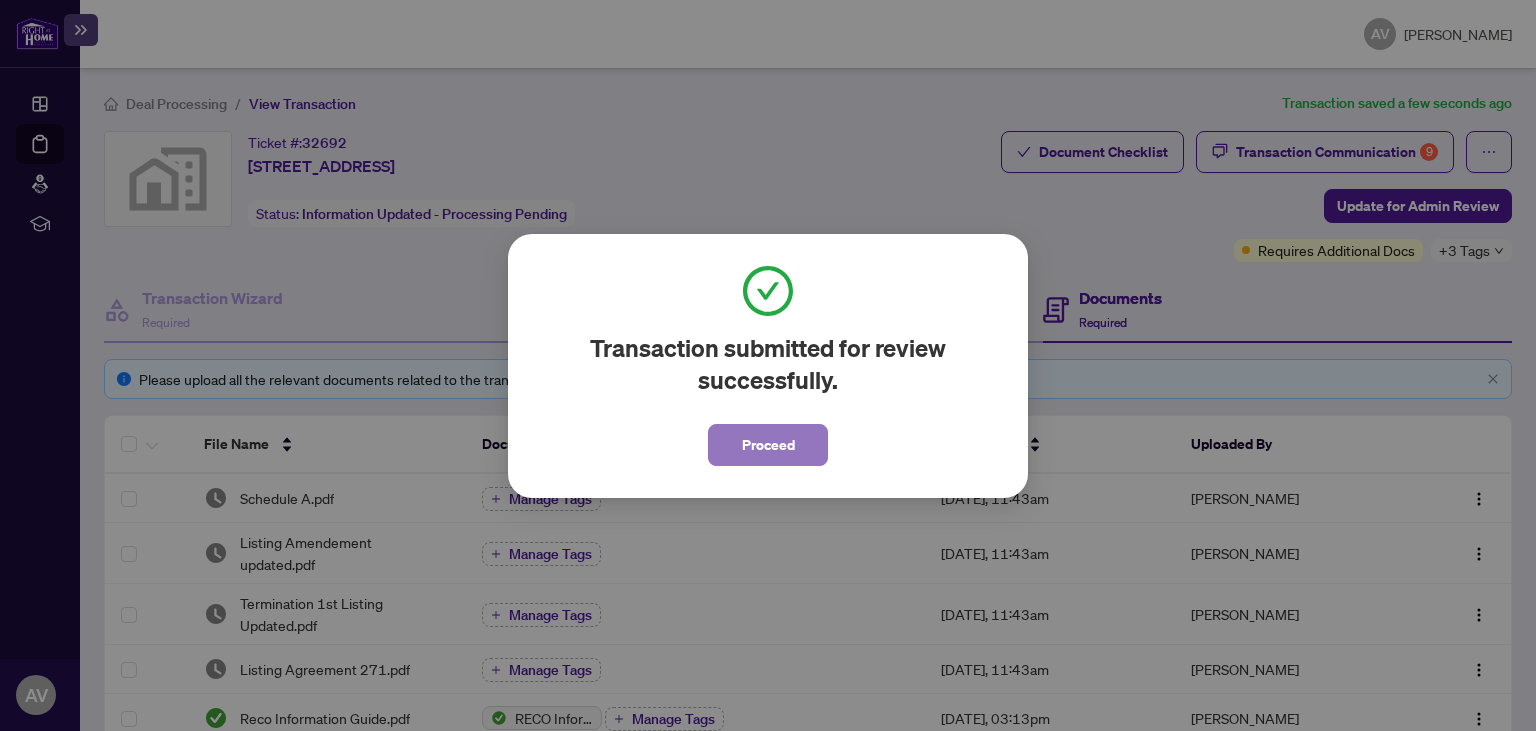 click on "Proceed" at bounding box center (768, 445) 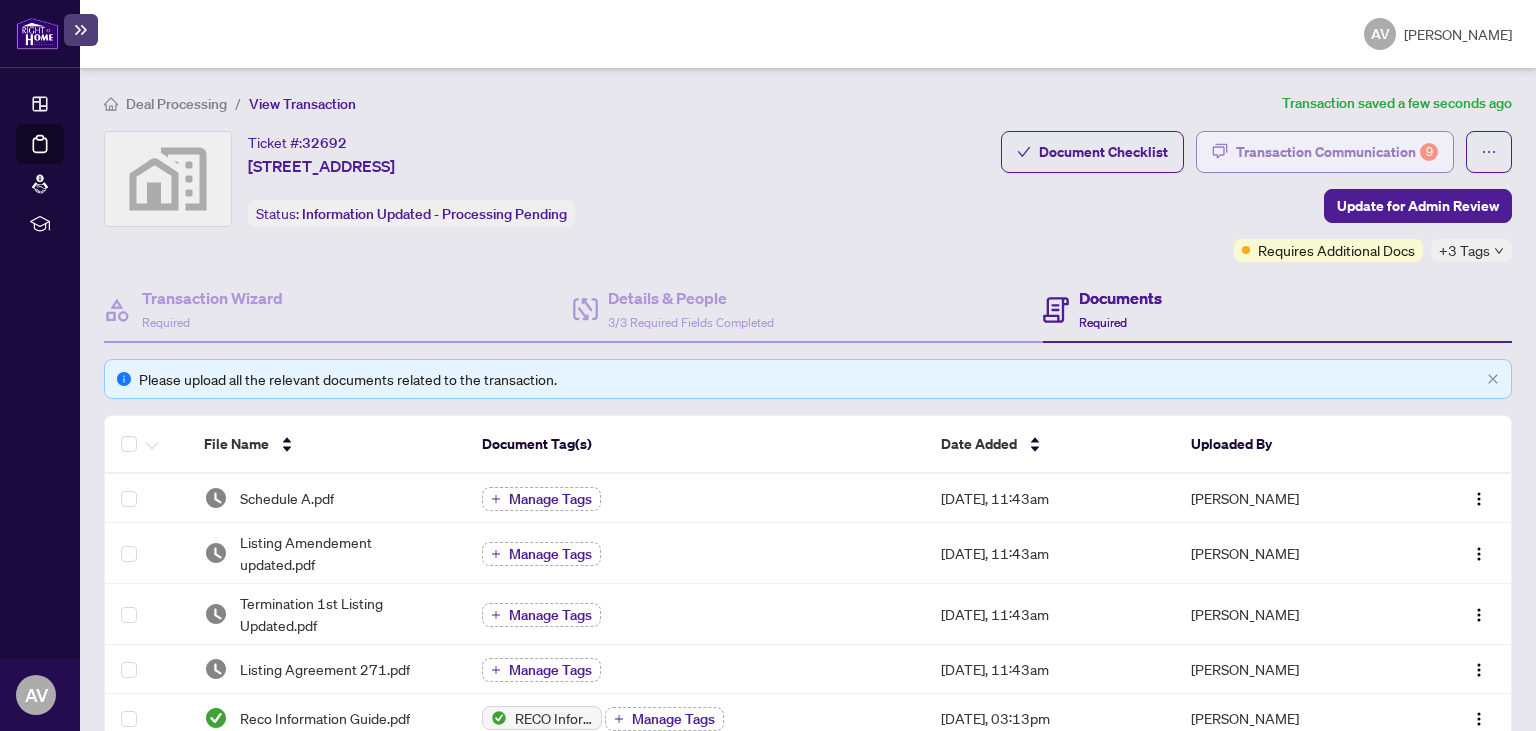 click on "Transaction Communication 9" at bounding box center (1337, 152) 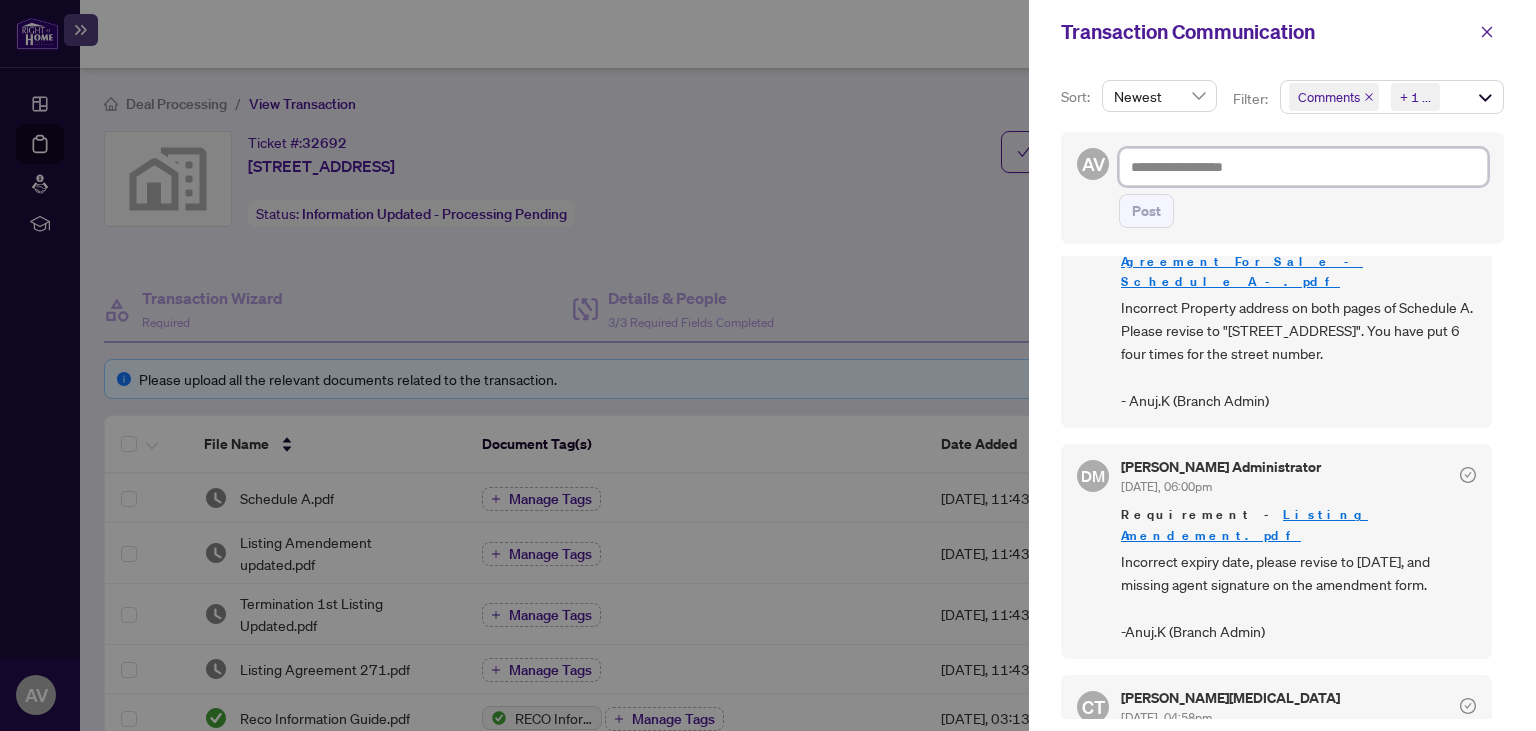 click at bounding box center [1303, 167] 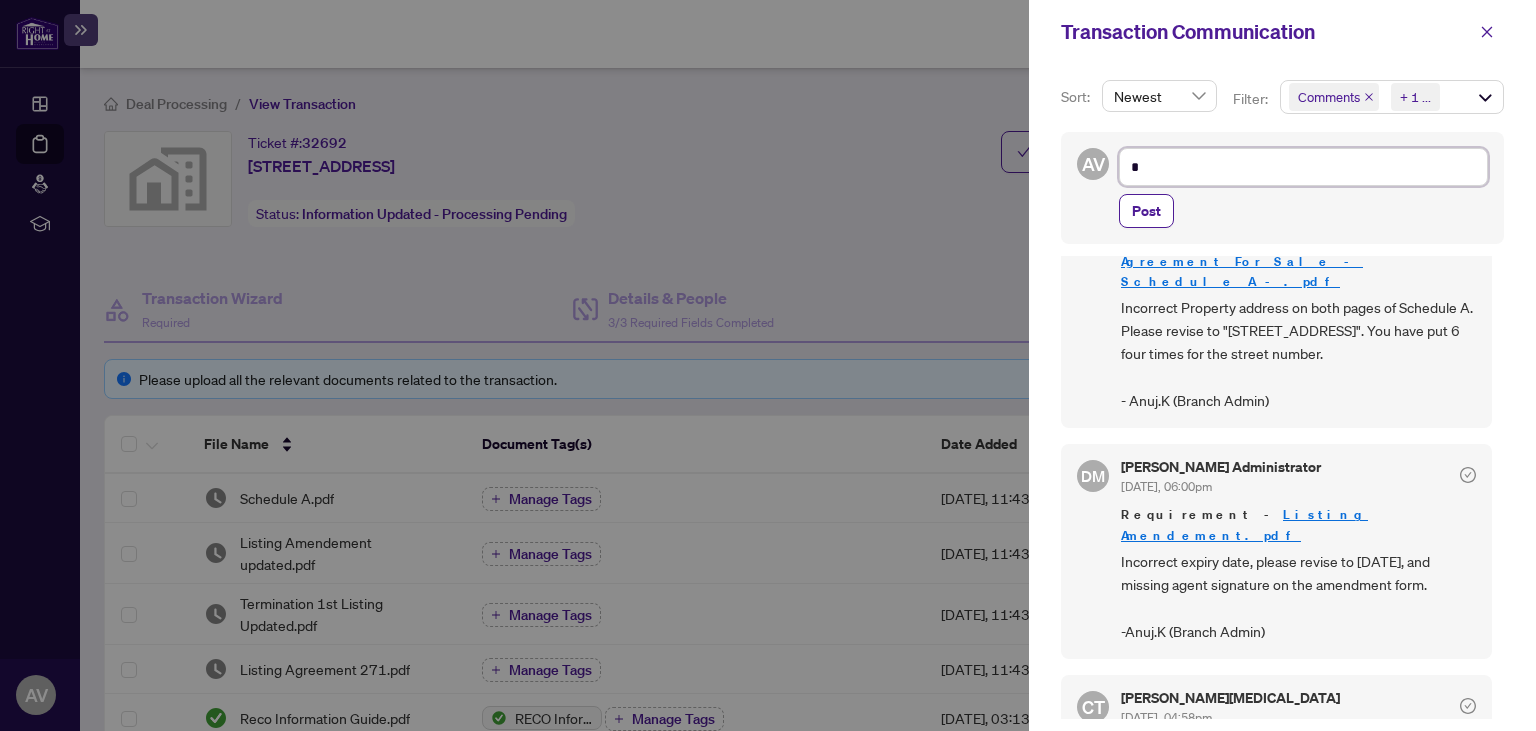 type on "**" 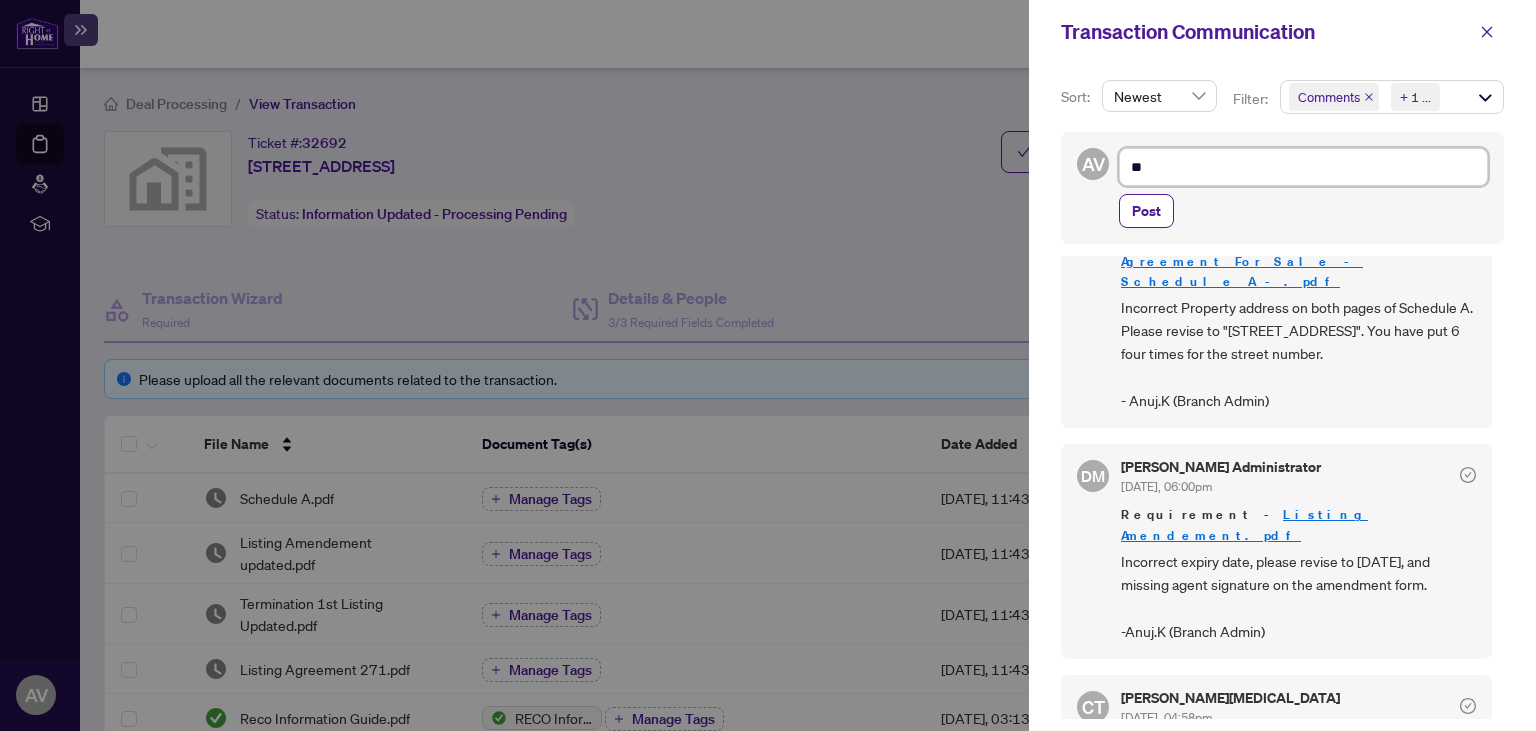 type on "***" 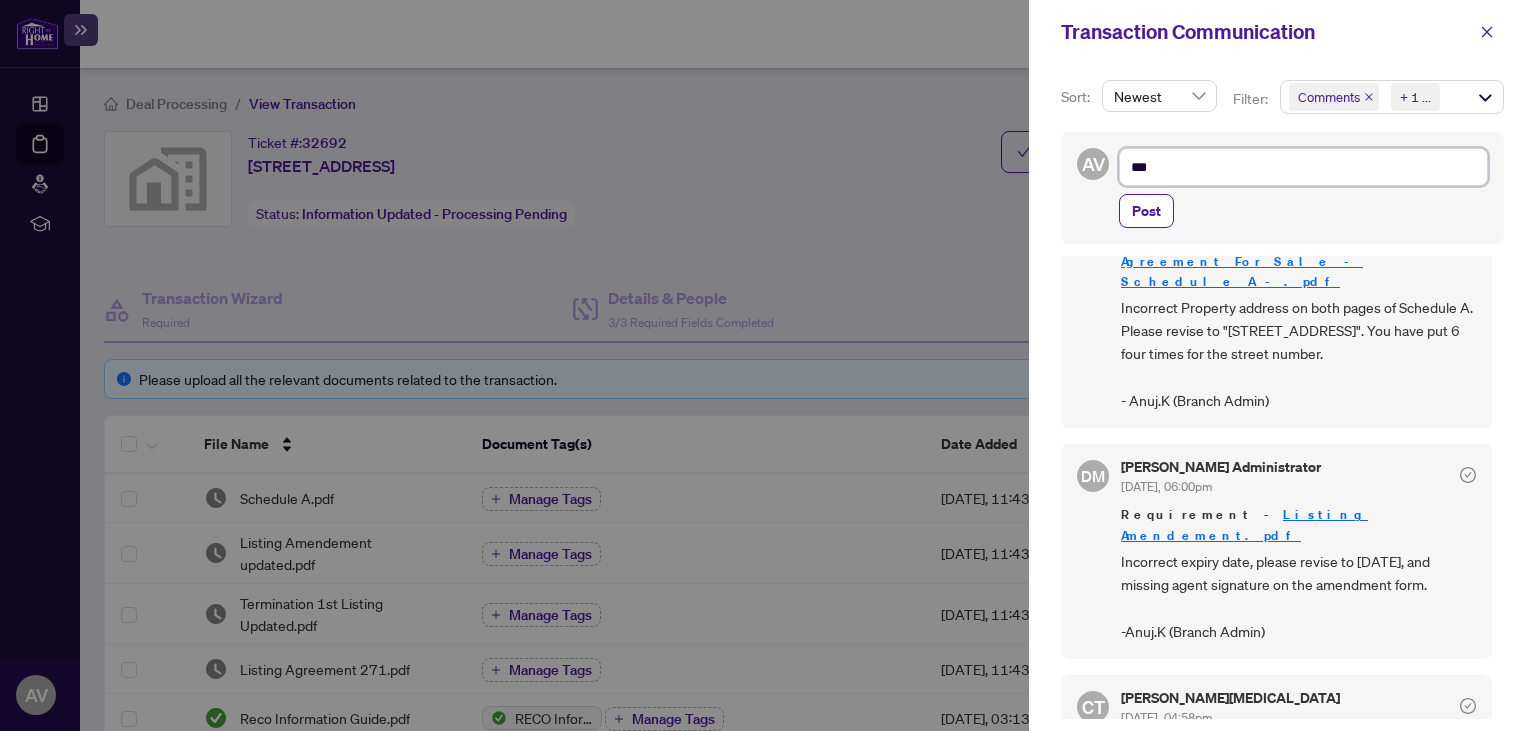 type on "****" 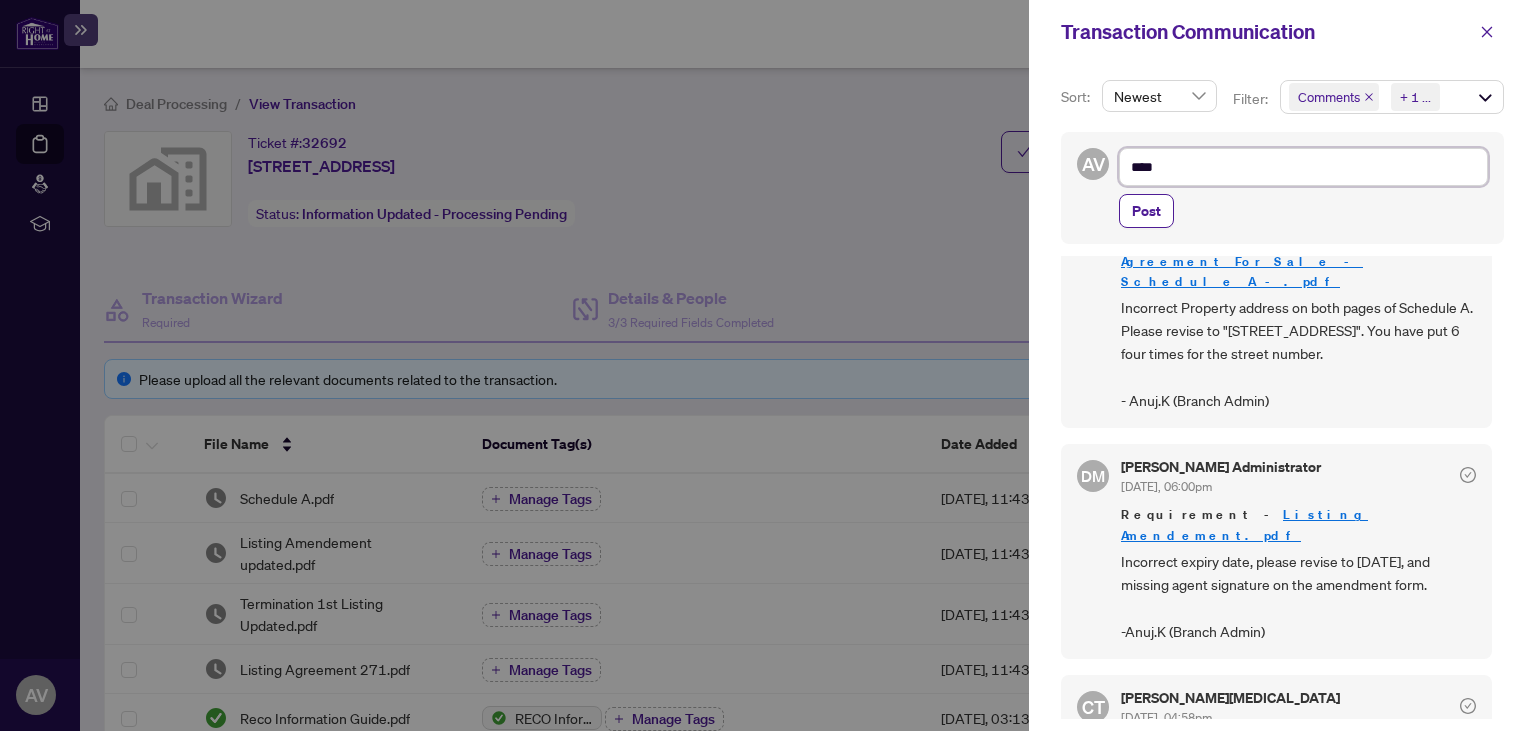 type on "*****" 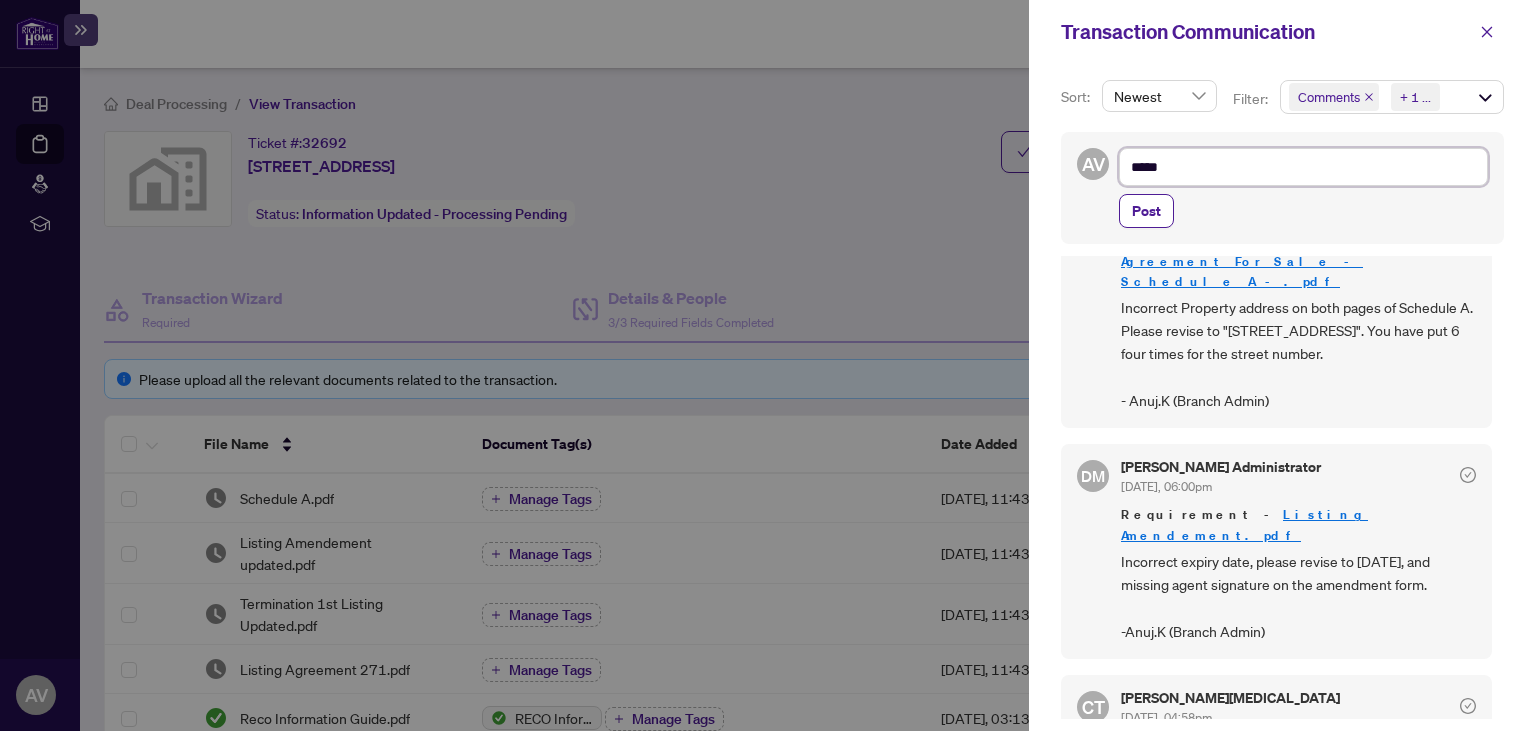 type on "******" 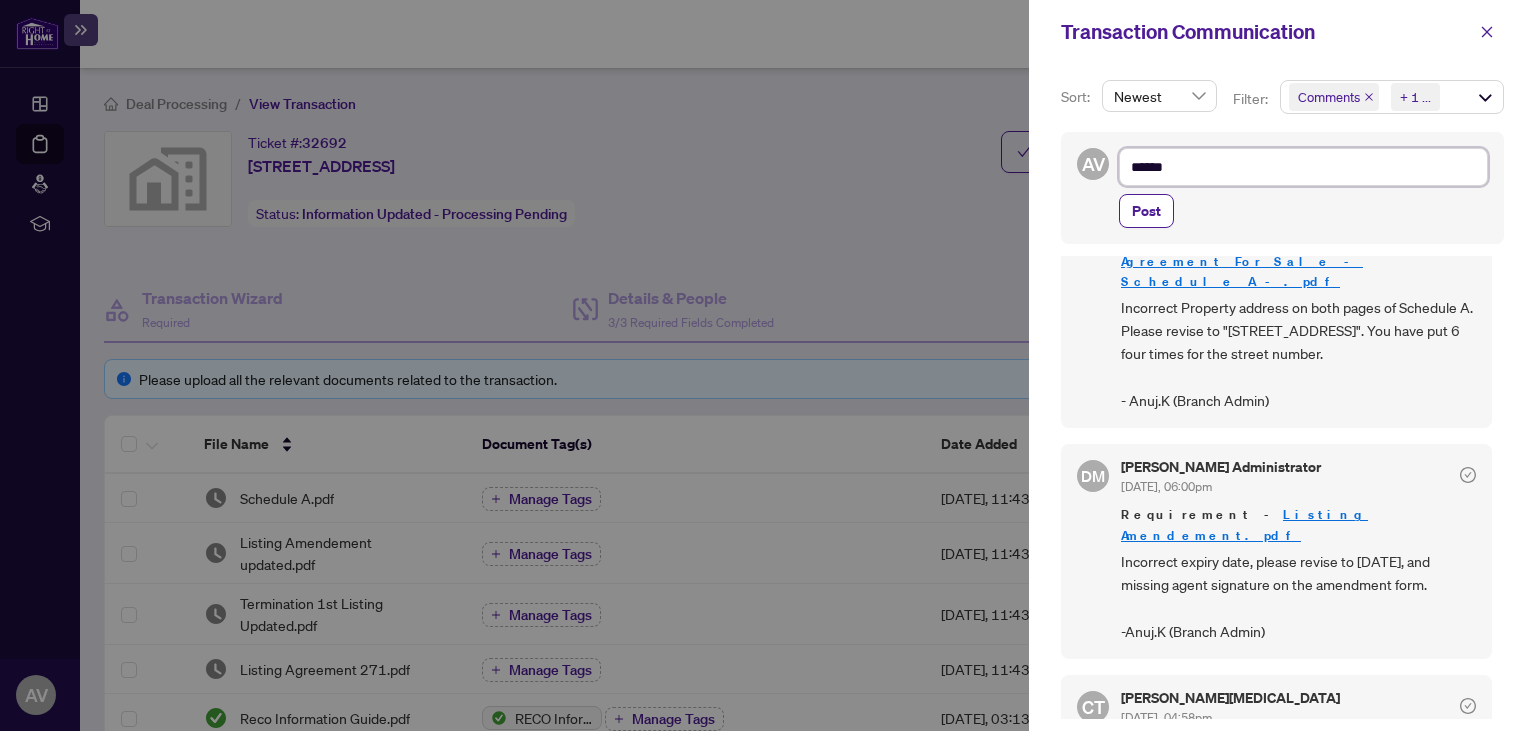 type on "******" 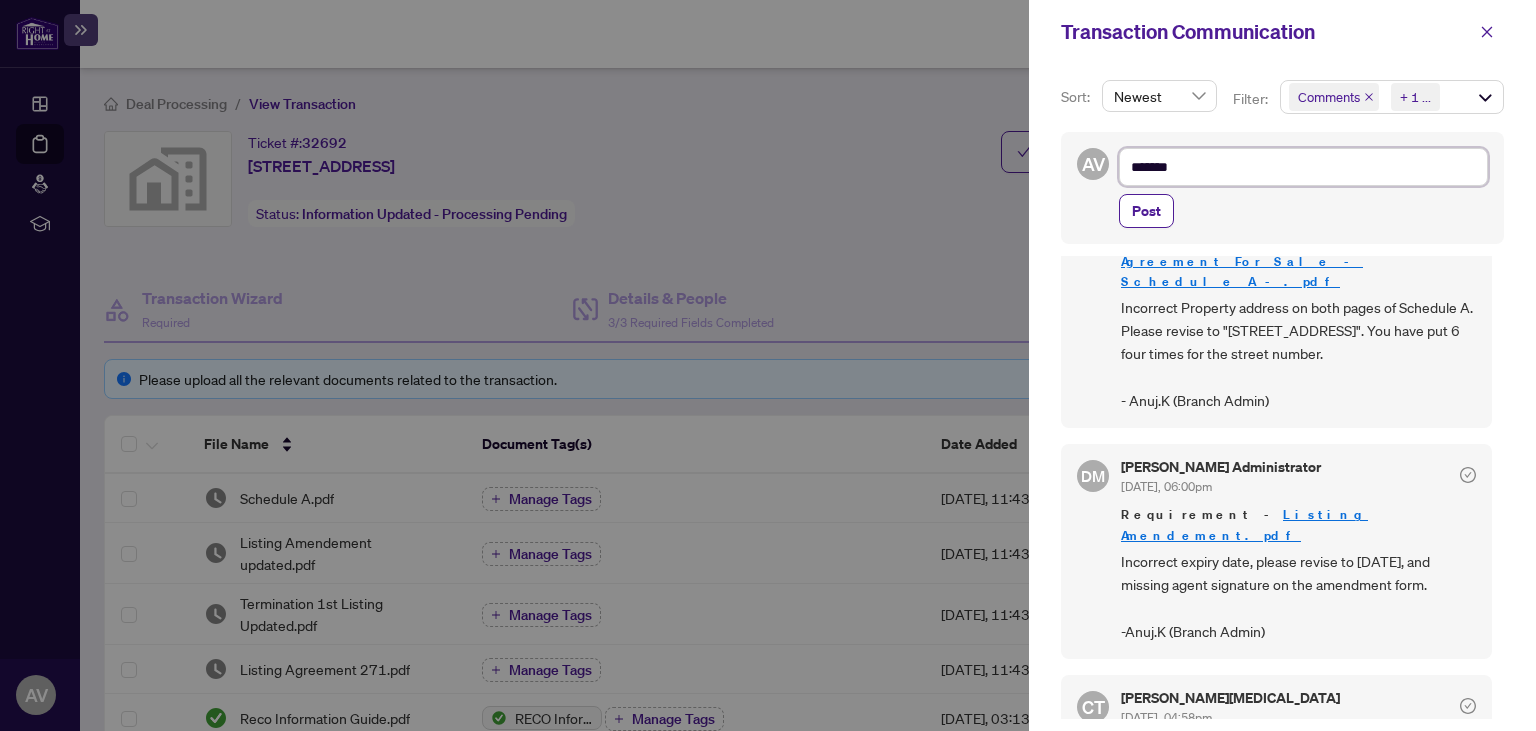 type on "********" 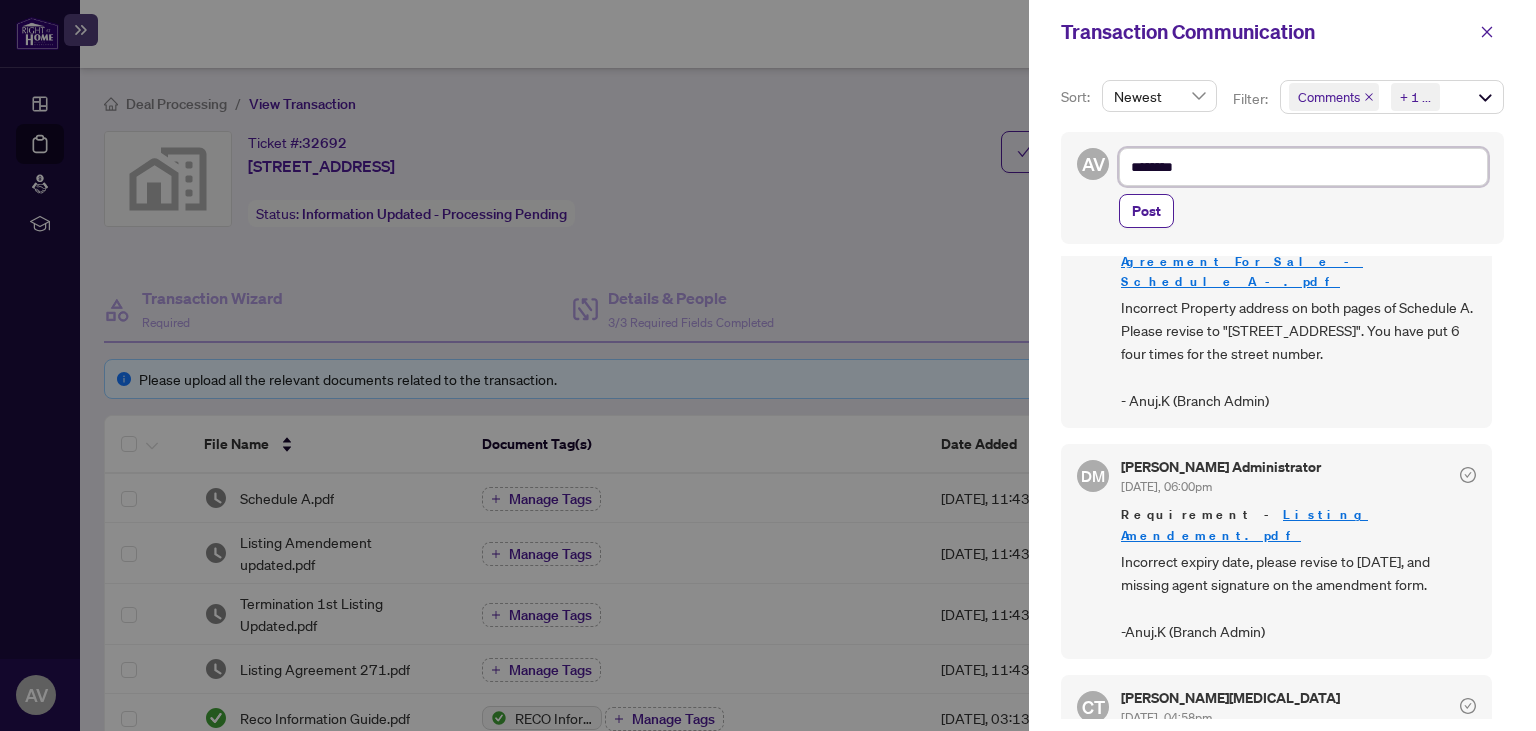 type on "*********" 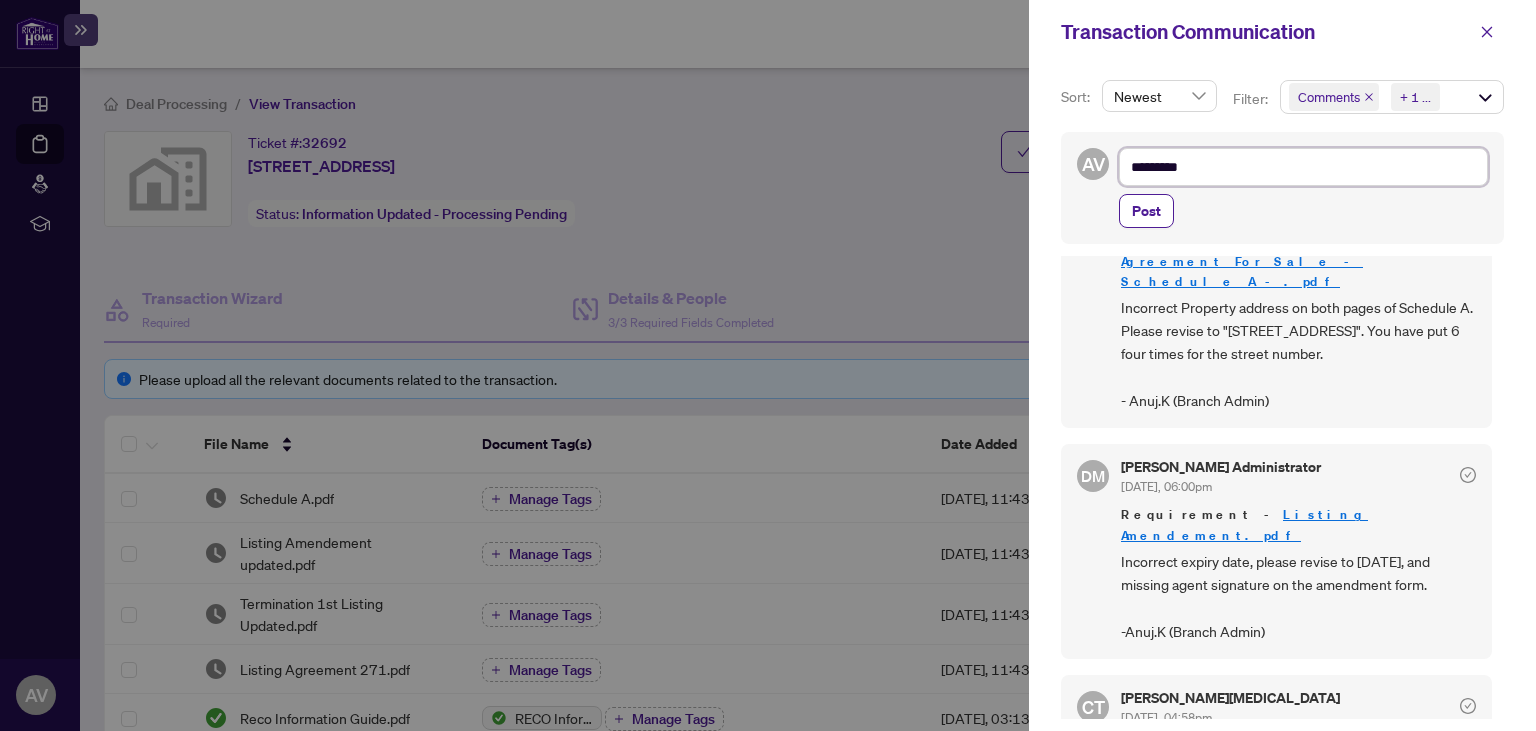 type on "**********" 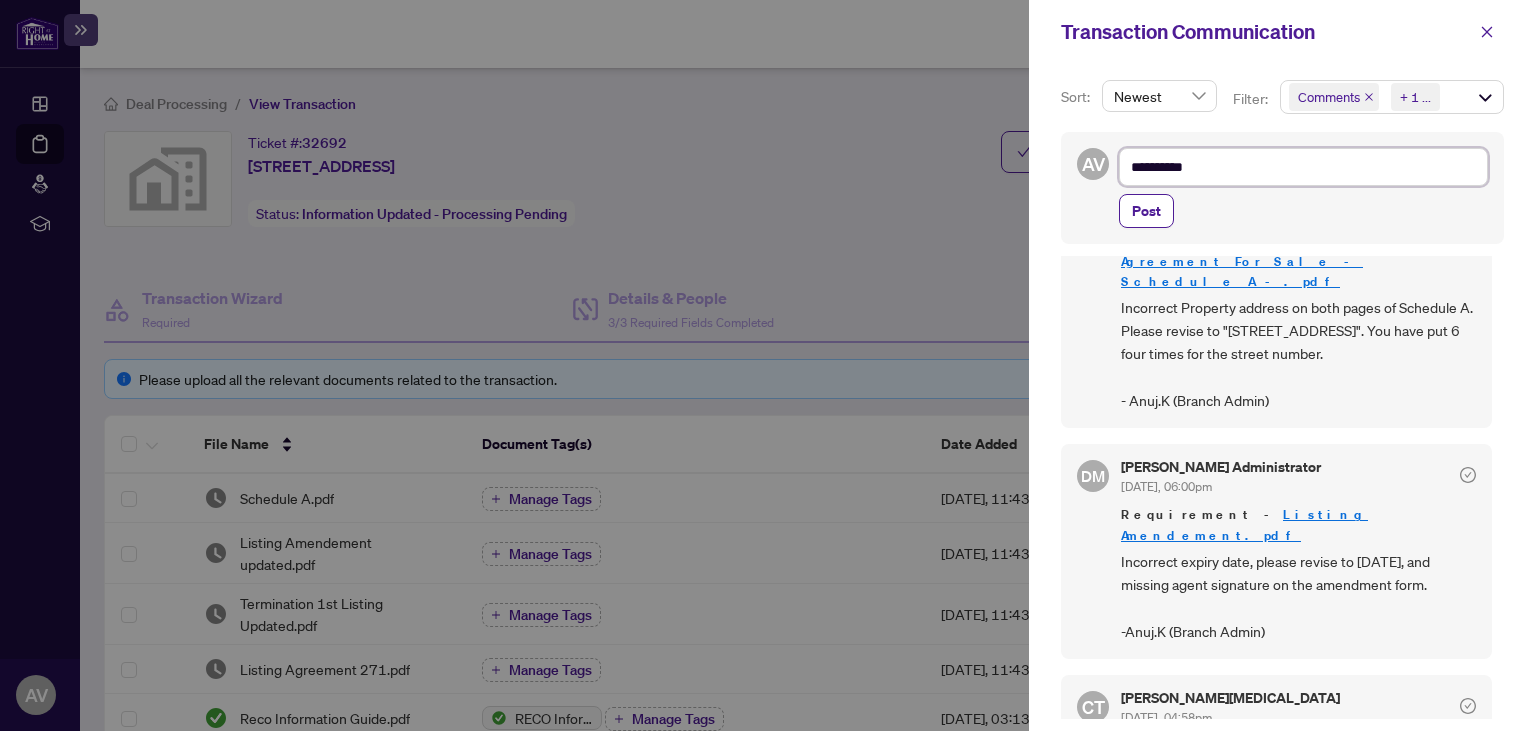 type on "**********" 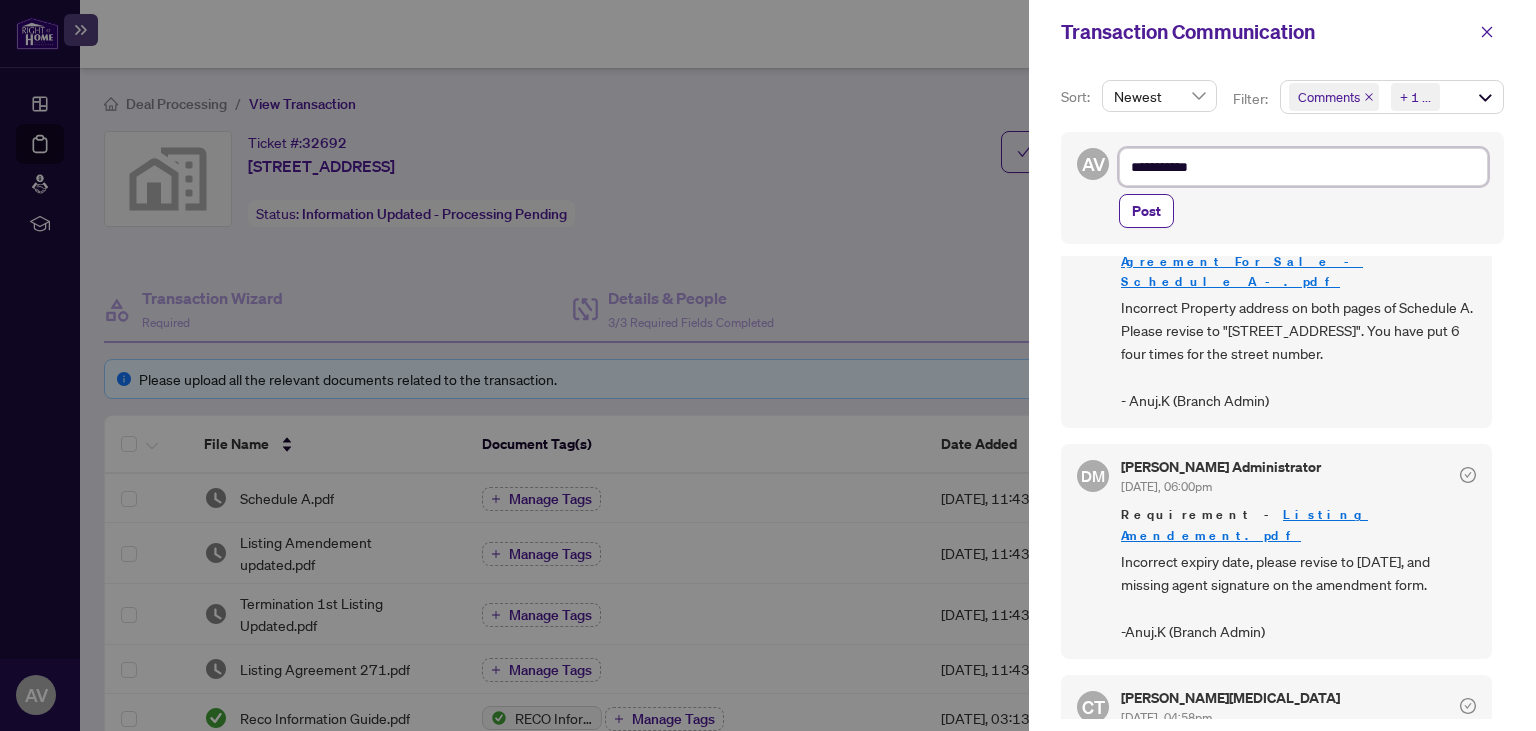 type on "**********" 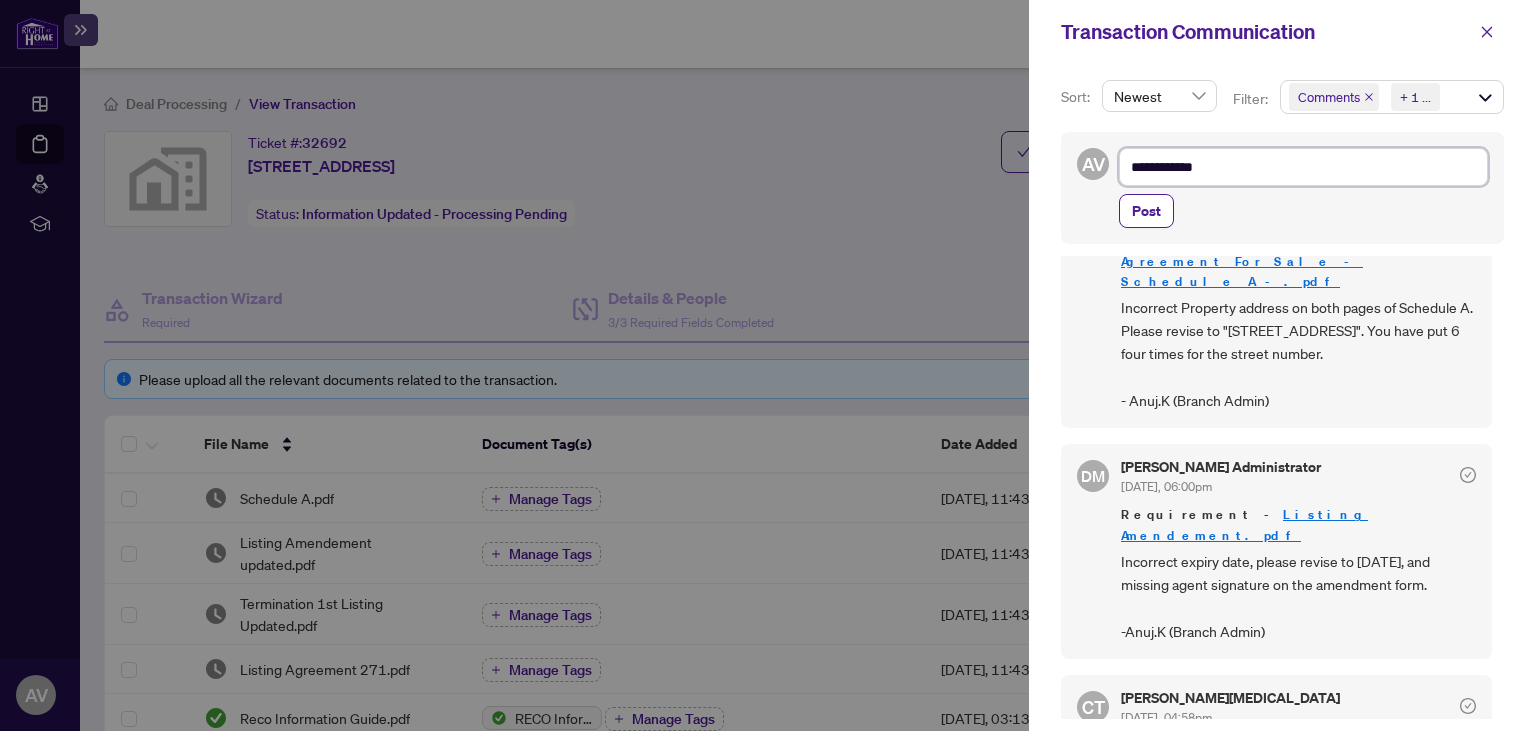 type on "**********" 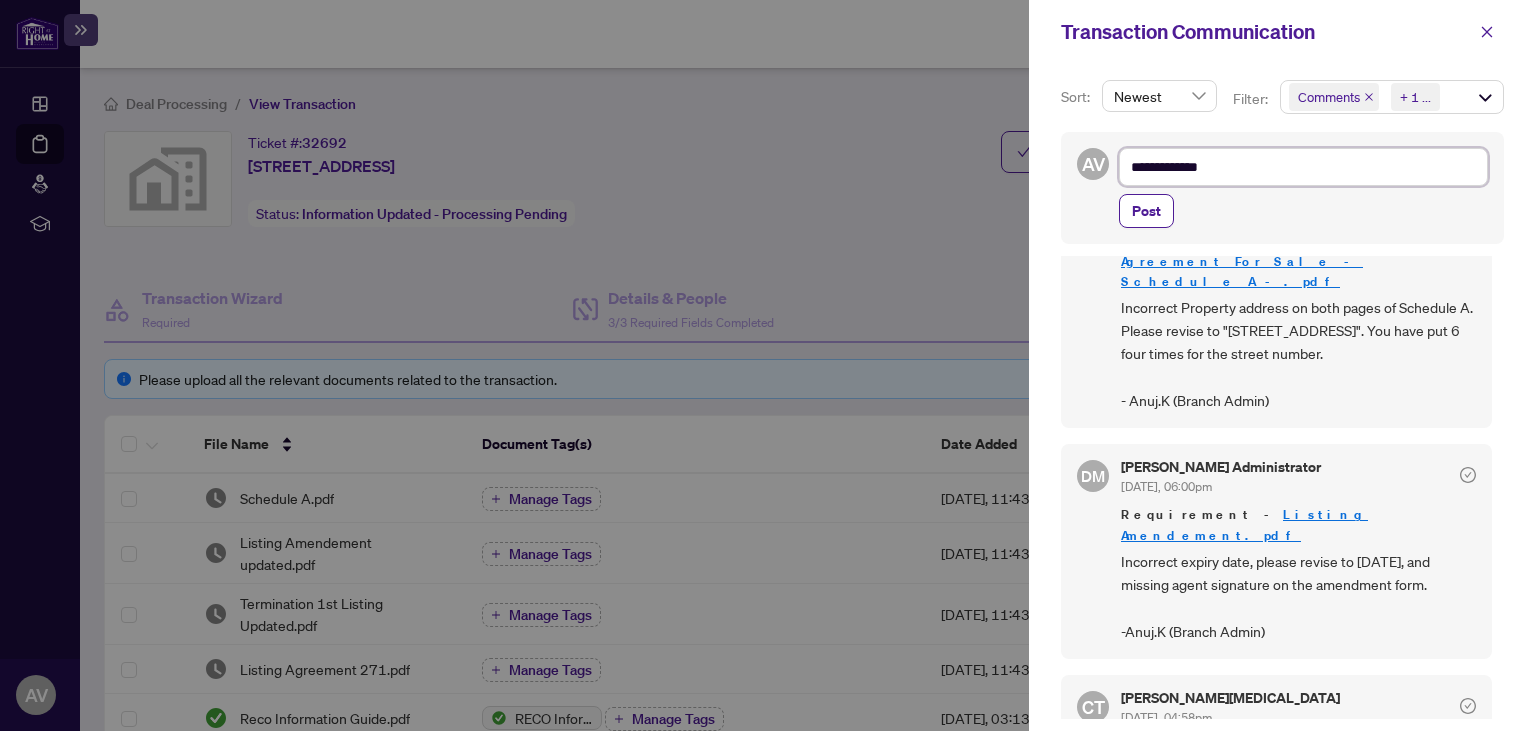 type on "**********" 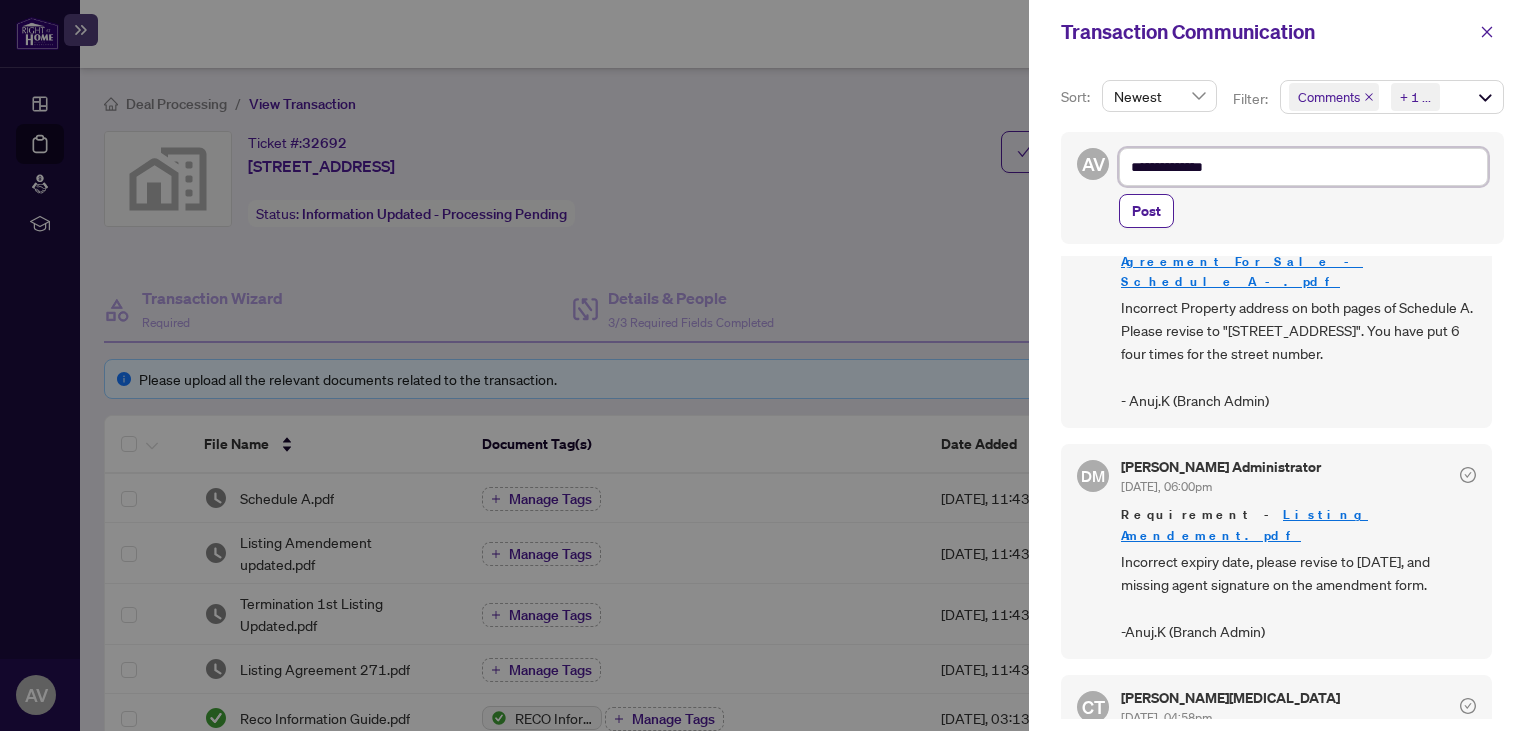 type on "**********" 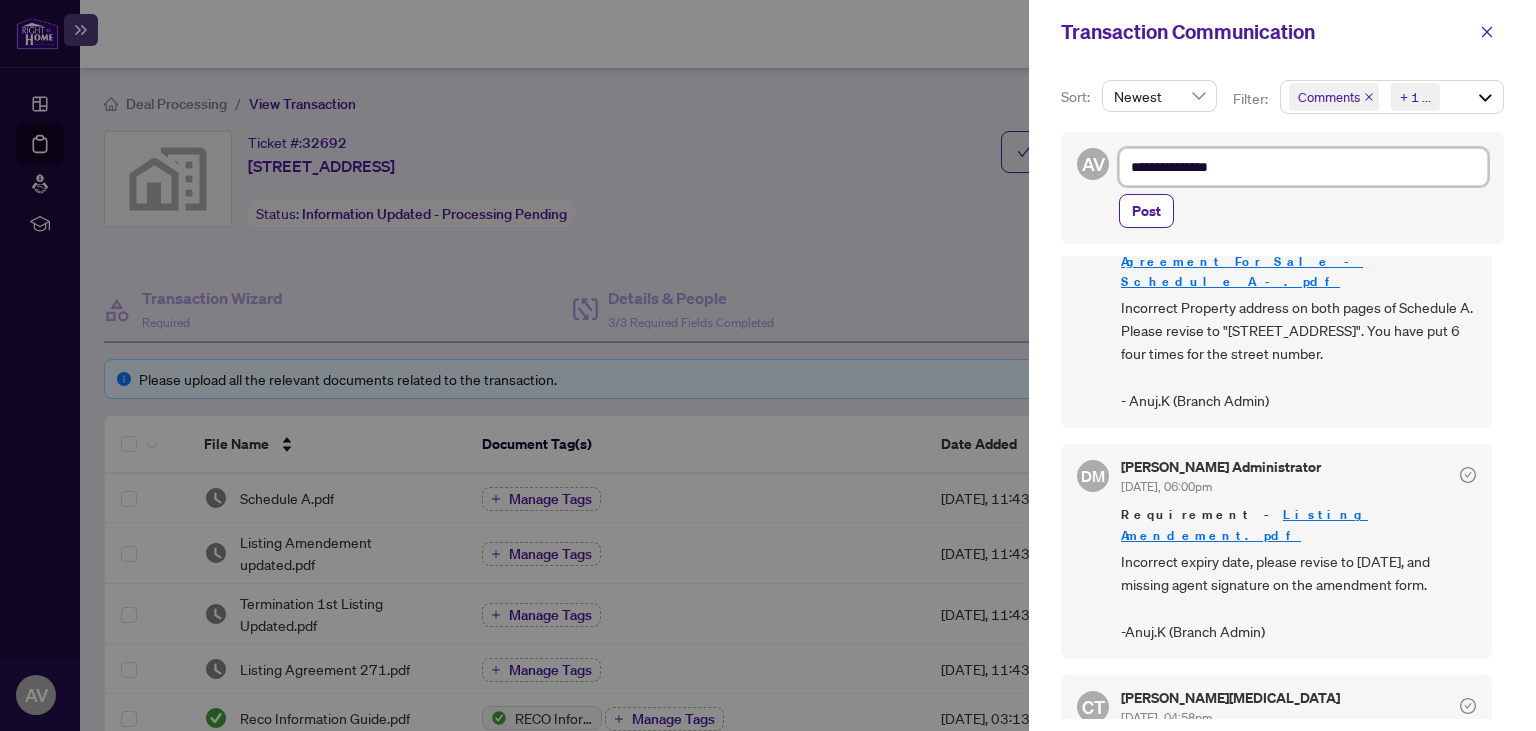 type on "**********" 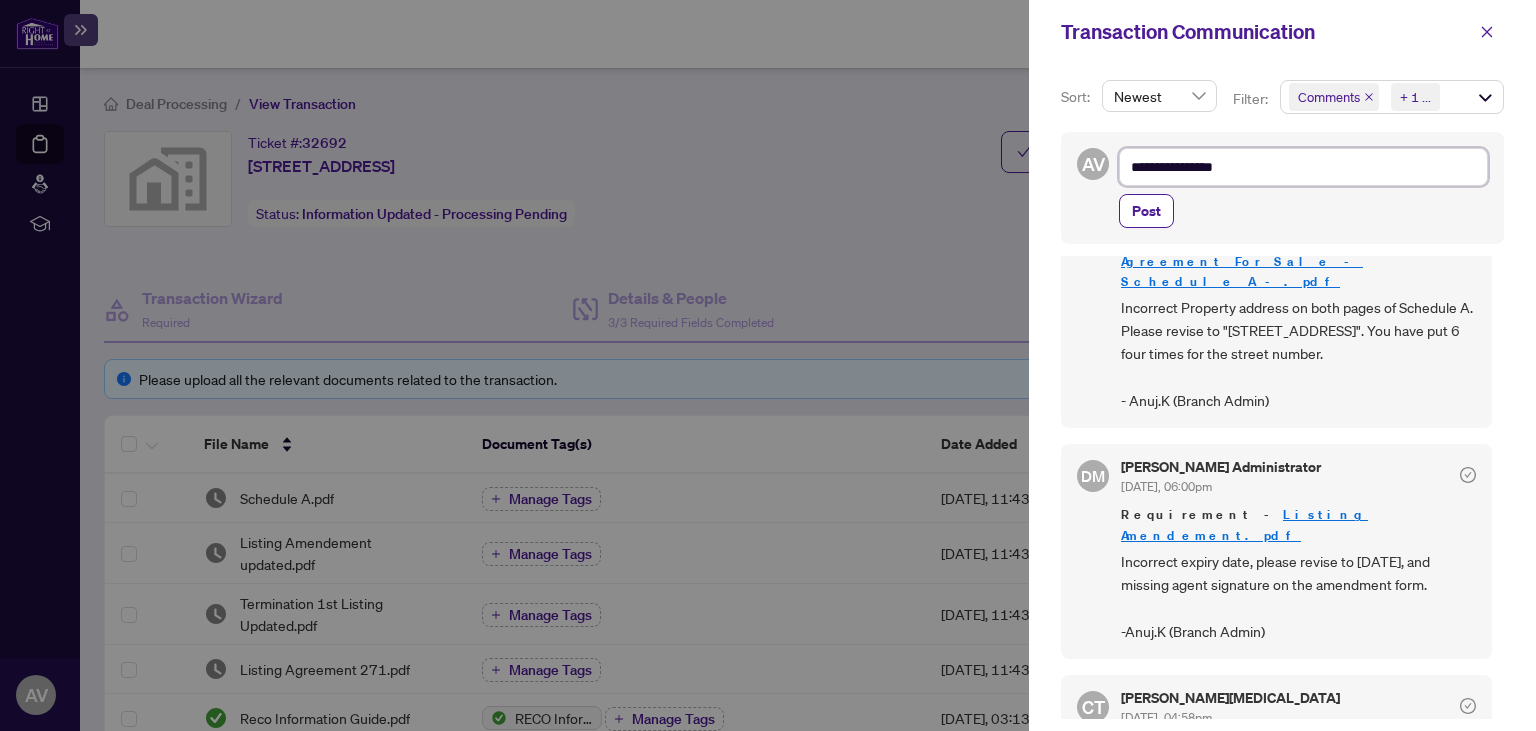 type on "**********" 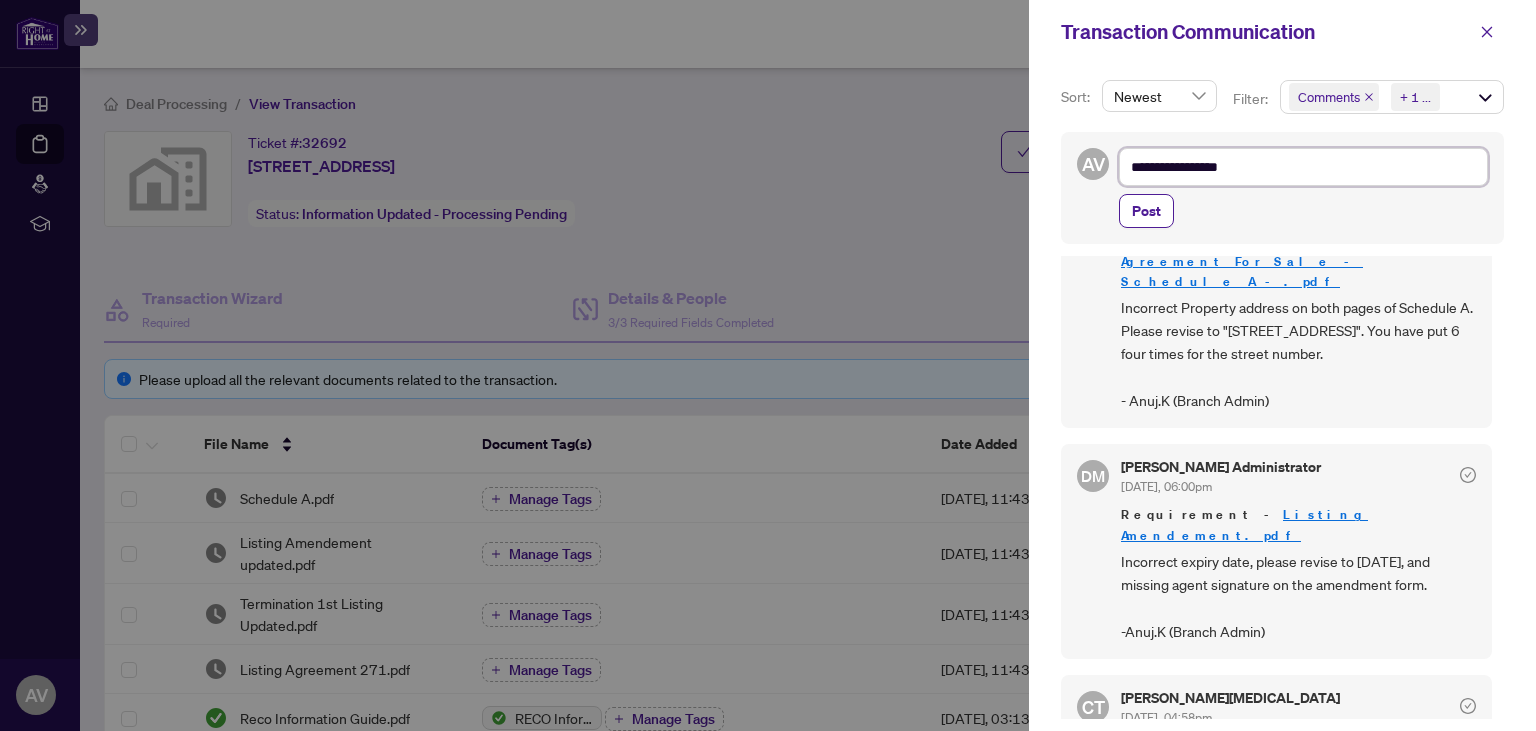 type on "**********" 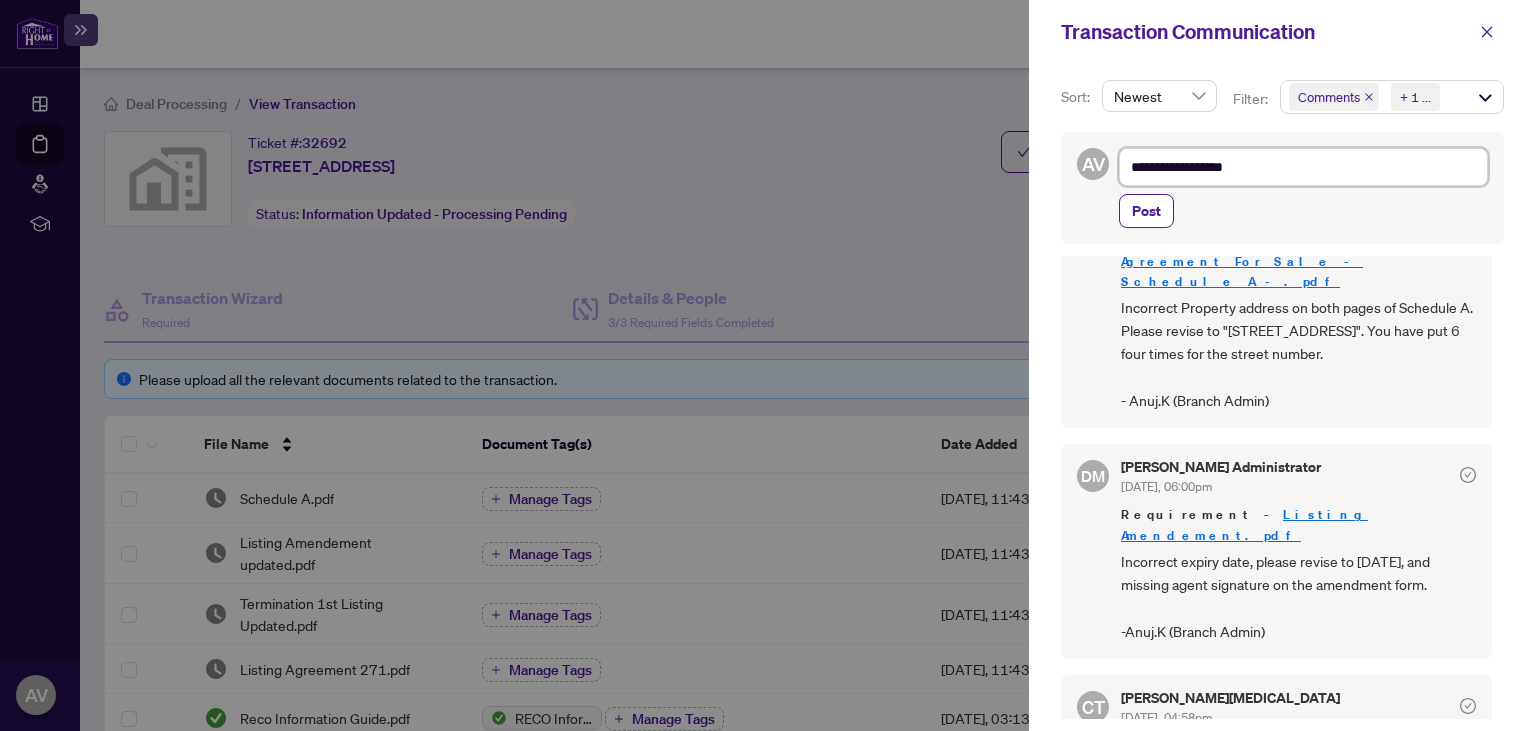type on "**********" 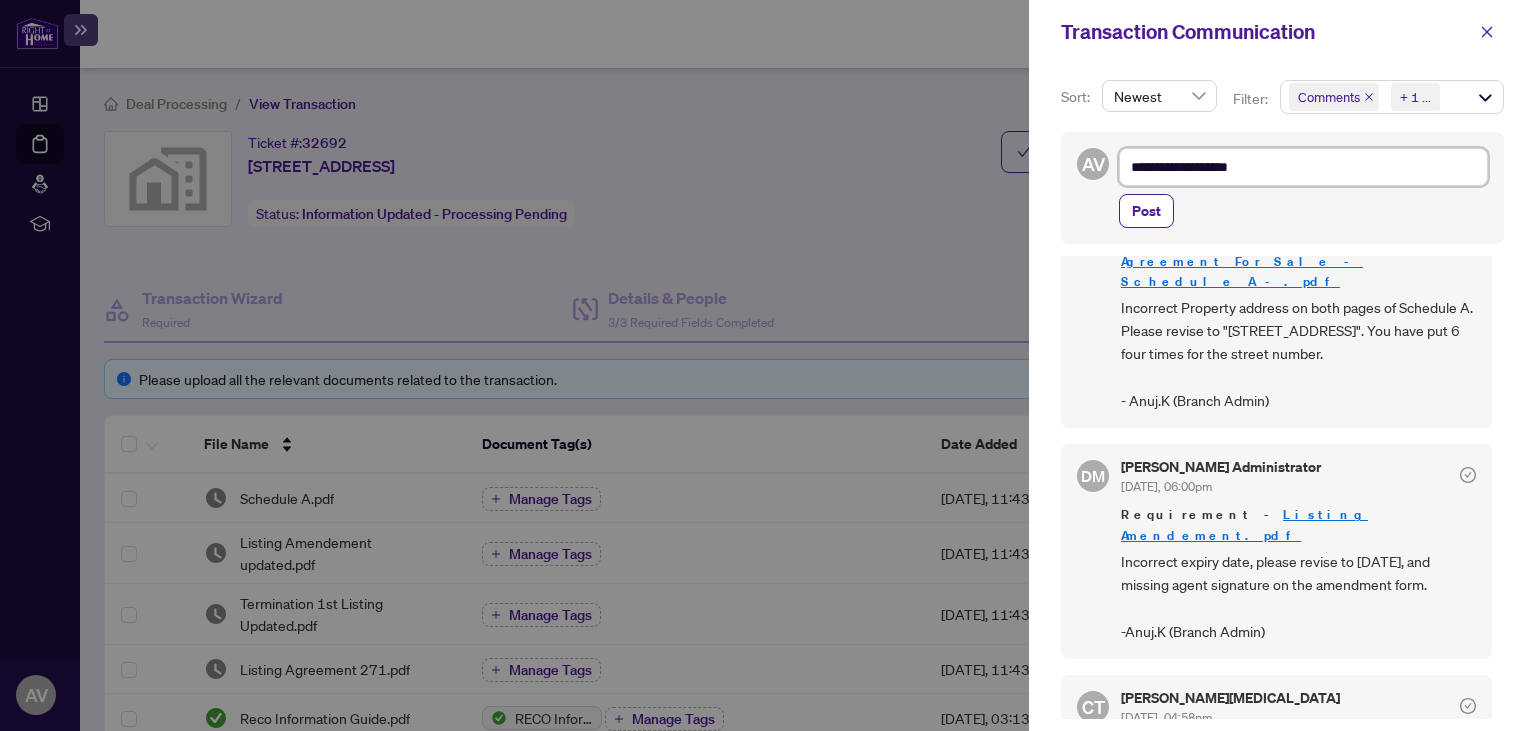 type on "**********" 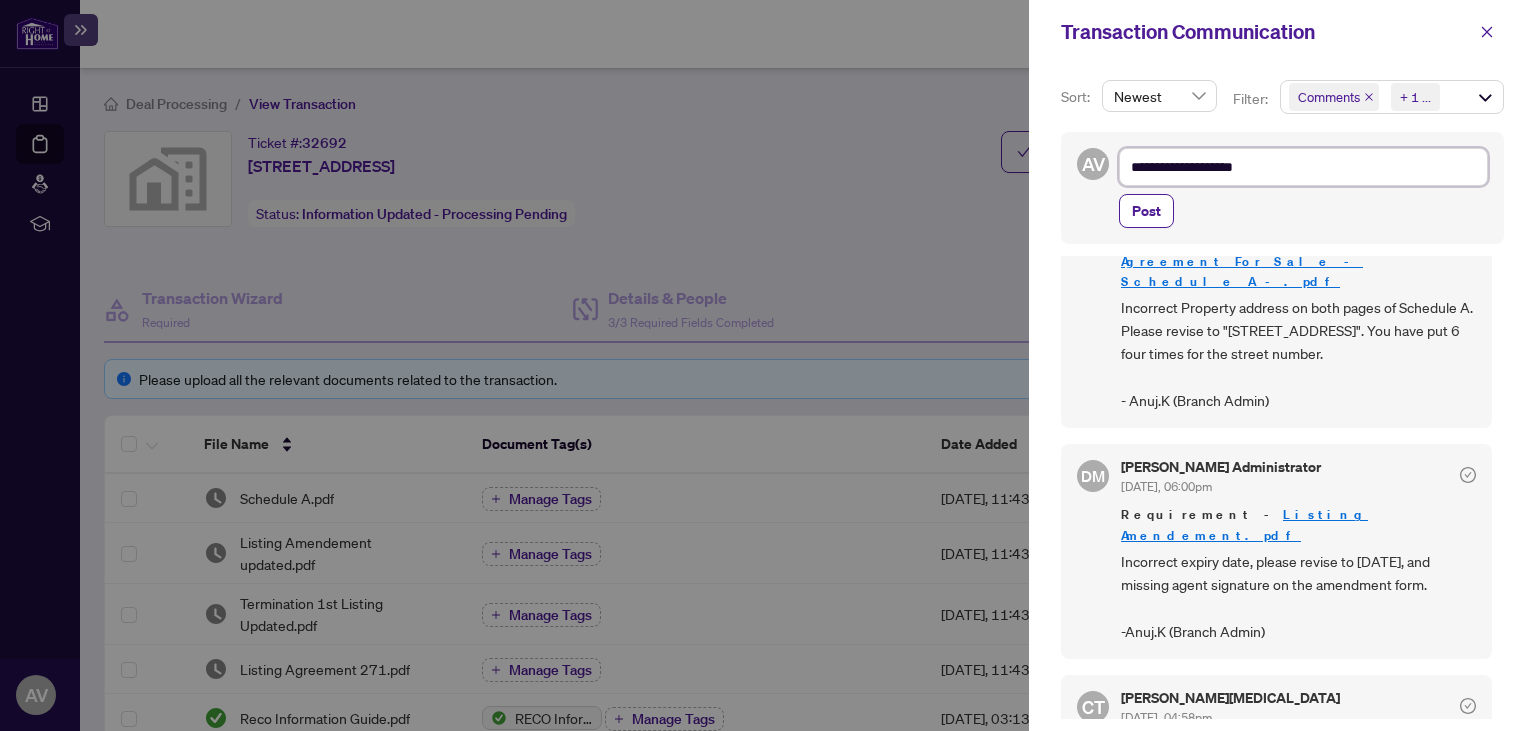type on "**********" 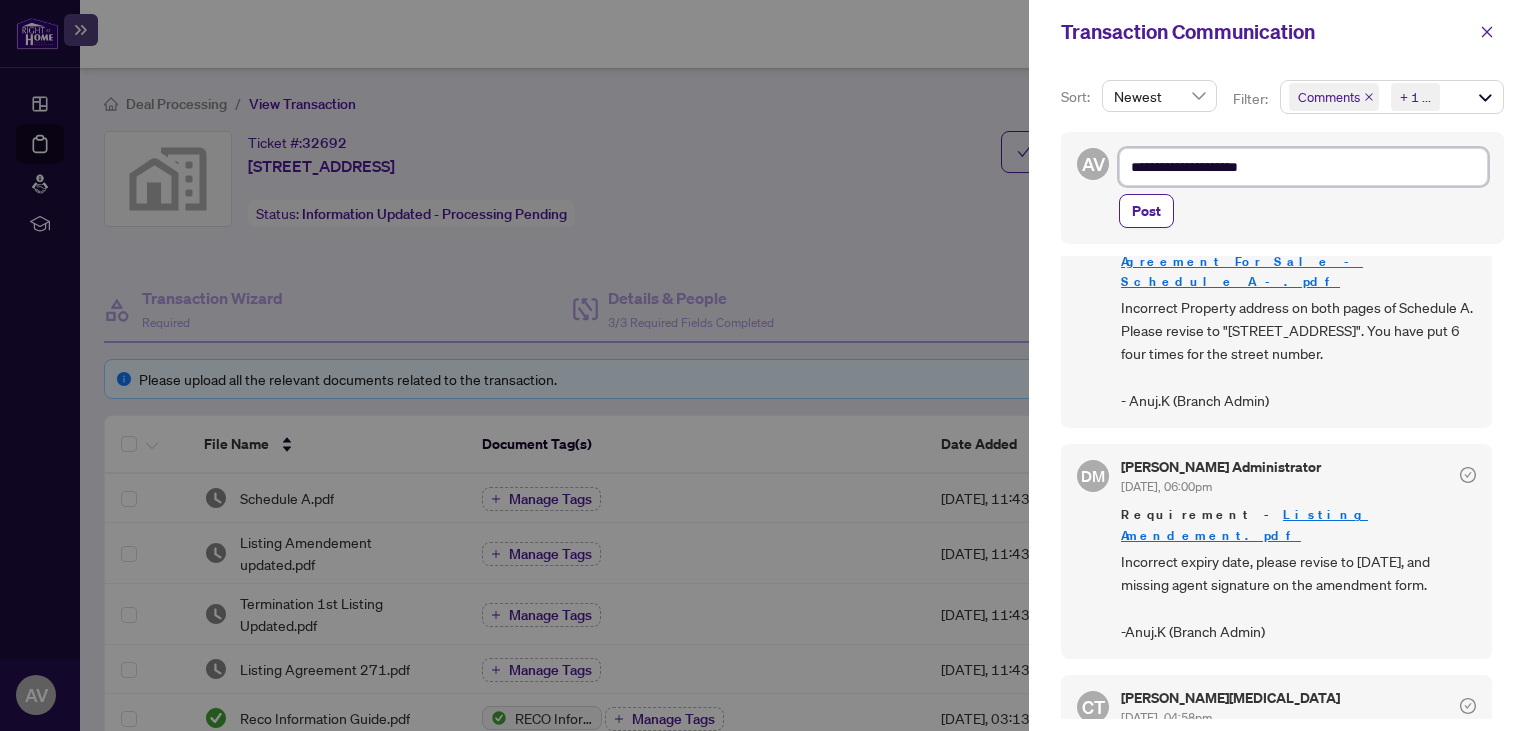 type on "**********" 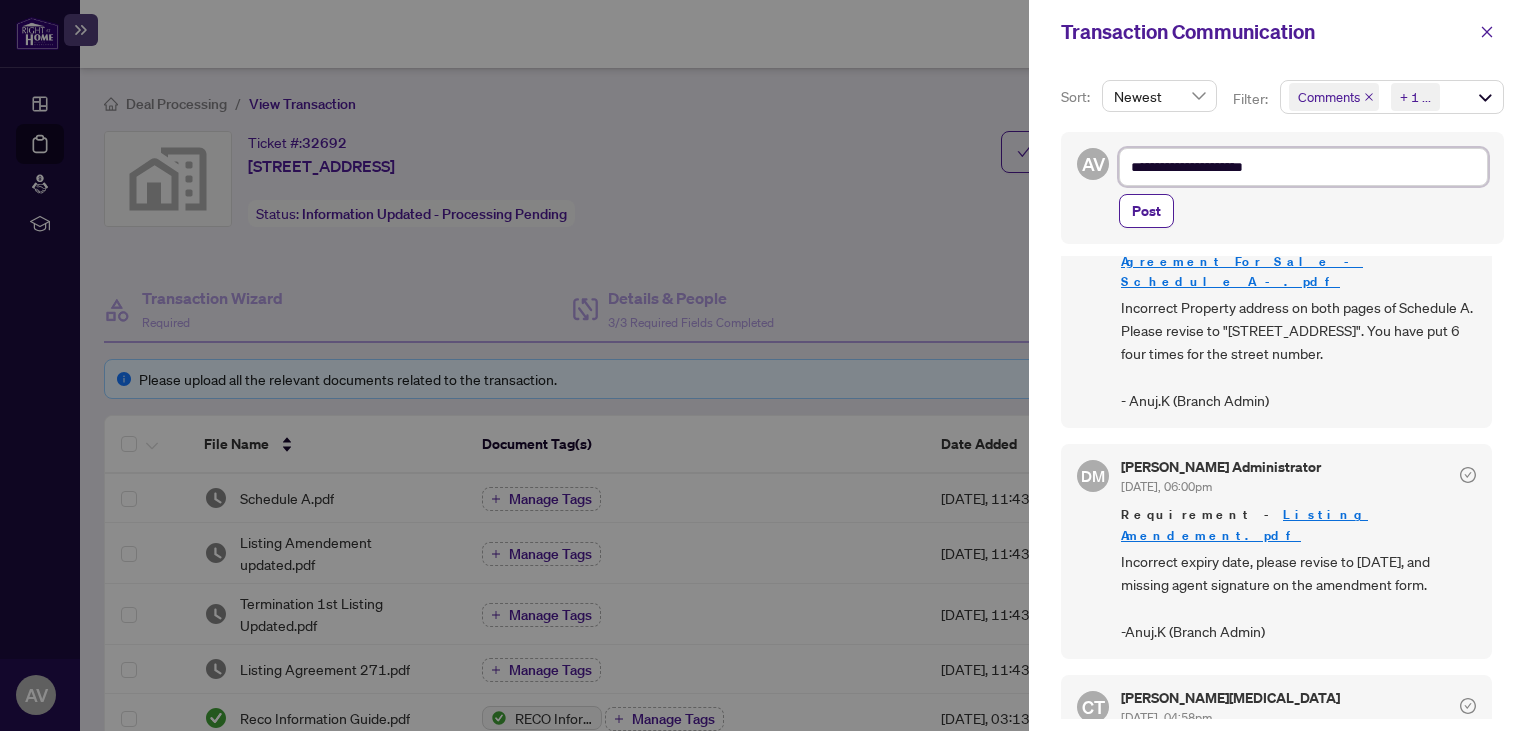 type on "**********" 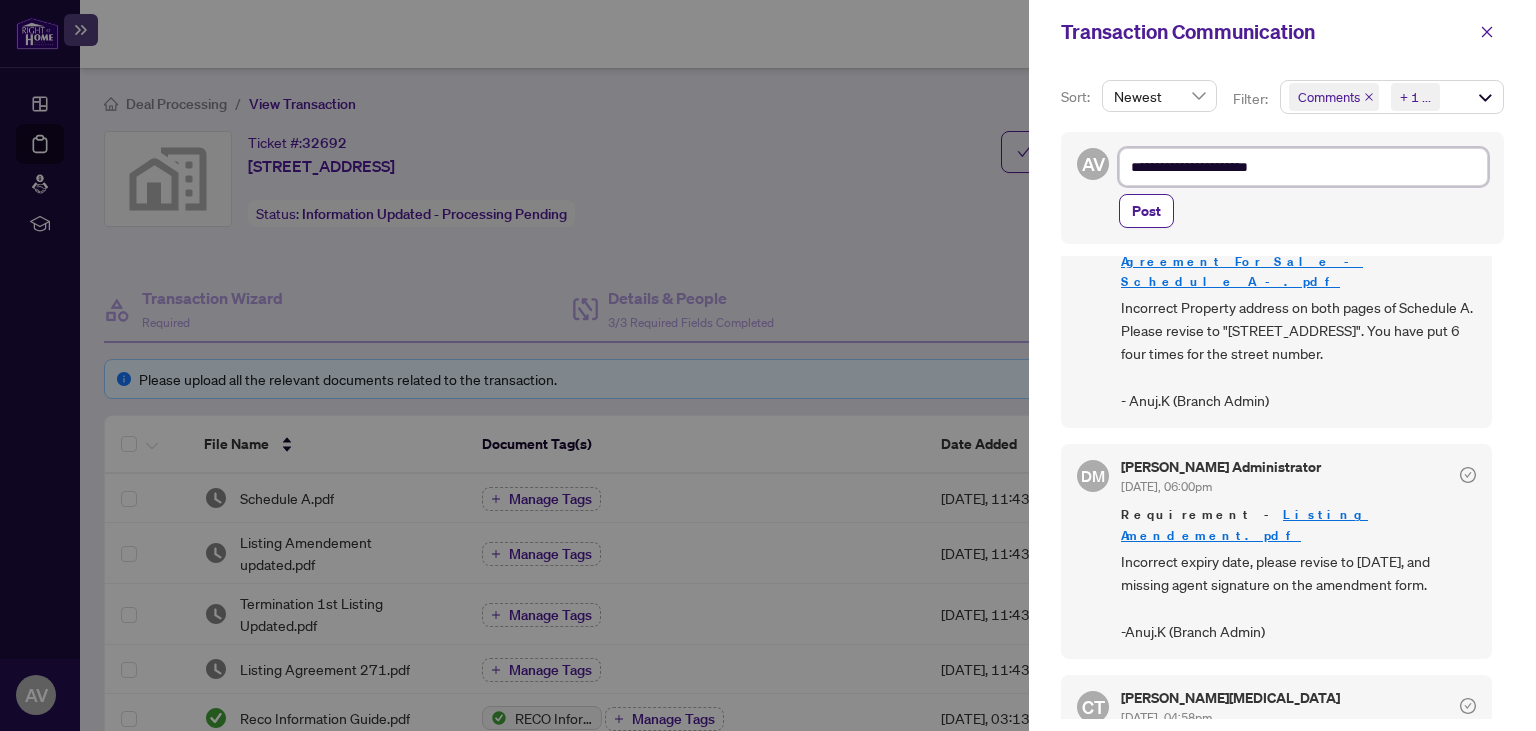 type on "**********" 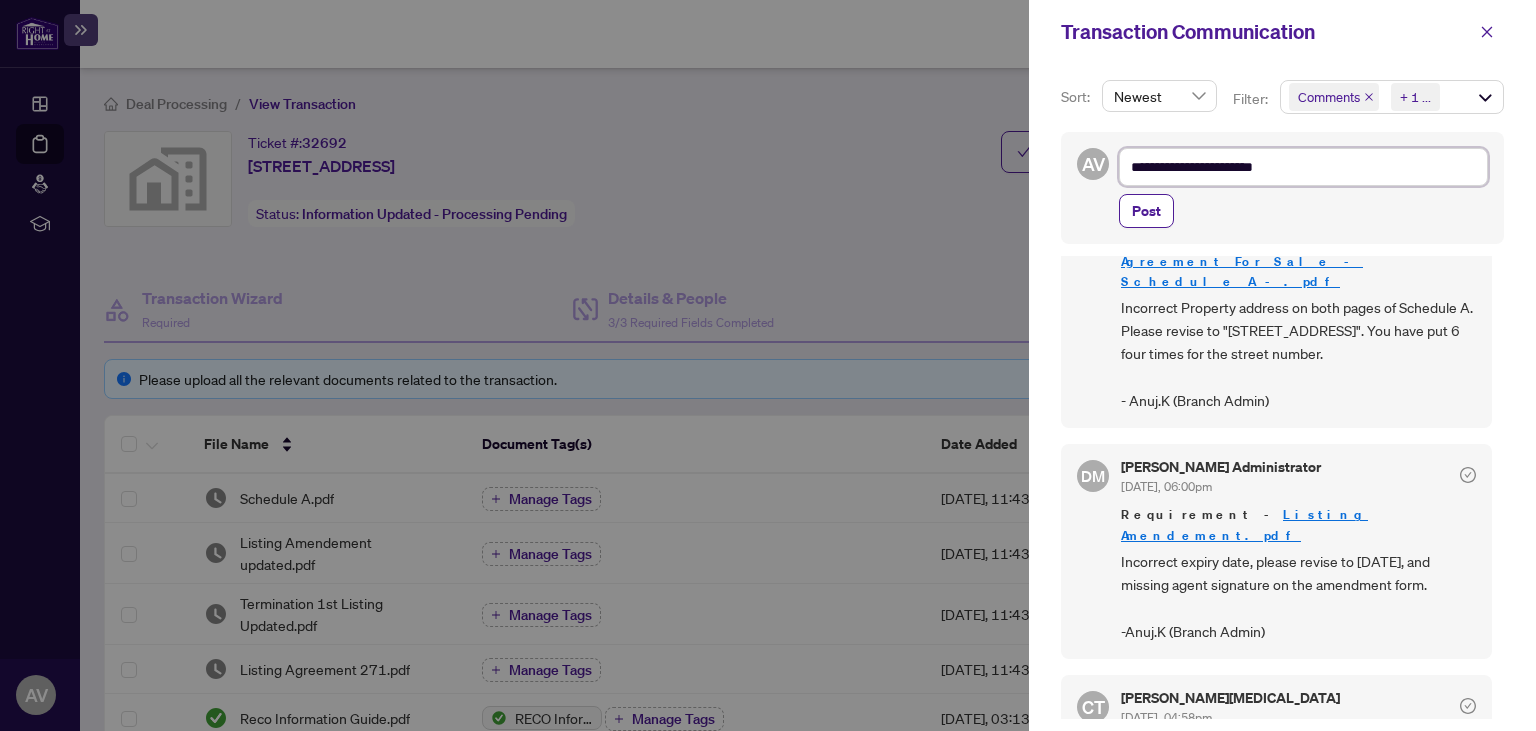 type on "**********" 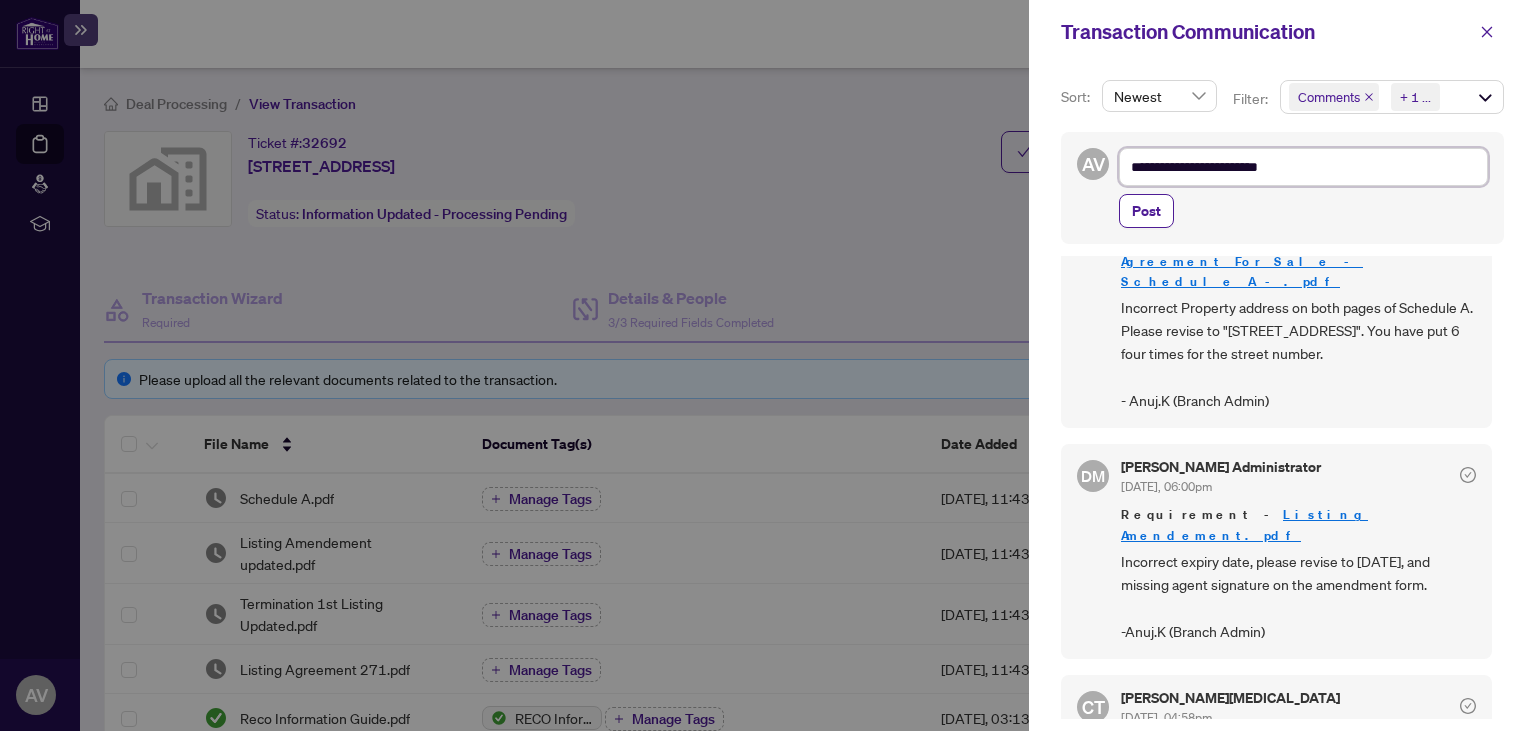 type on "**********" 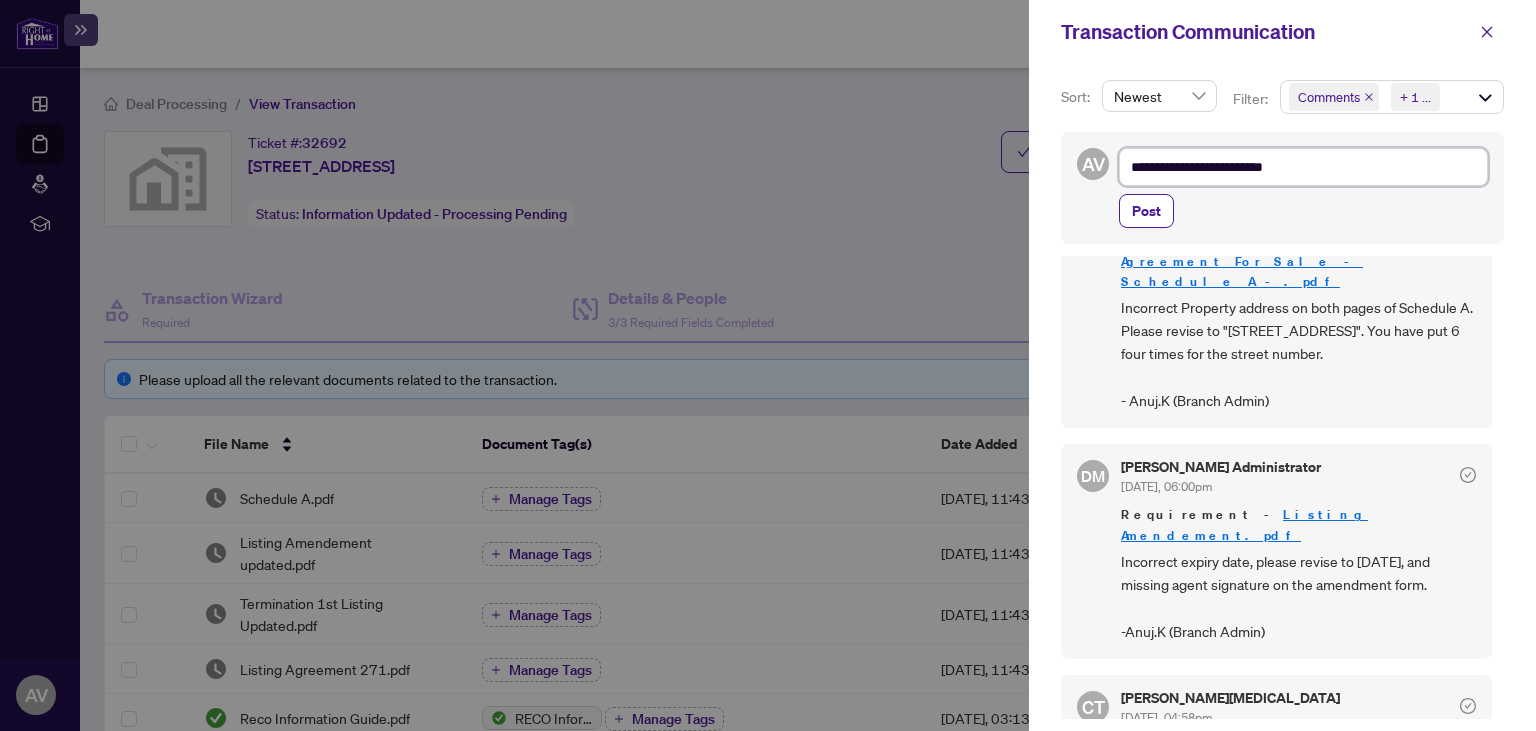 type on "**********" 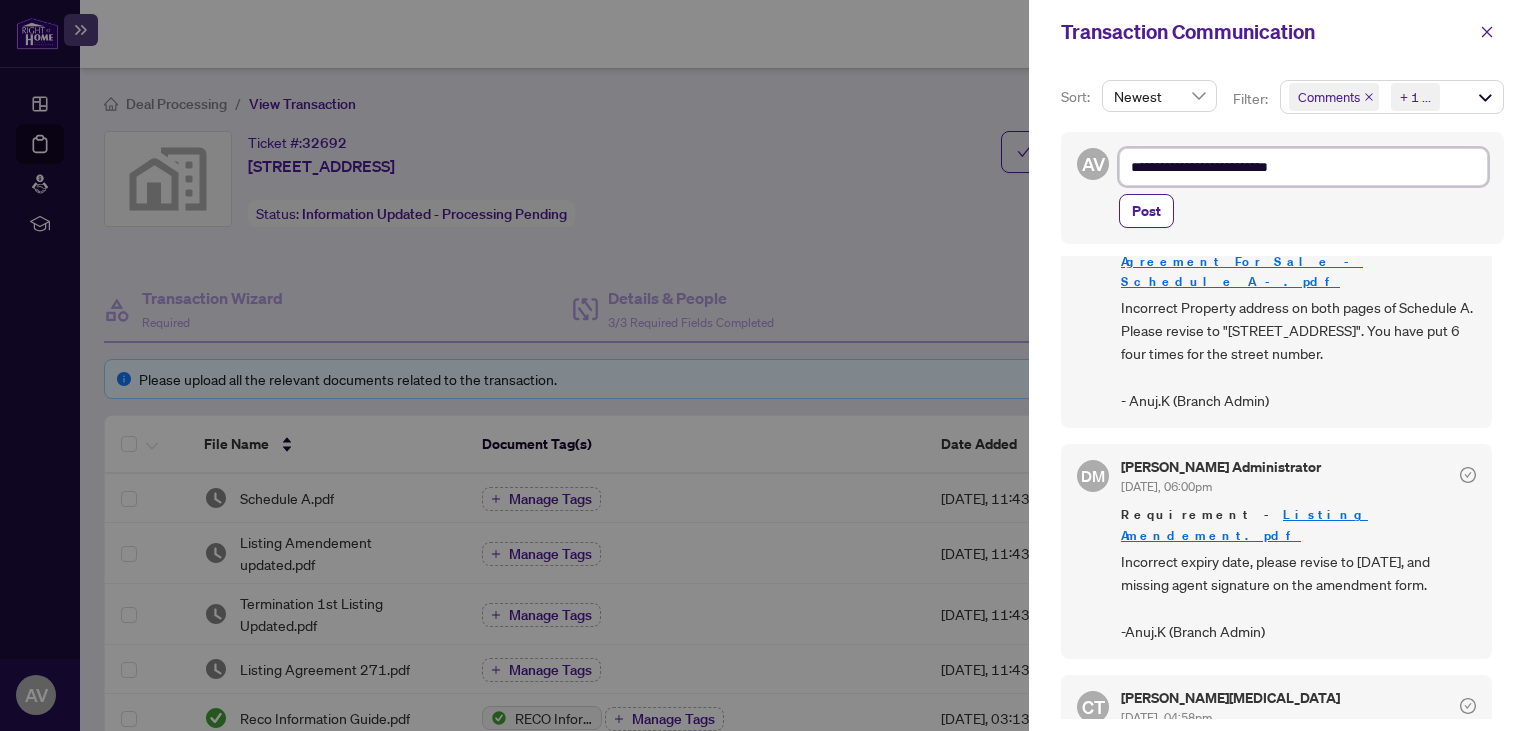 type on "**********" 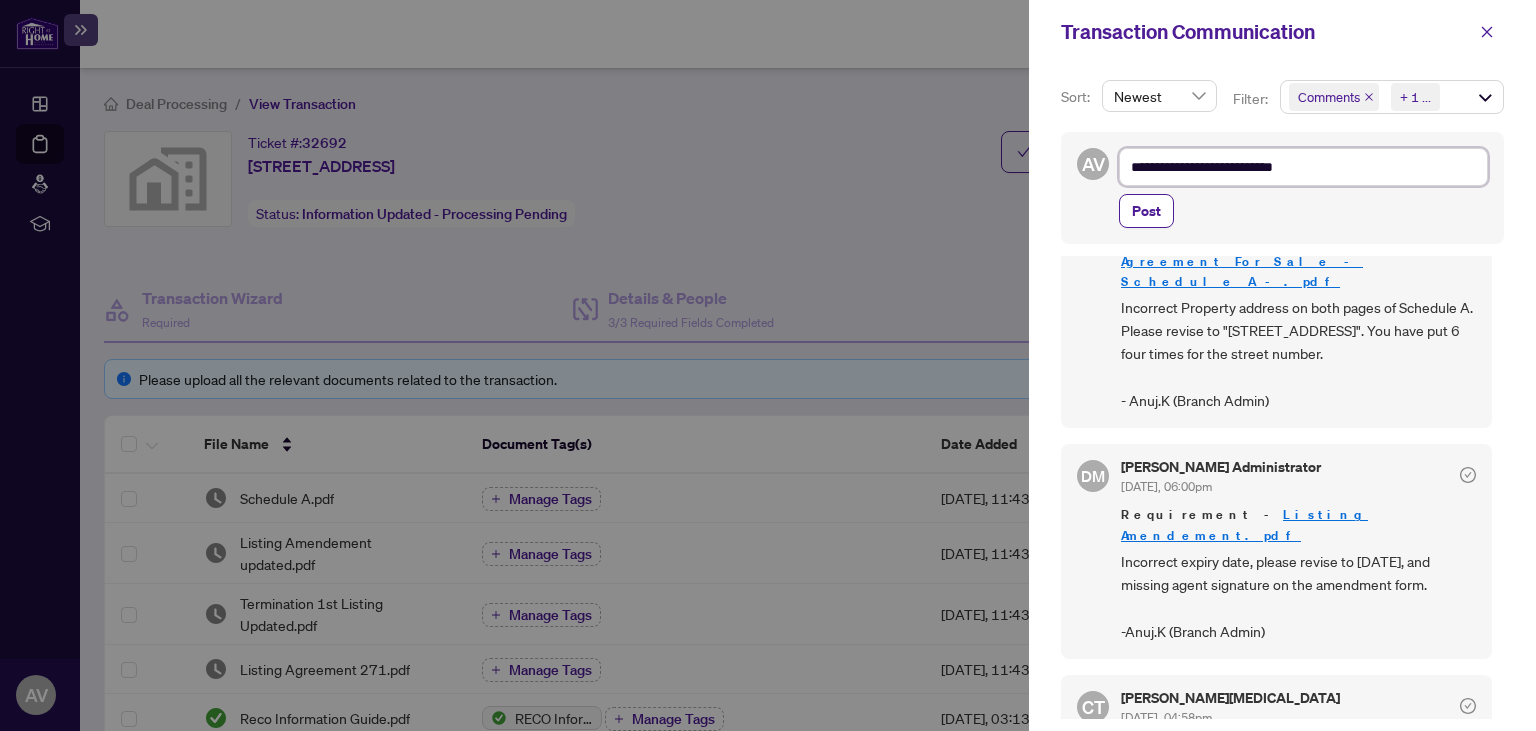 type on "**********" 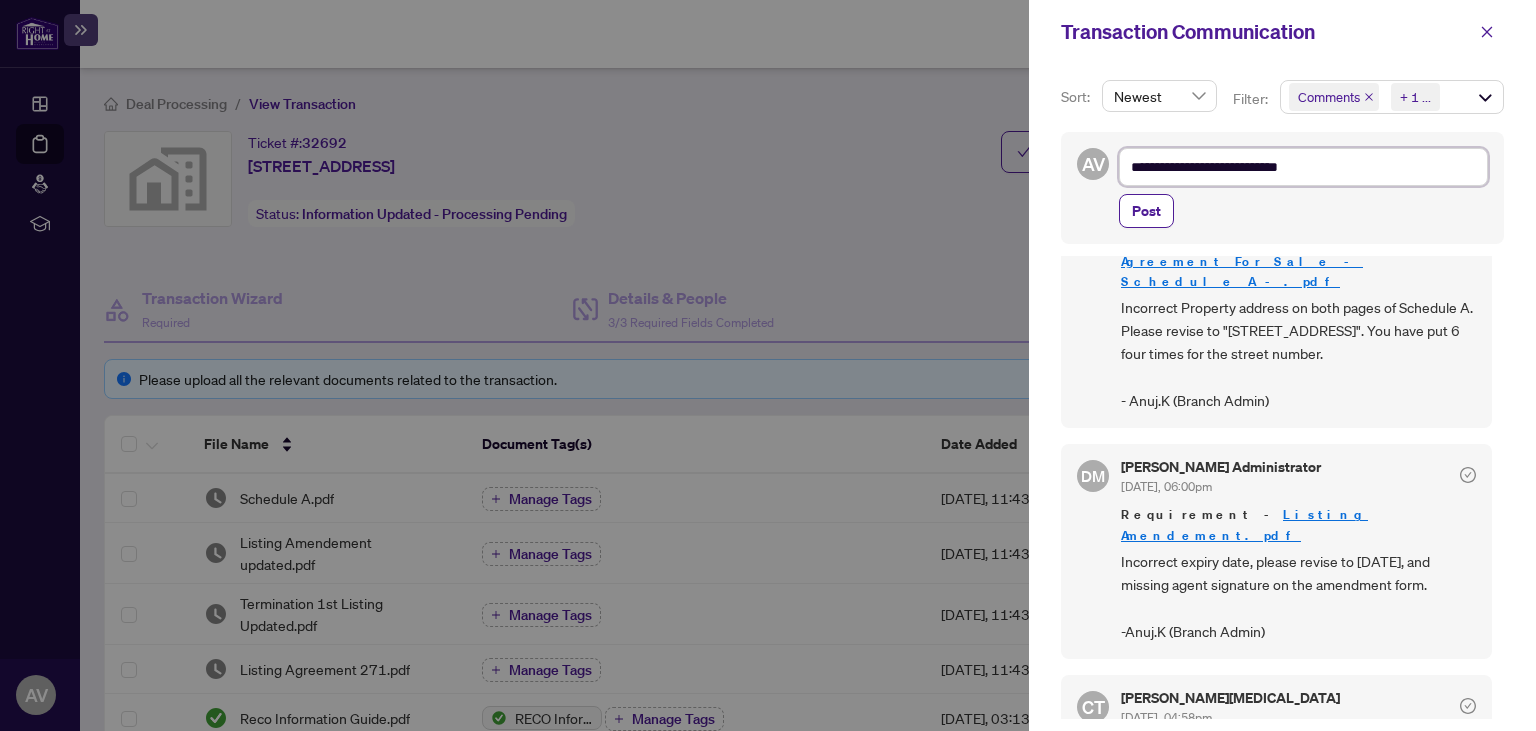 type on "**********" 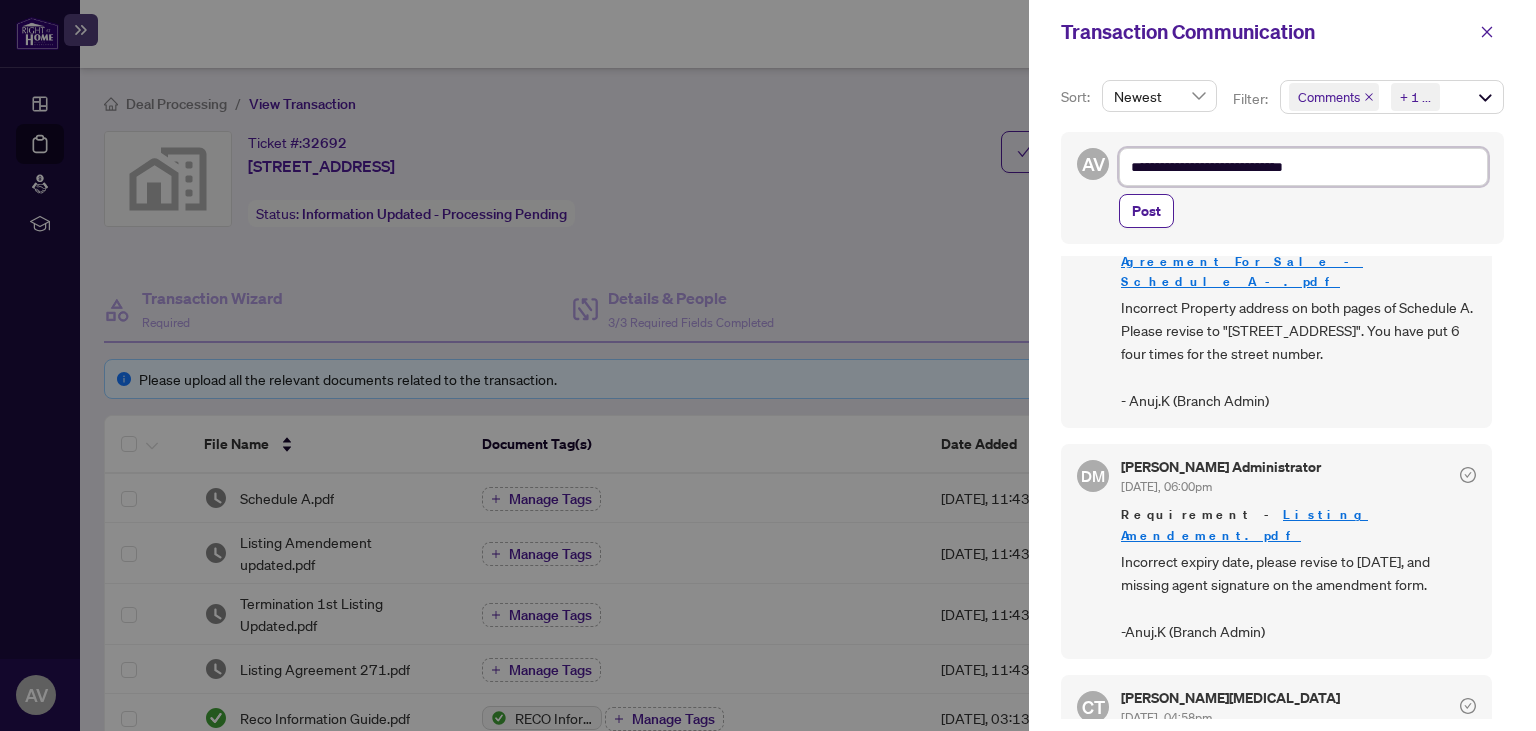 type on "**********" 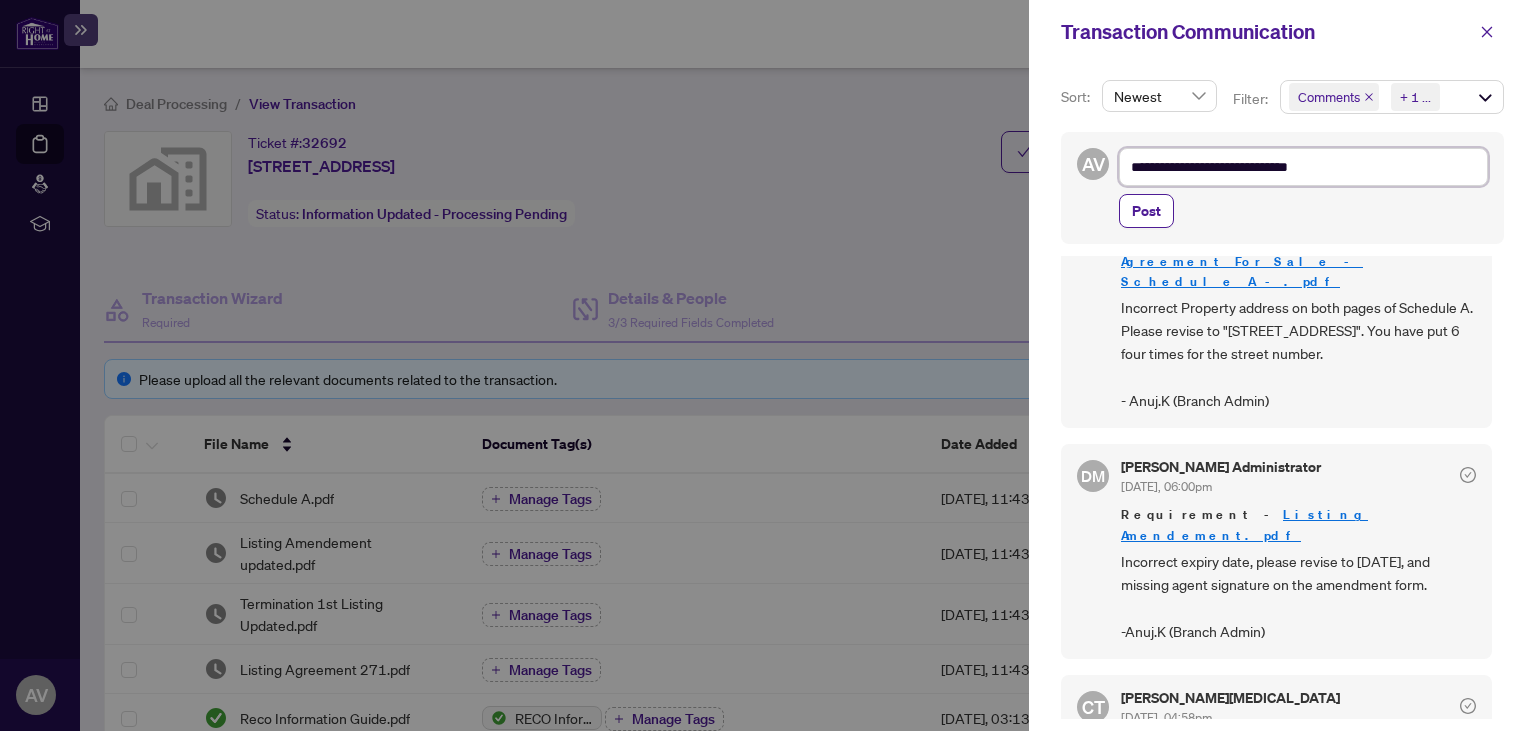 type on "**********" 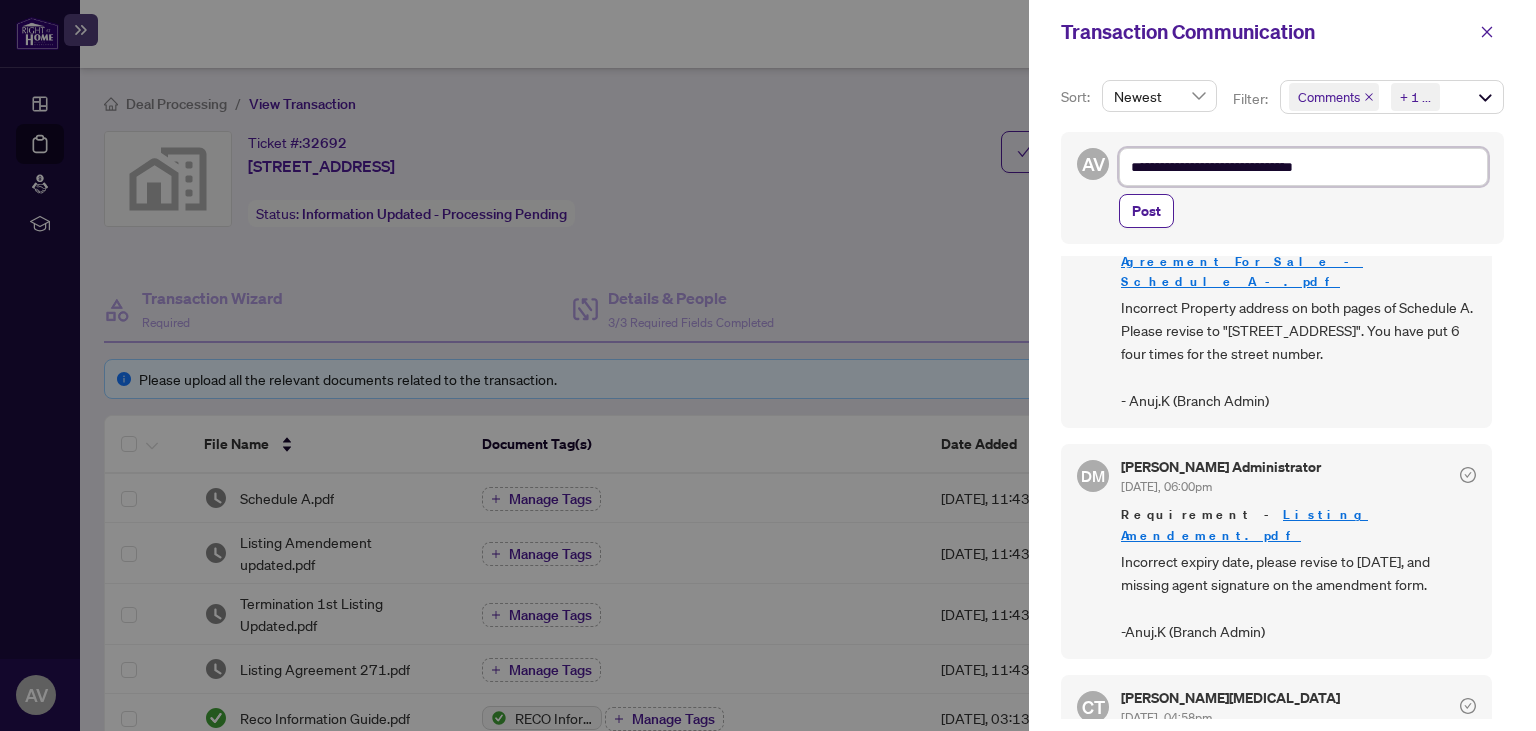type on "**********" 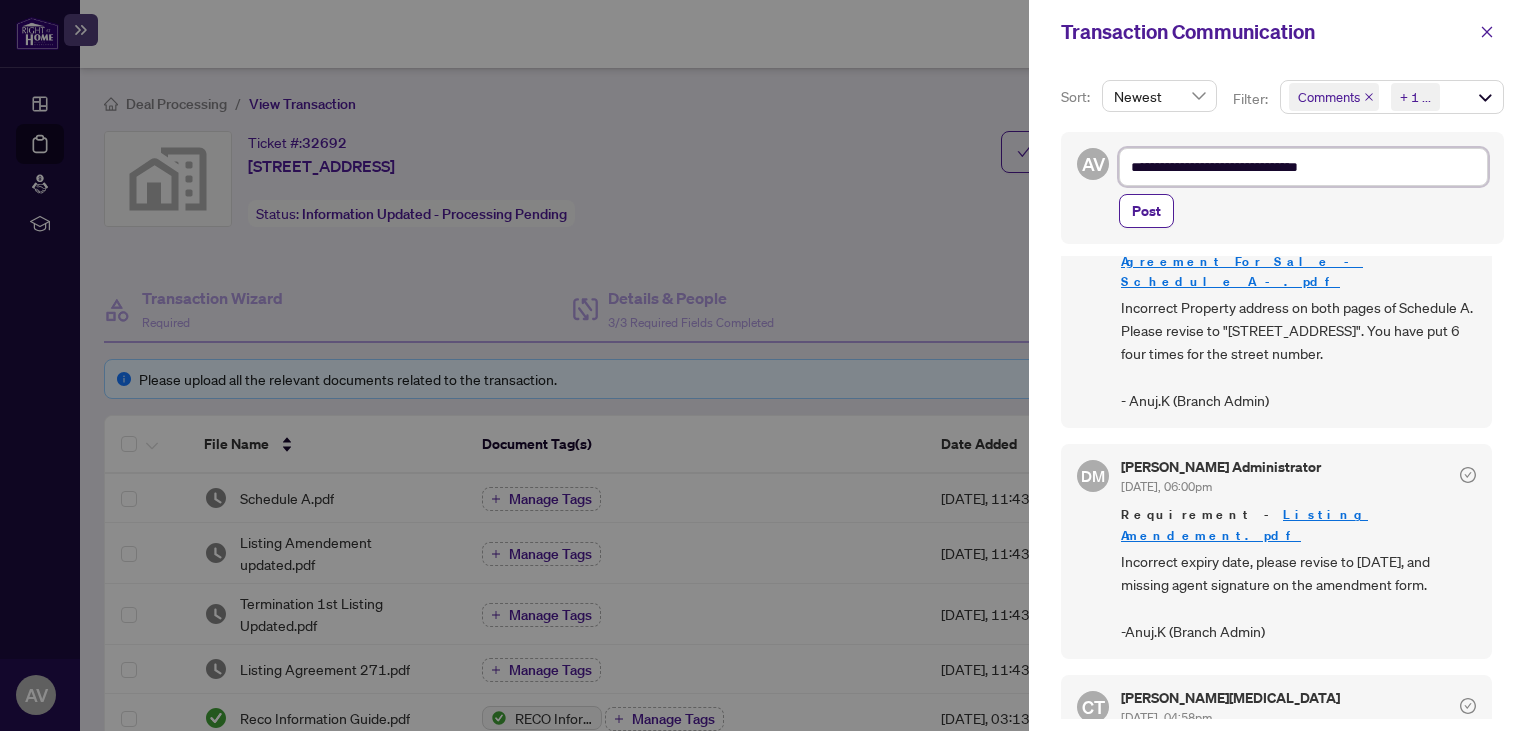 type on "**********" 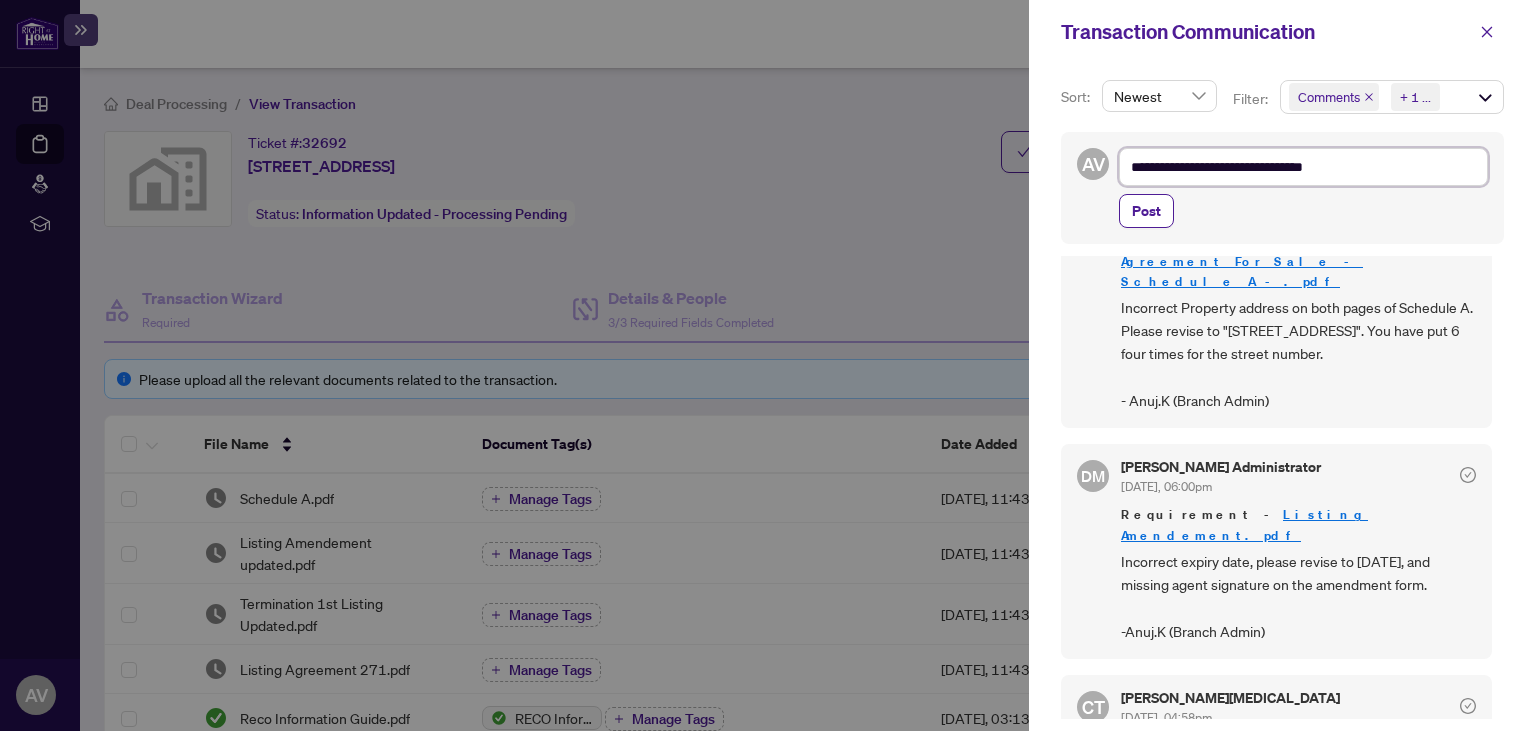 type on "**********" 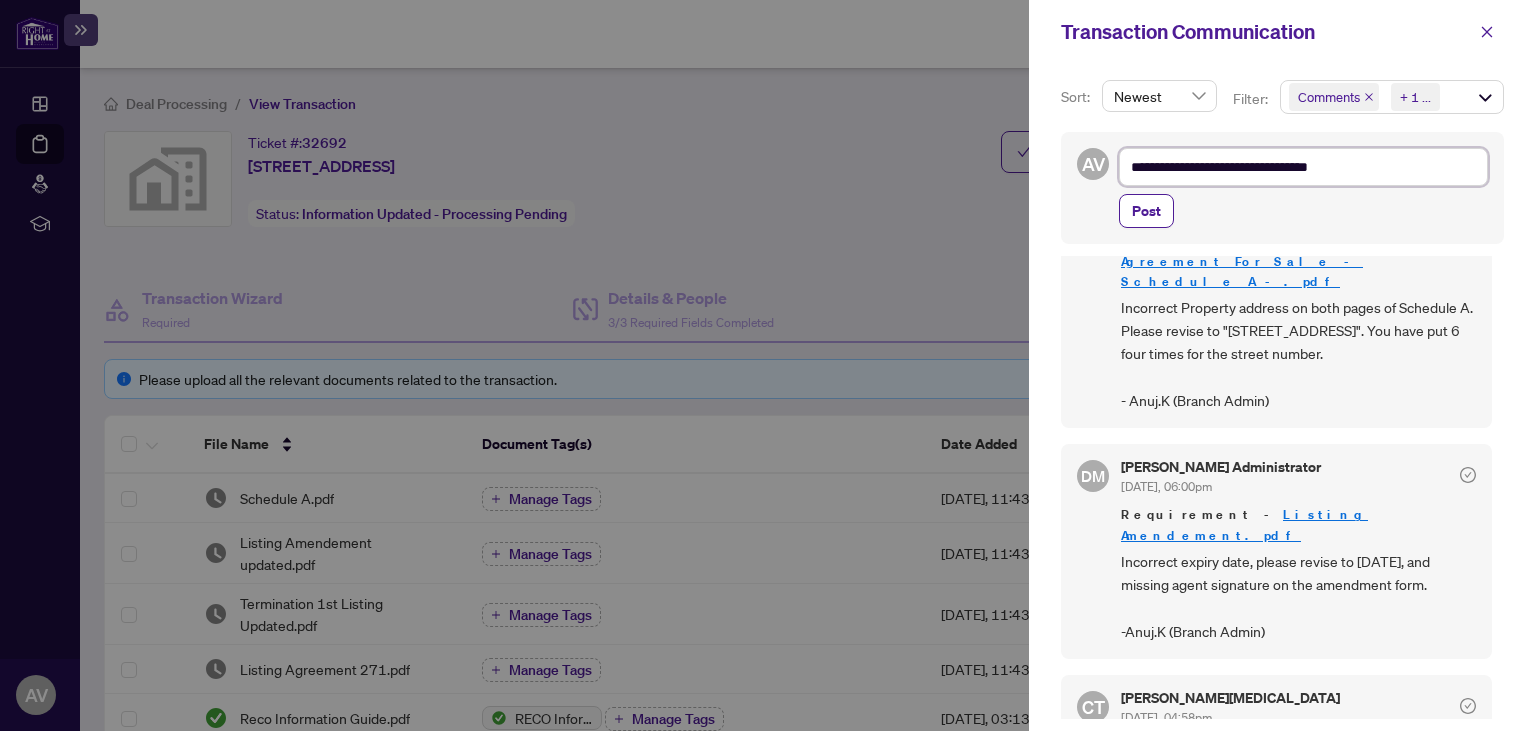 type on "**********" 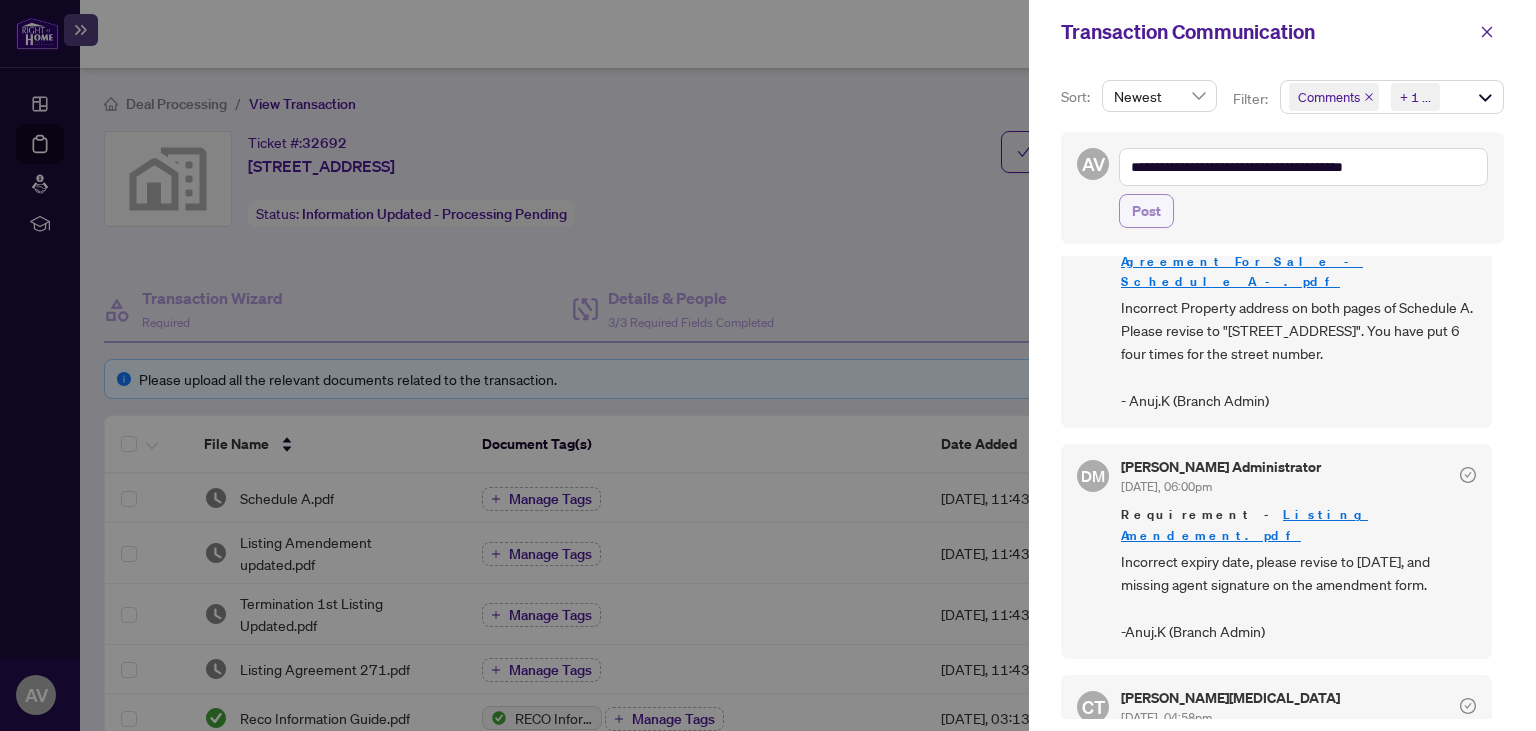 click on "Post" at bounding box center (1146, 211) 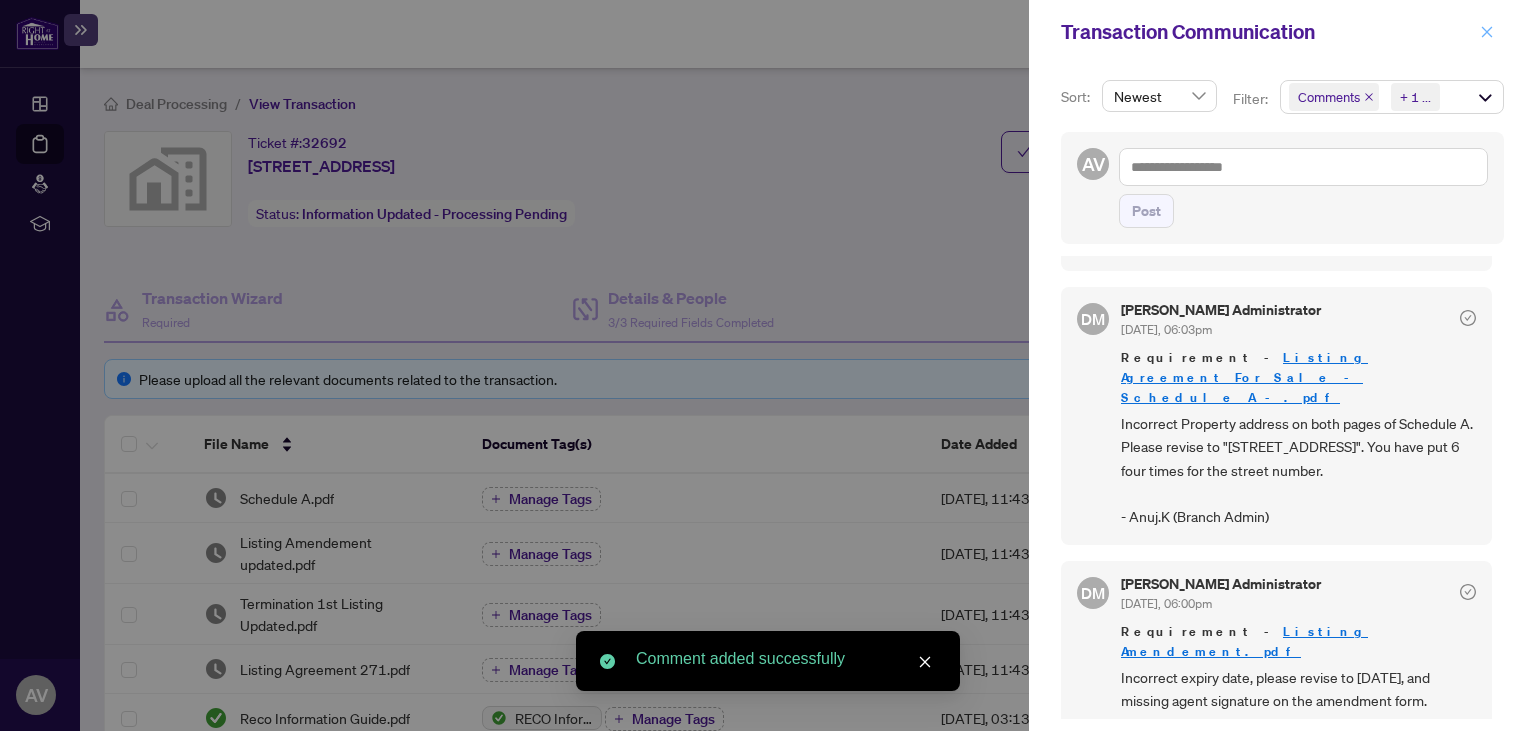 click 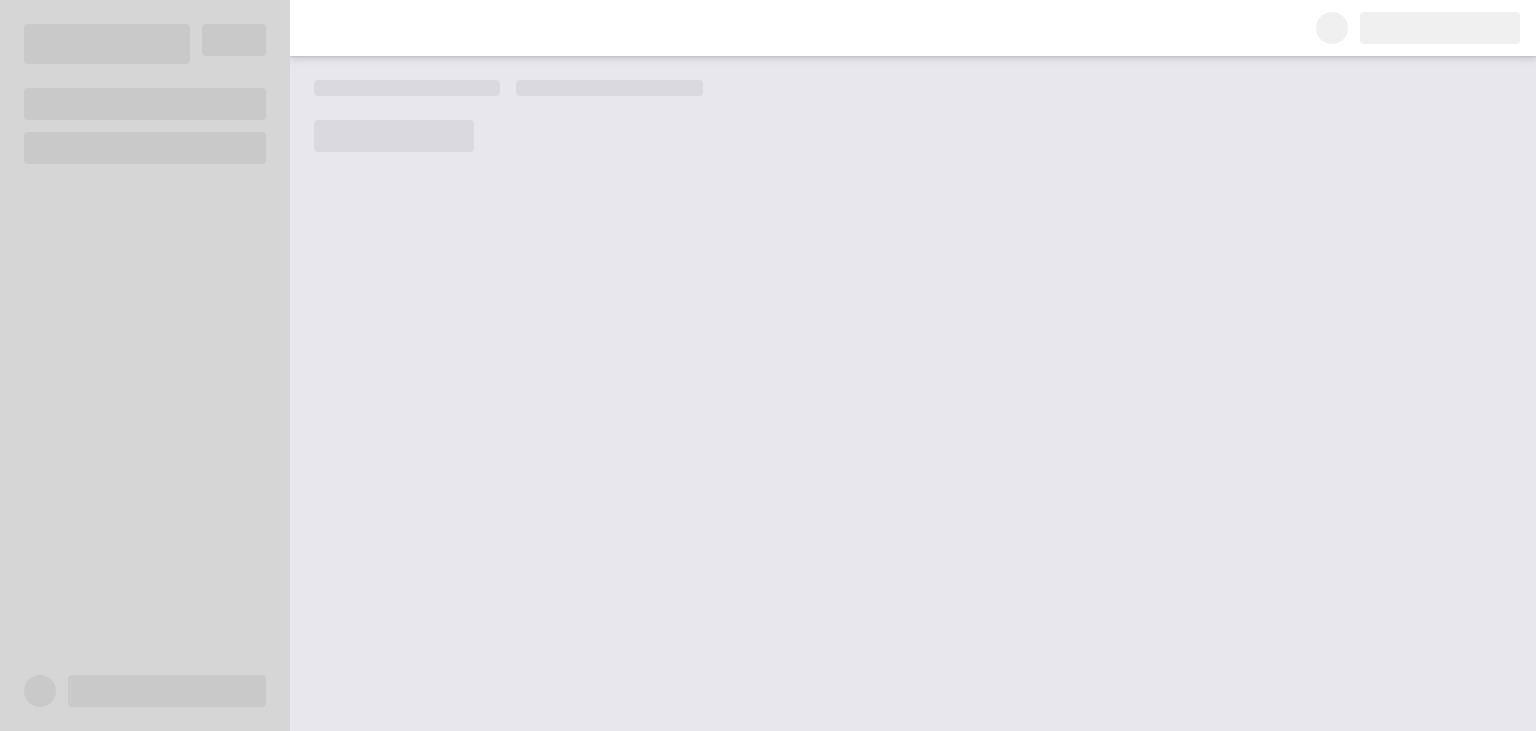 scroll, scrollTop: 0, scrollLeft: 0, axis: both 